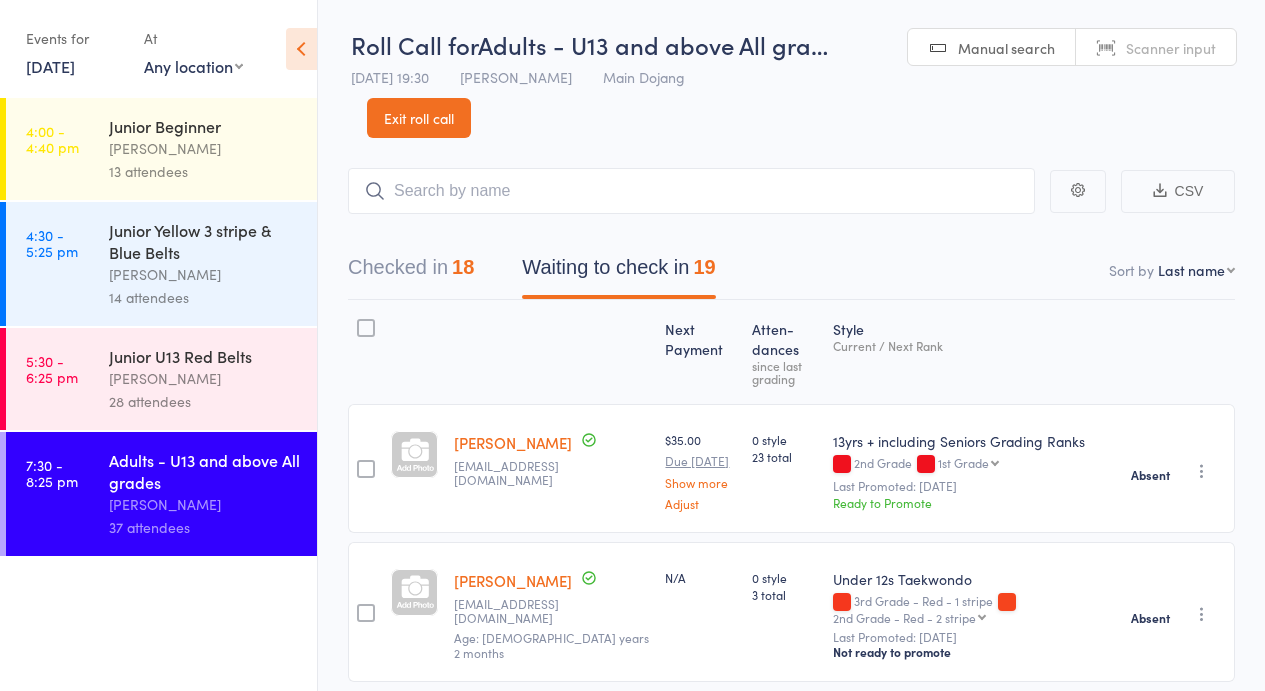 scroll, scrollTop: 0, scrollLeft: 0, axis: both 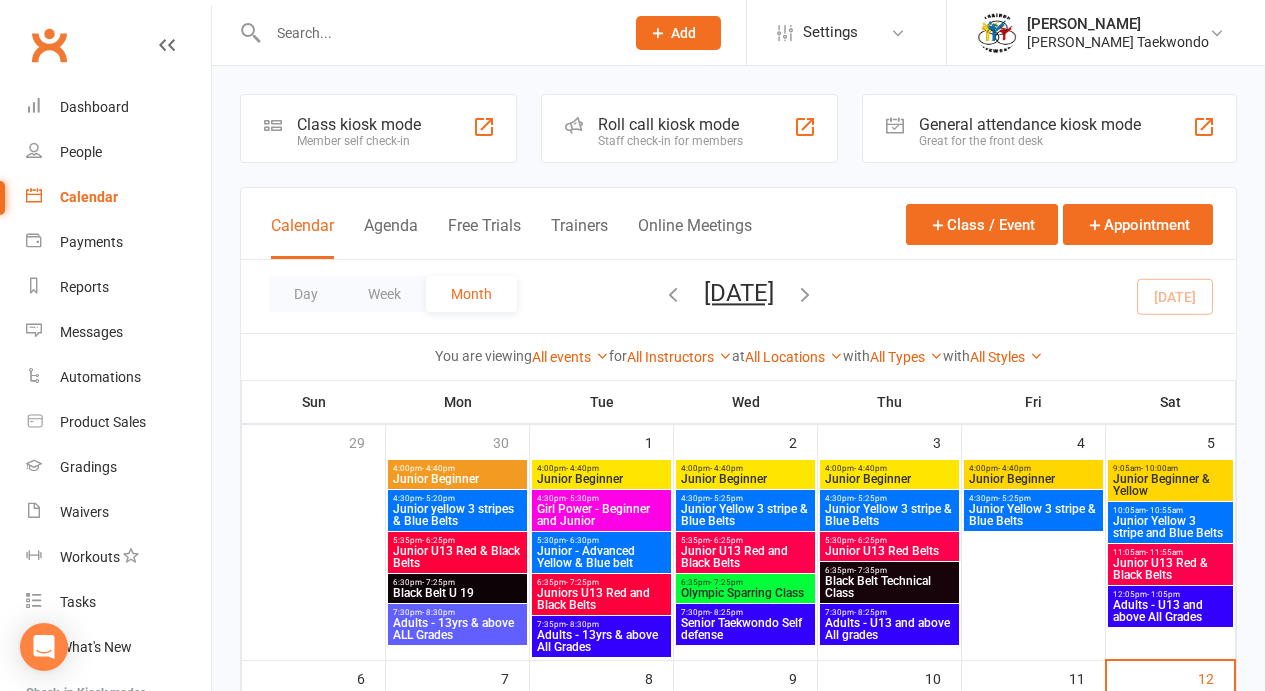 click on "Staff check-in for members" at bounding box center [670, 141] 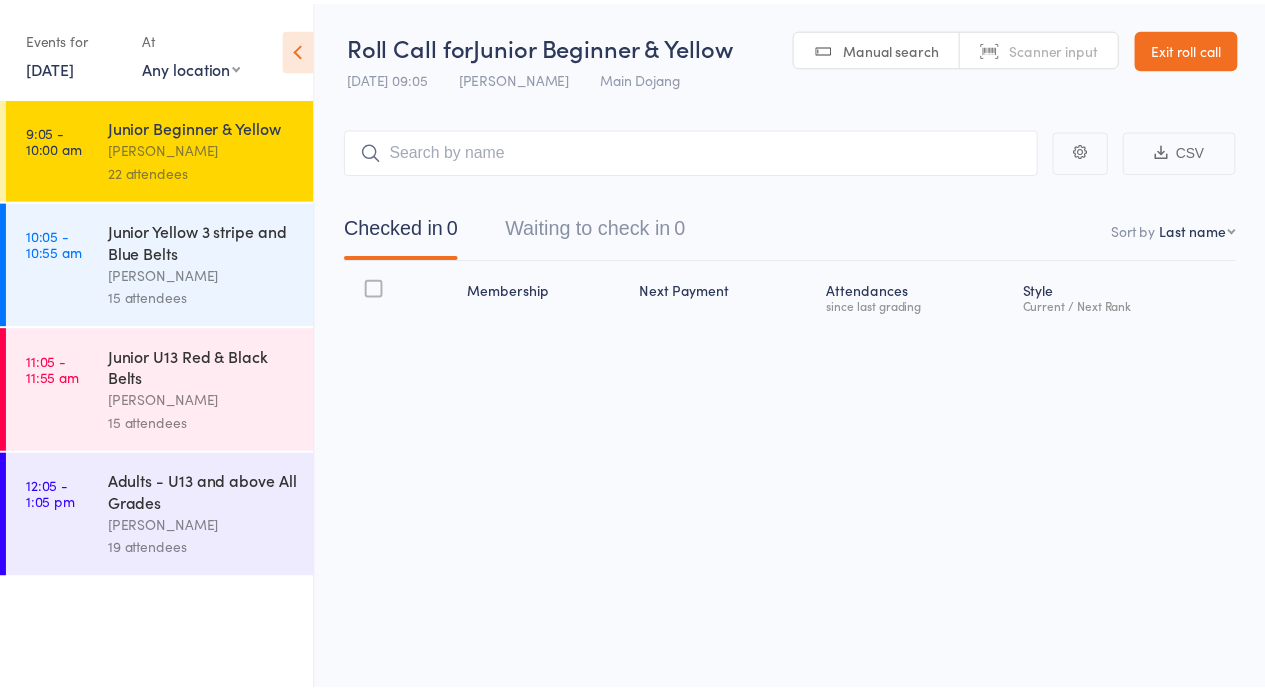 scroll, scrollTop: 0, scrollLeft: 0, axis: both 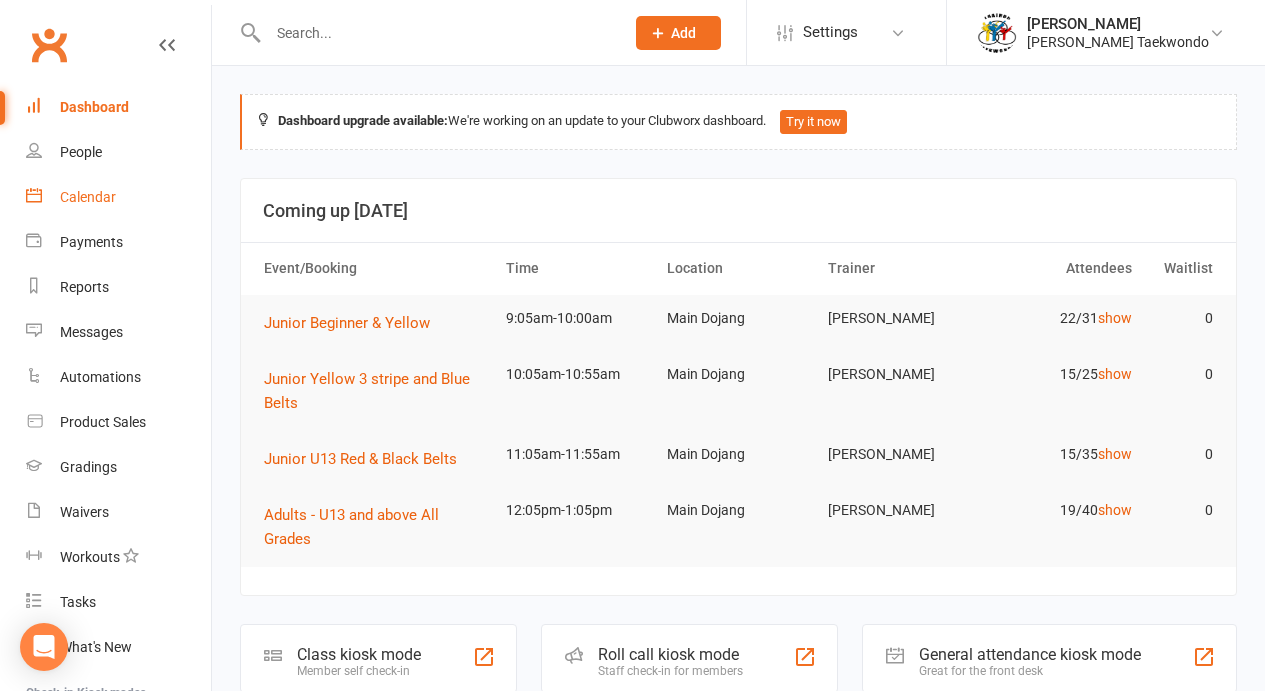 click on "Calendar" at bounding box center [88, 197] 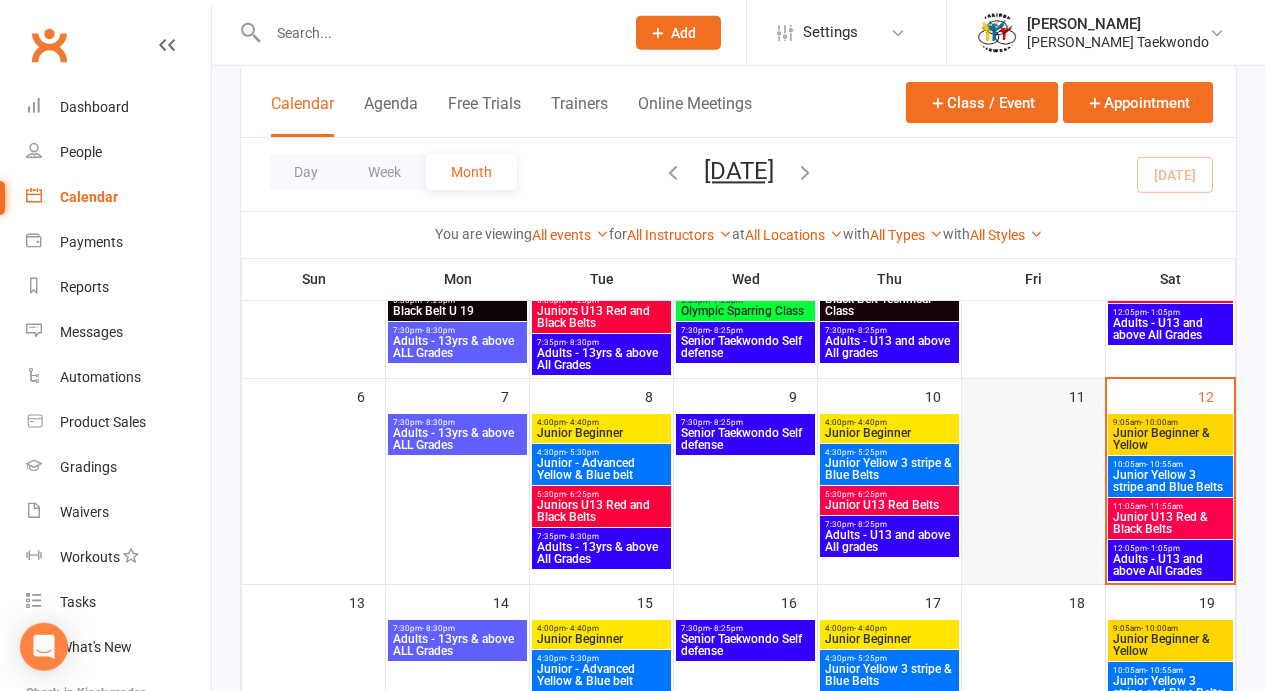 scroll, scrollTop: 288, scrollLeft: 0, axis: vertical 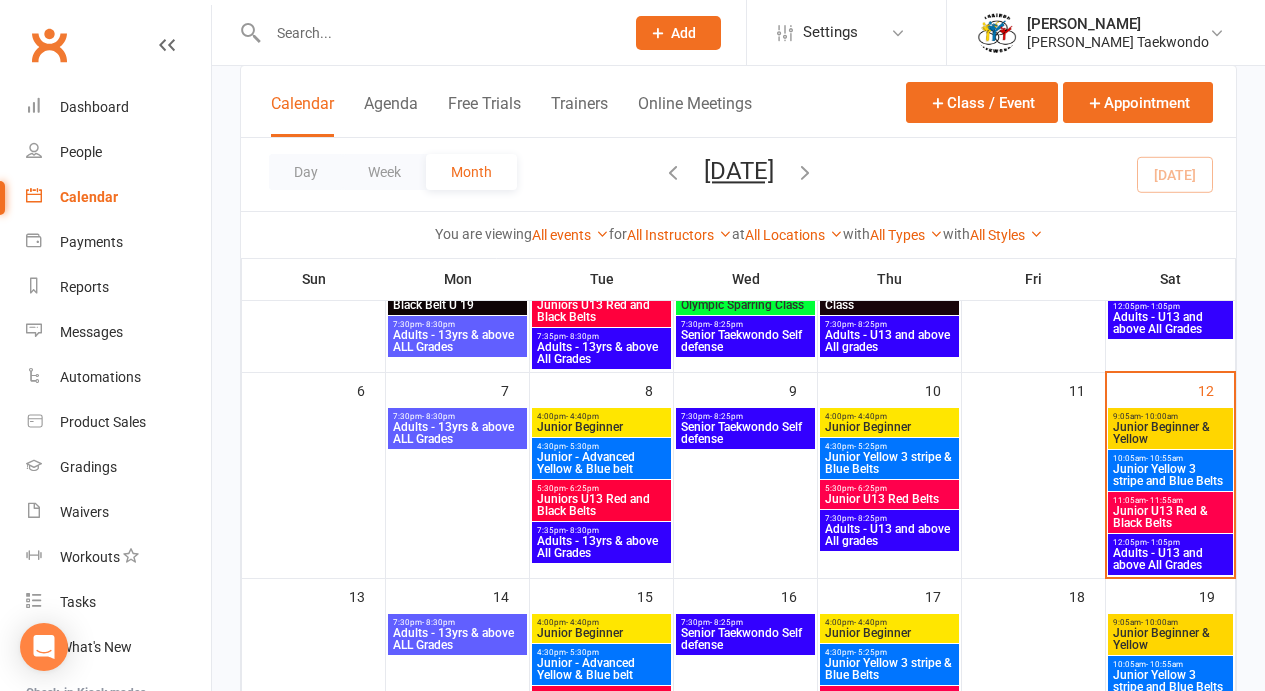 click on "Junior Beginner & Yellow" at bounding box center (1170, 433) 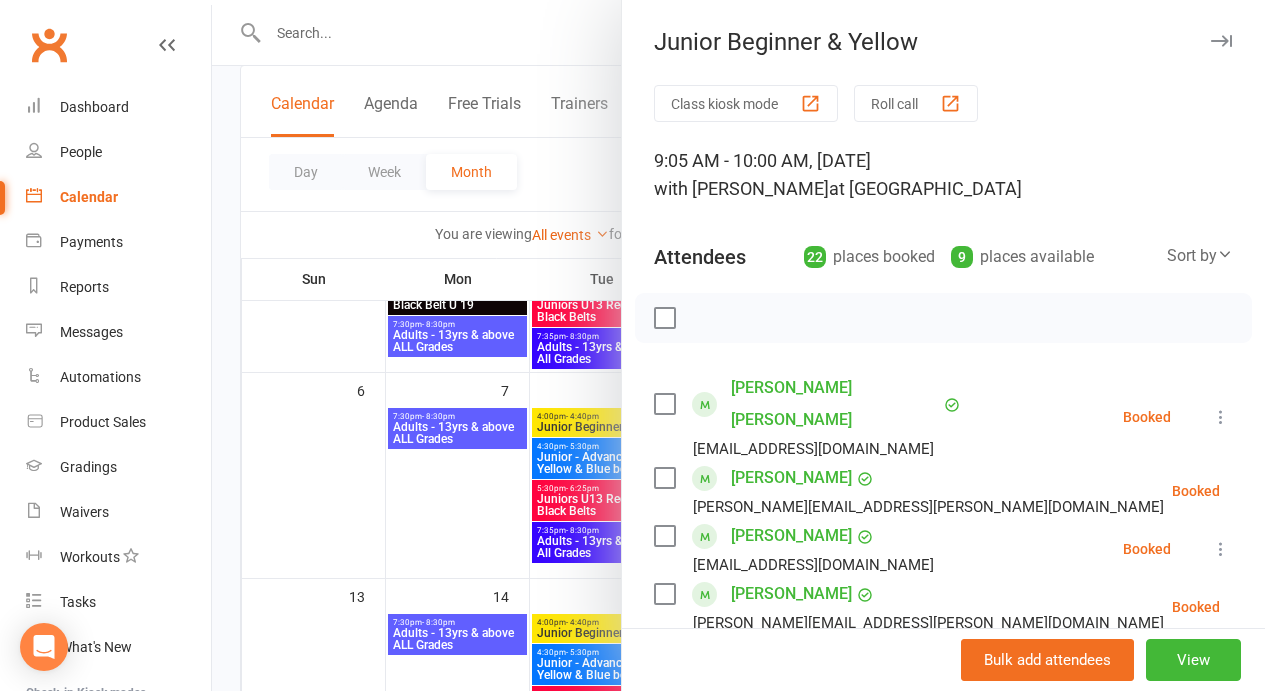 click on "Roll call" at bounding box center (916, 103) 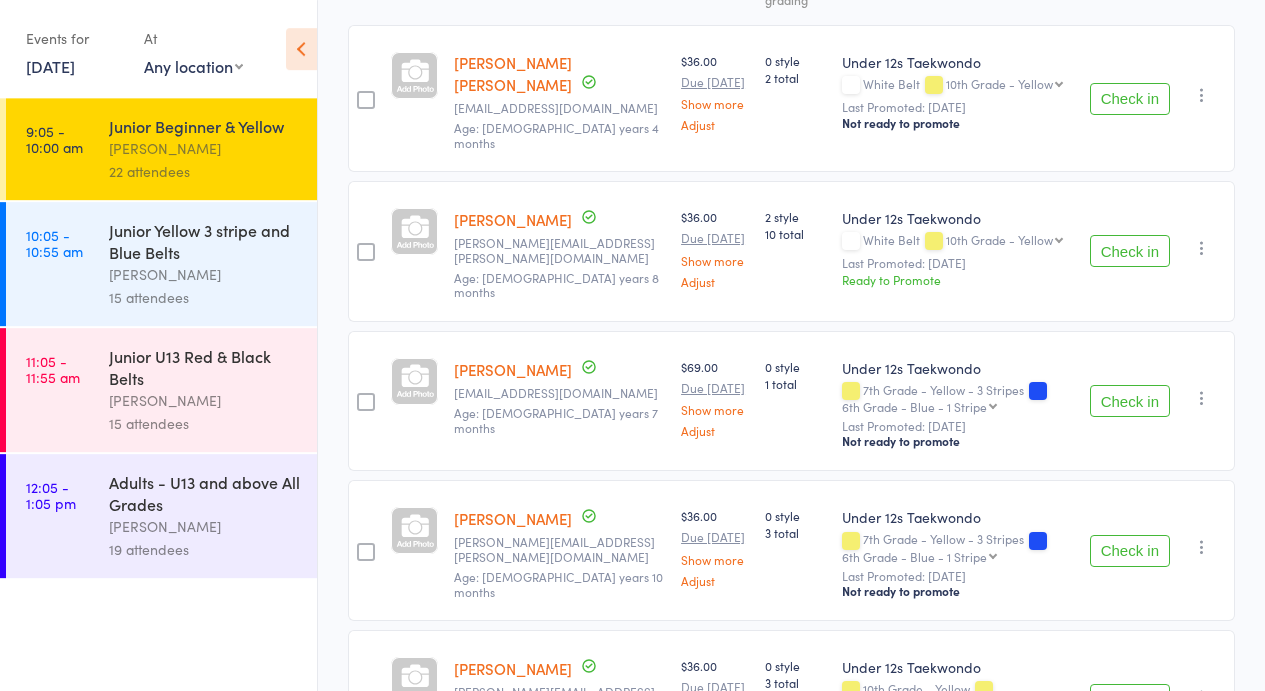 scroll, scrollTop: 352, scrollLeft: 0, axis: vertical 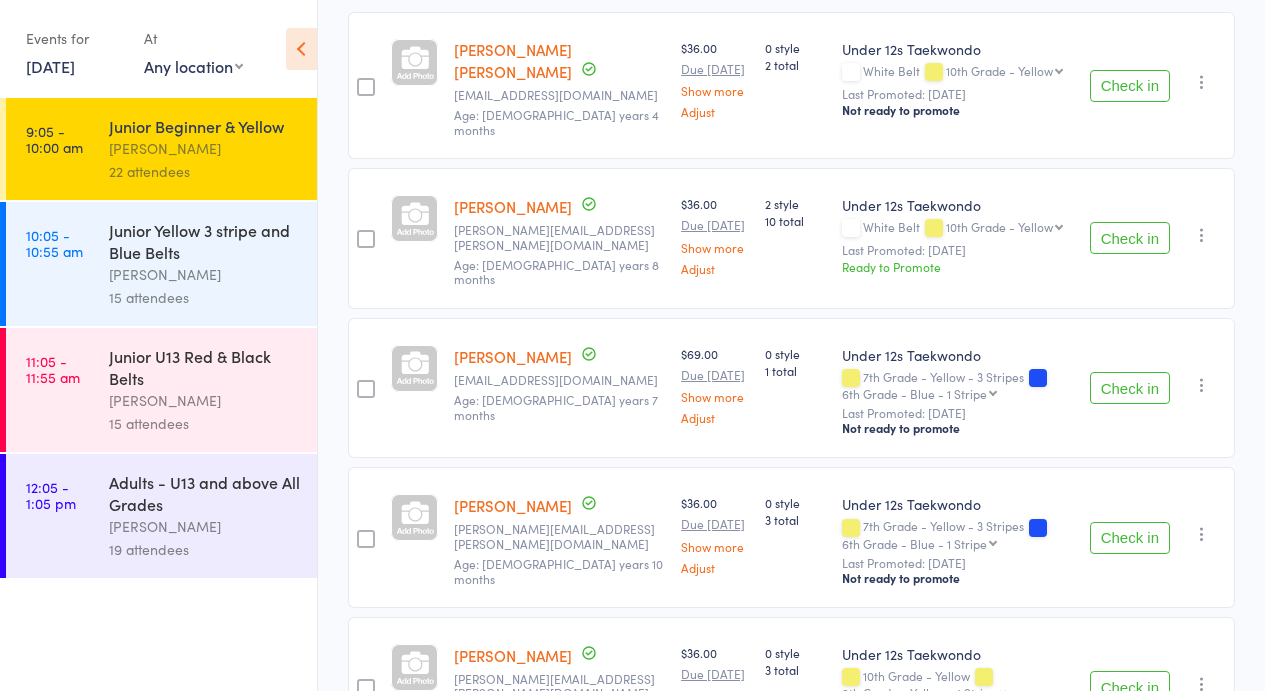 click on "Check in" at bounding box center [1130, 538] 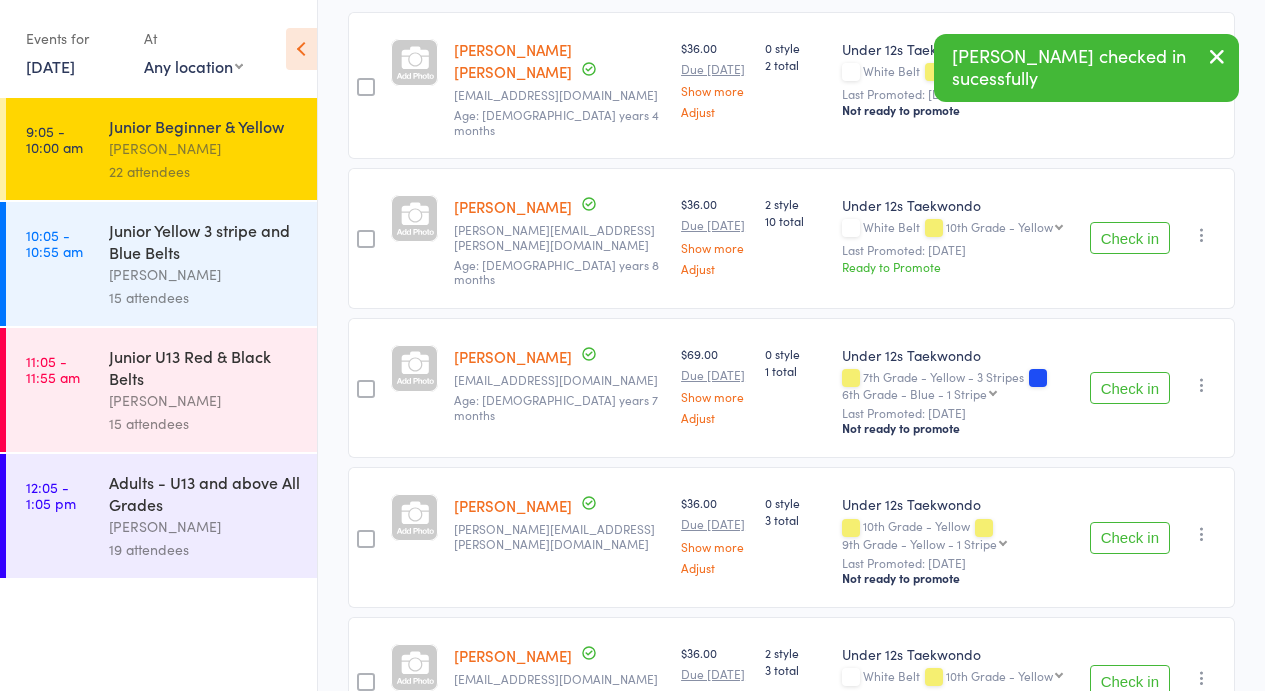 click on "Check in" at bounding box center (1130, 538) 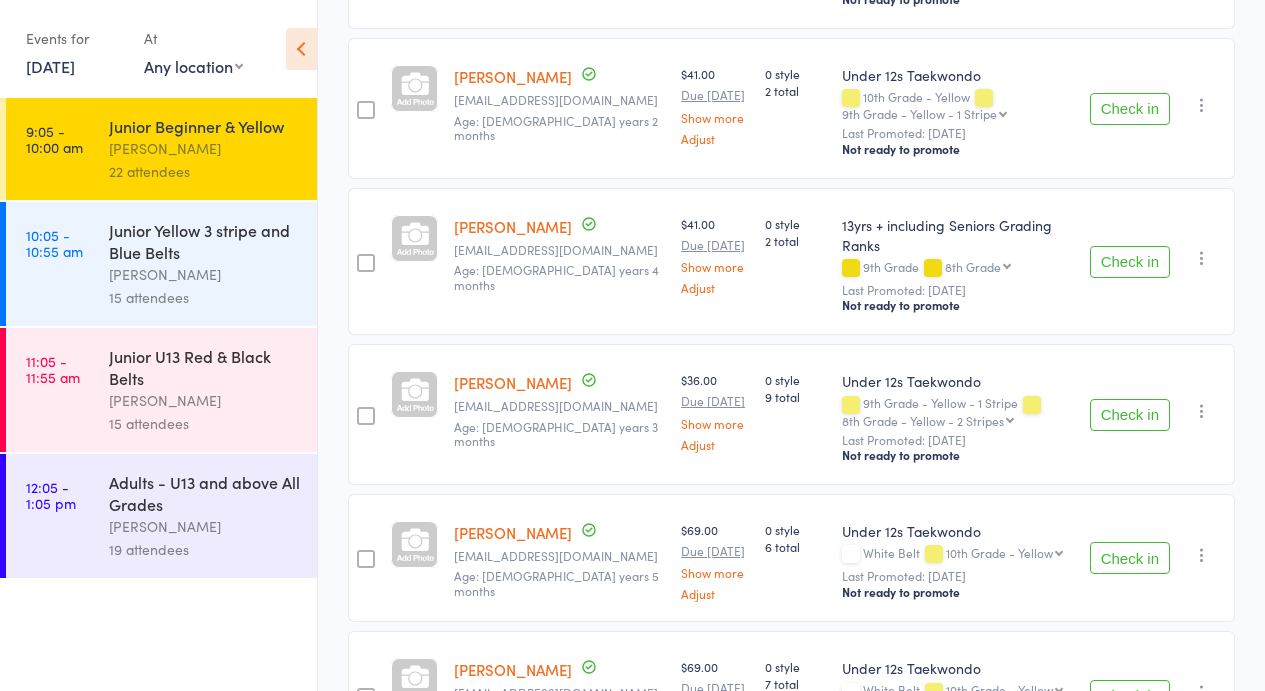 scroll, scrollTop: 1920, scrollLeft: 0, axis: vertical 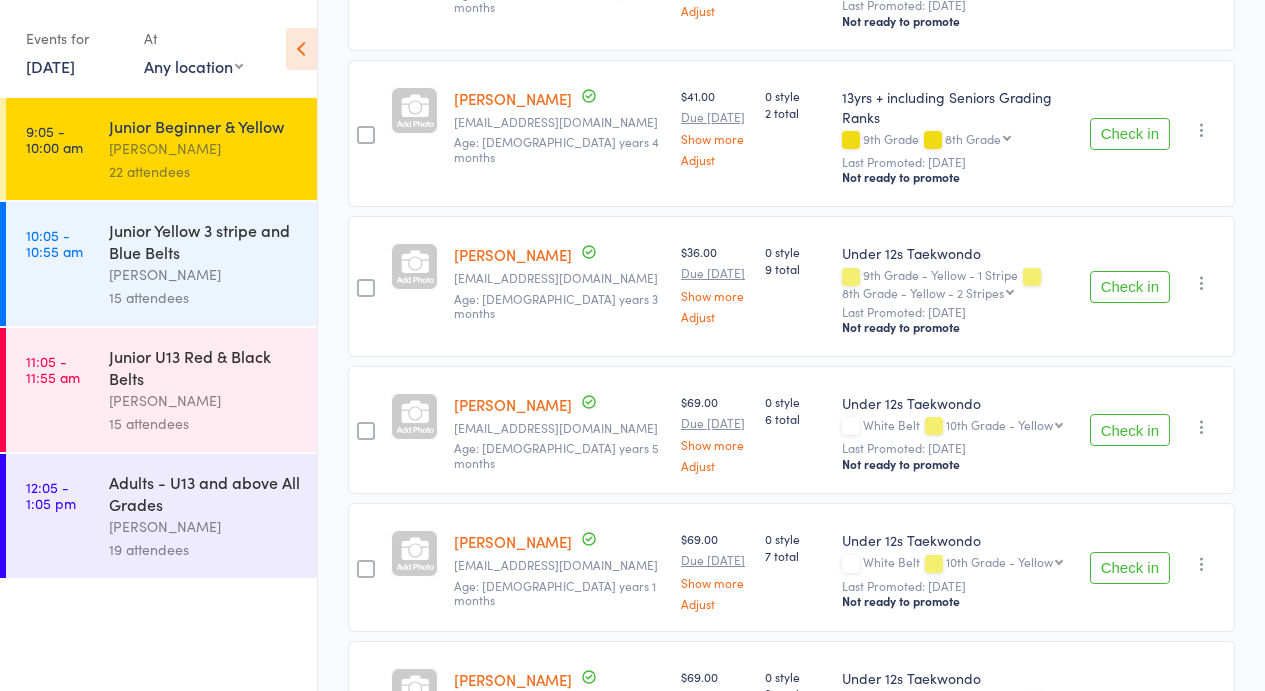 click on "Check in" at bounding box center (1130, 430) 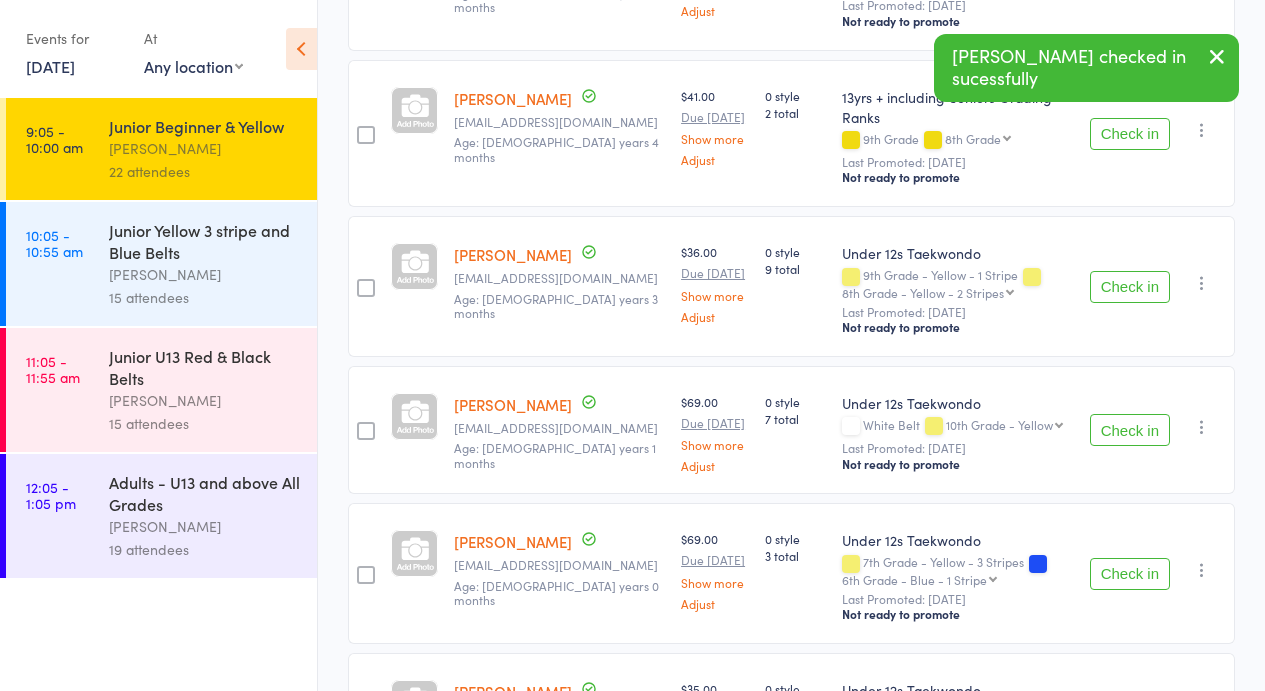click on "Check in" at bounding box center [1130, 430] 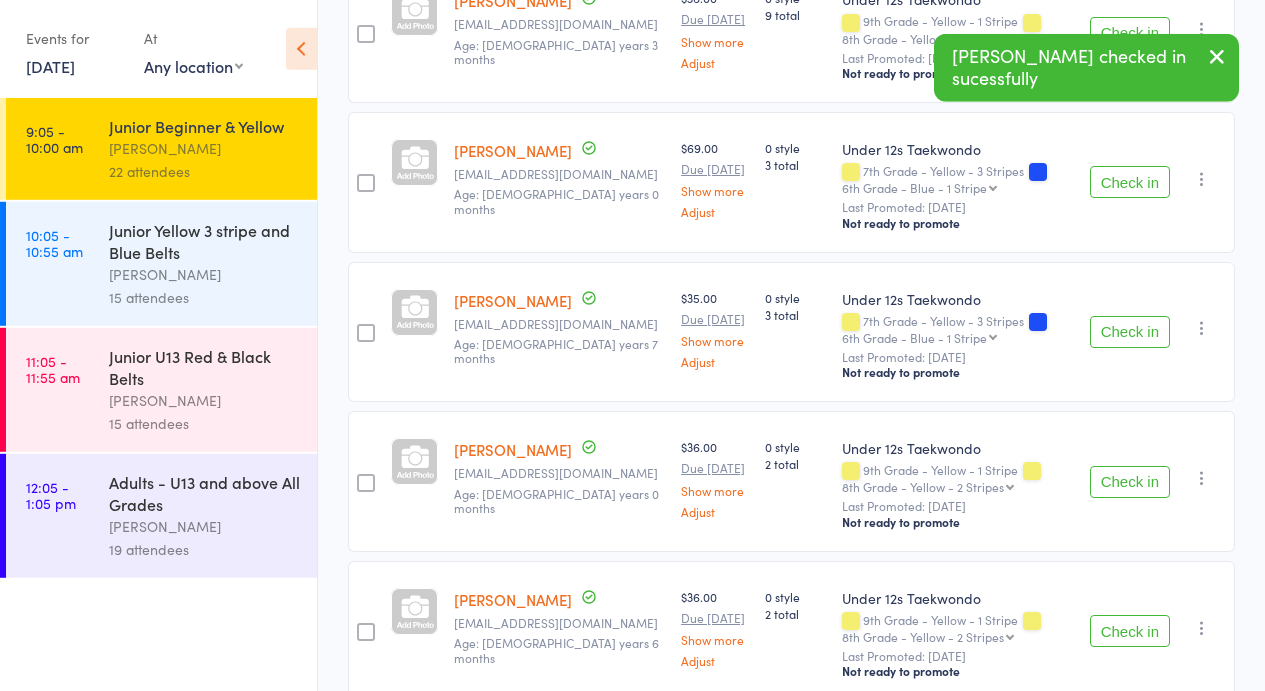 scroll, scrollTop: 2176, scrollLeft: 0, axis: vertical 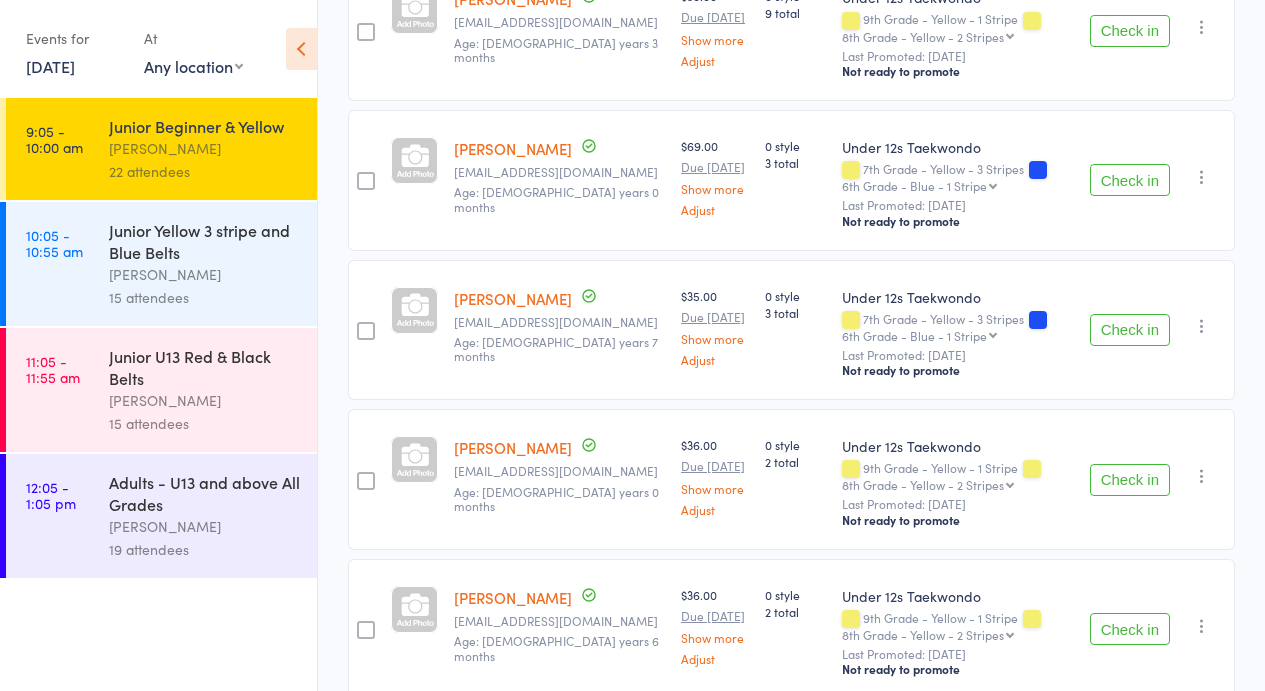 click on "Check in" at bounding box center (1130, 480) 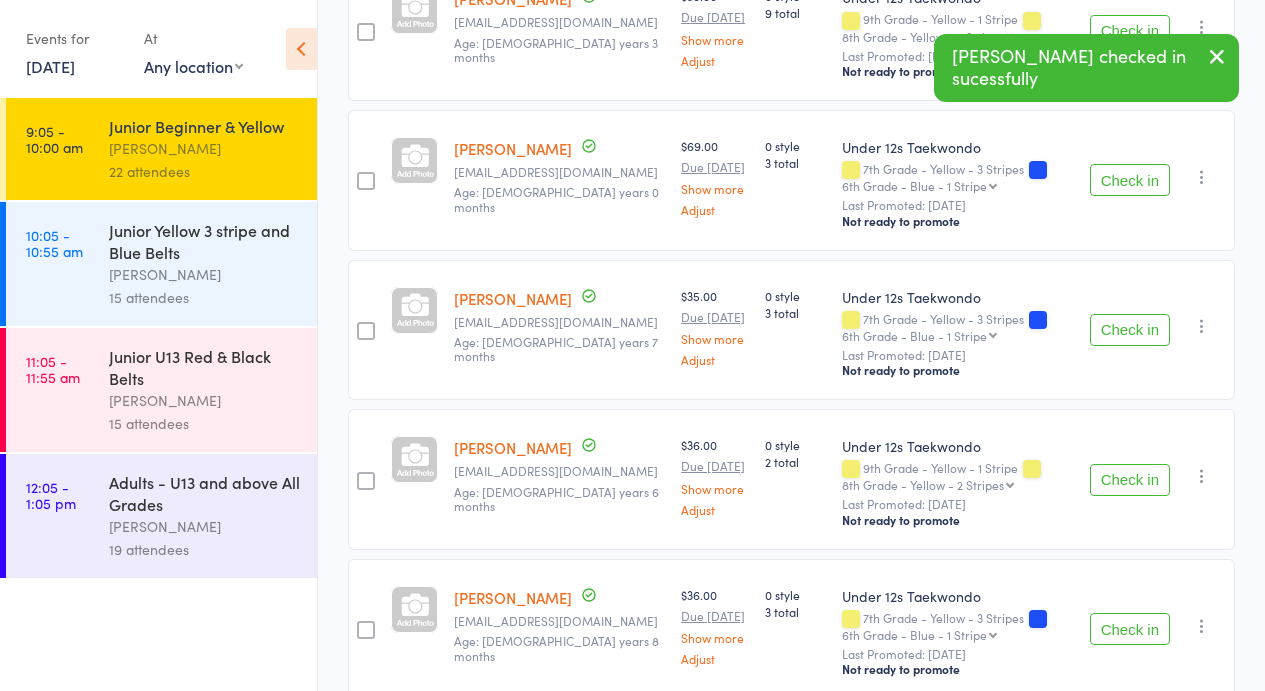 click on "Check in" at bounding box center [1130, 480] 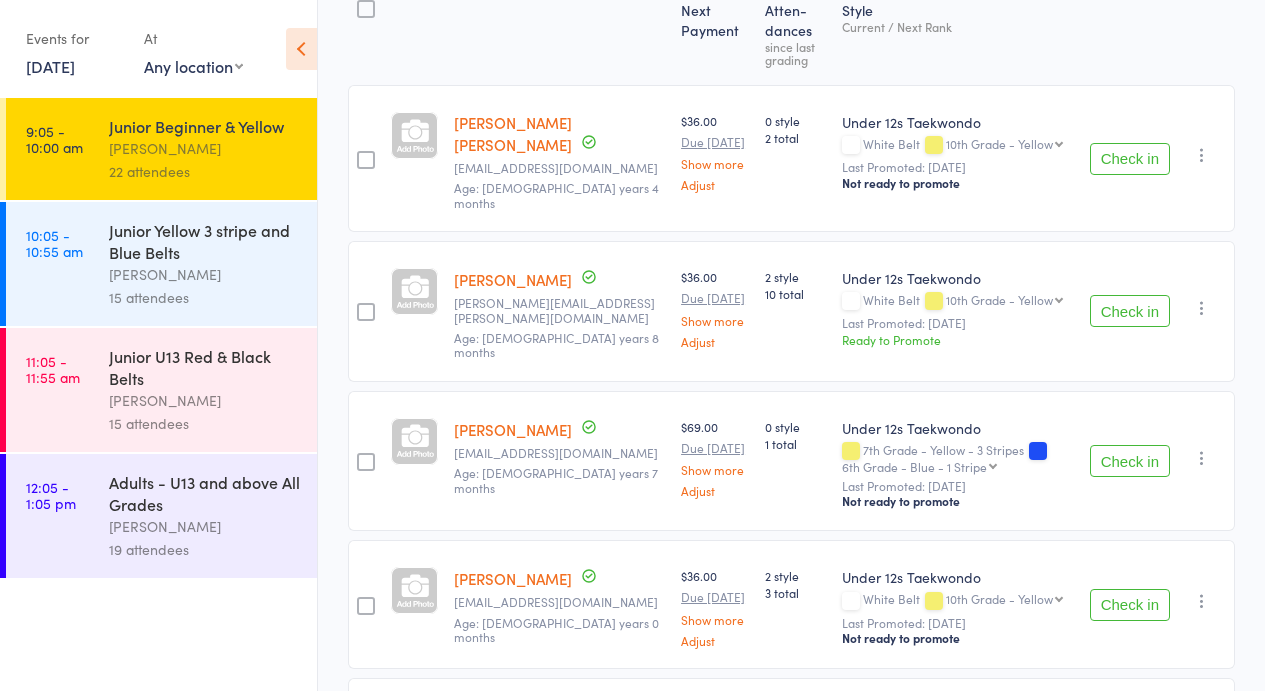 scroll, scrollTop: 263, scrollLeft: 0, axis: vertical 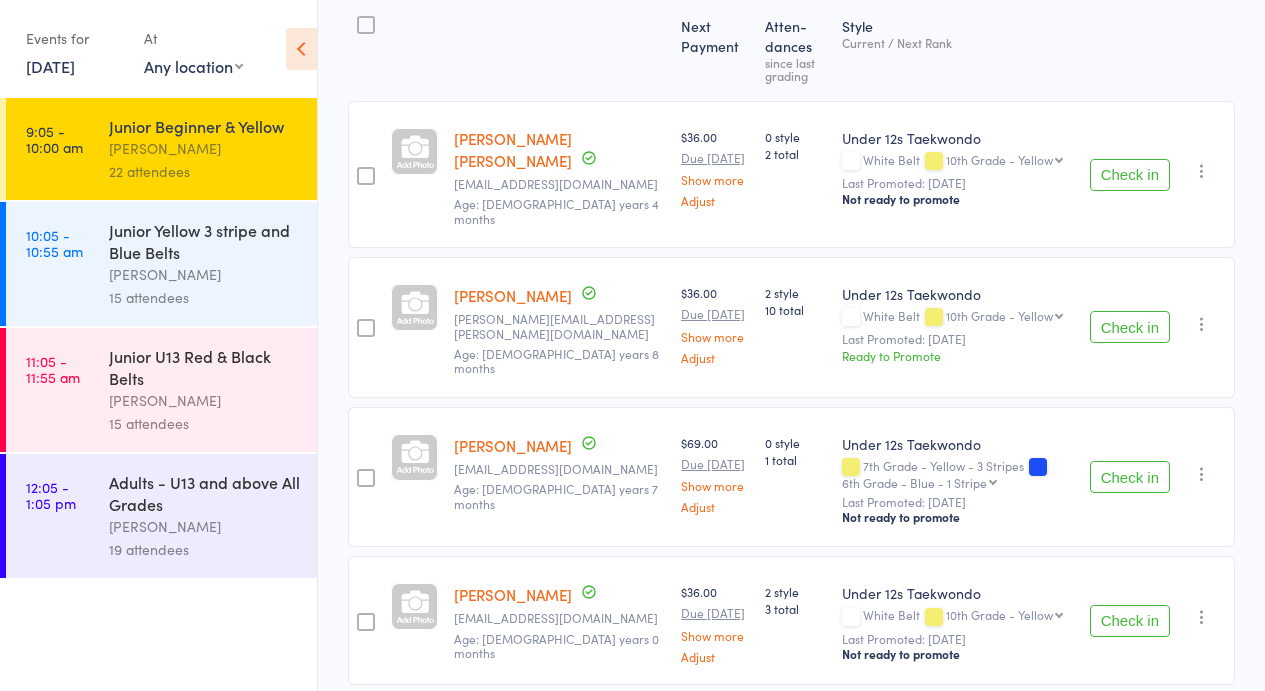 click on "Check in" at bounding box center [1130, 327] 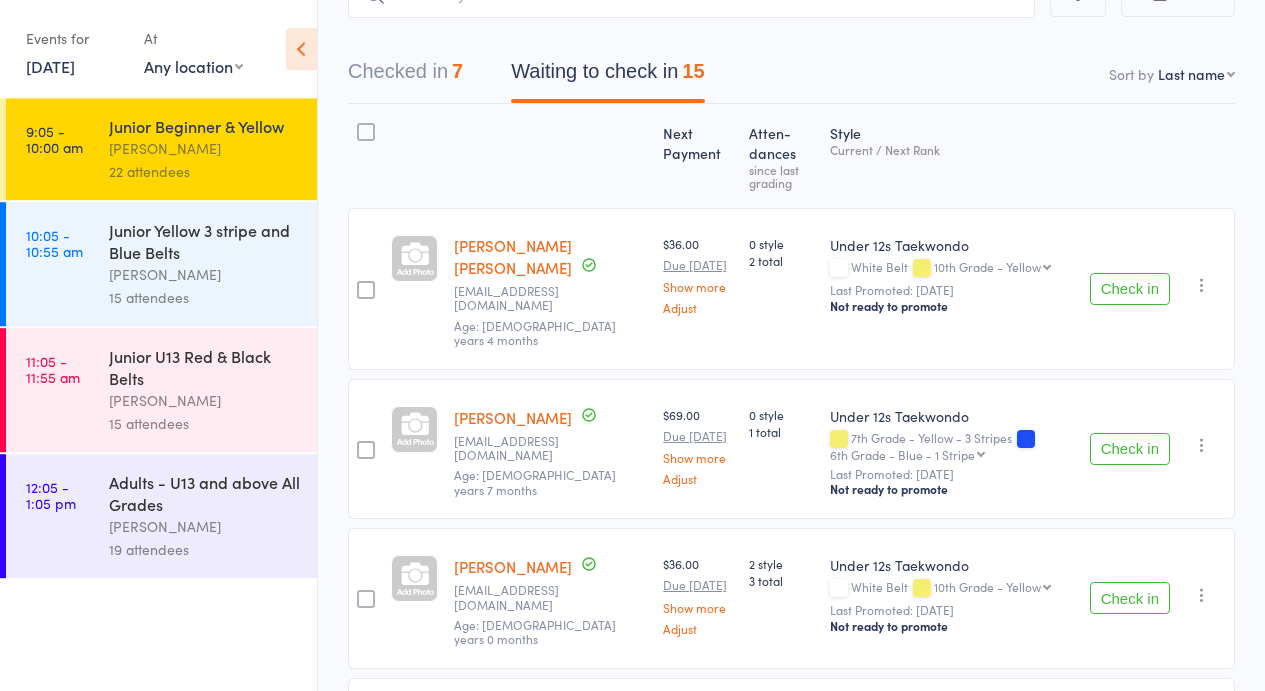 scroll, scrollTop: 93, scrollLeft: 0, axis: vertical 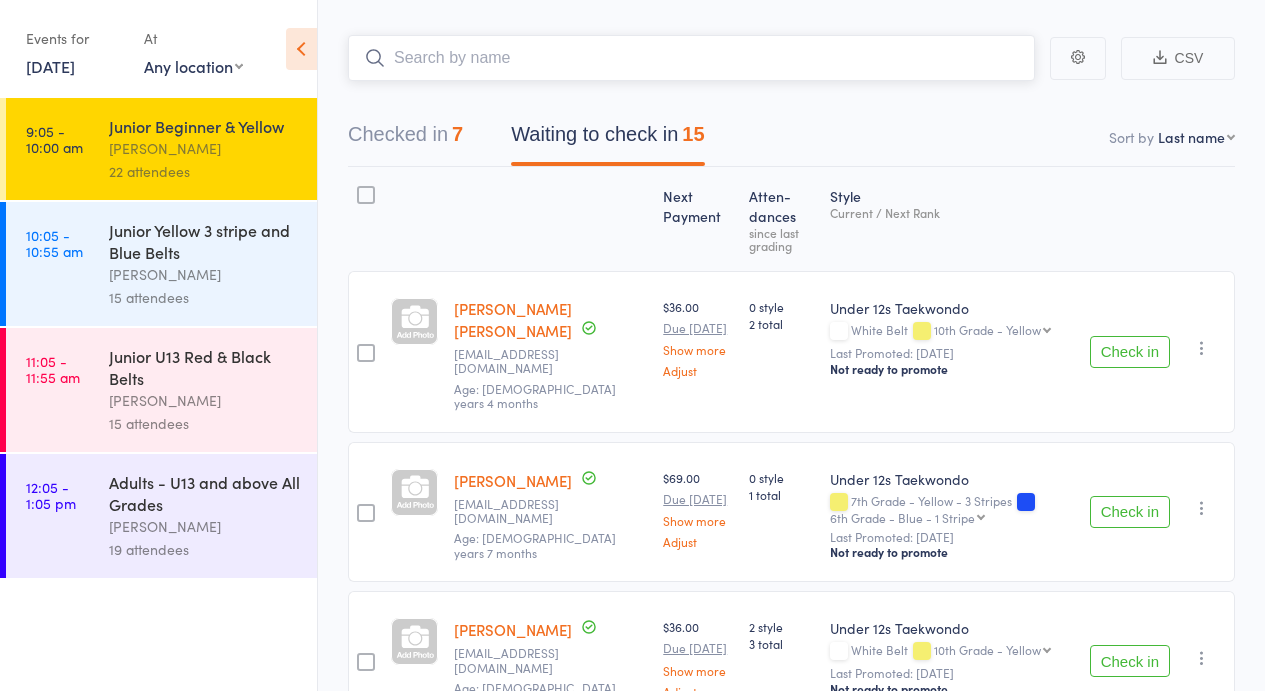 click at bounding box center [691, 58] 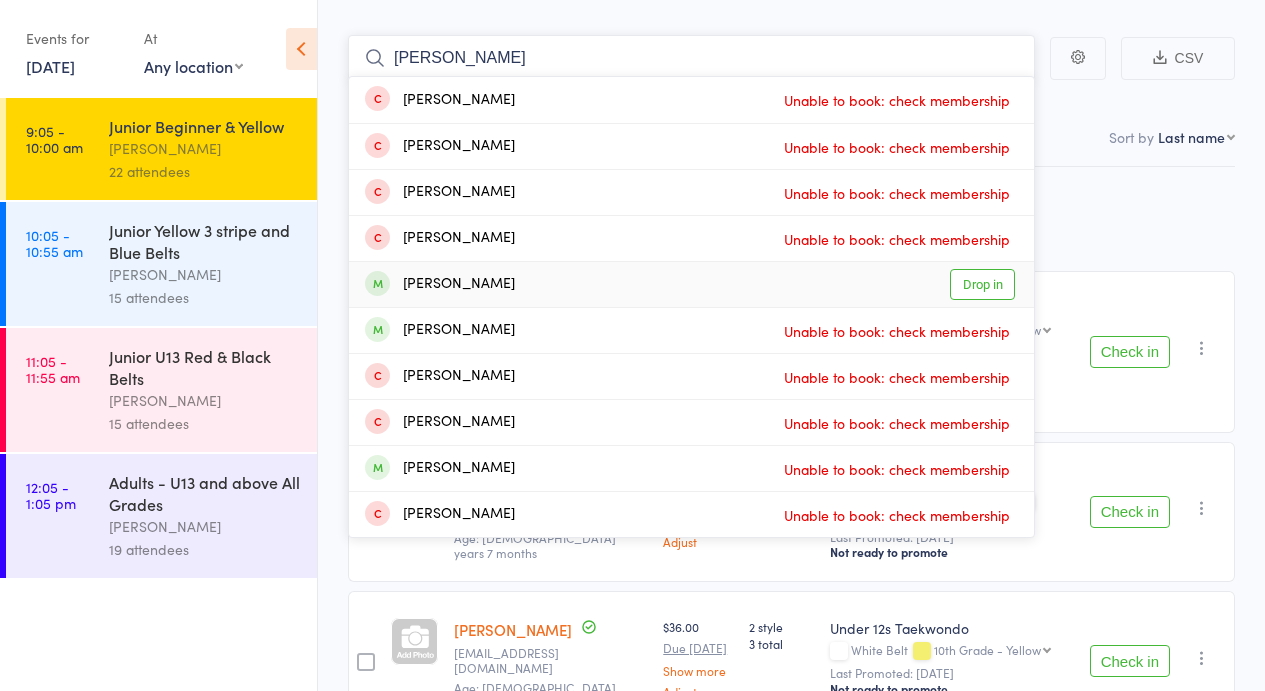 type on "Logan" 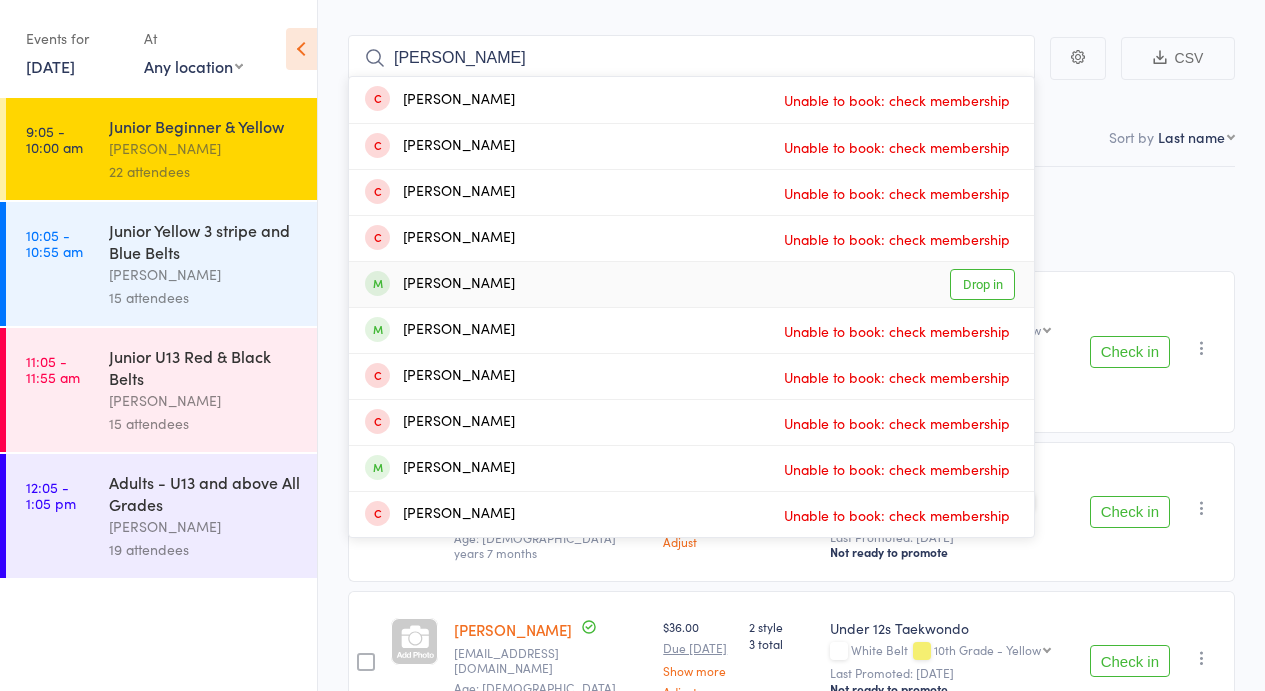 click on "Drop in" at bounding box center (982, 284) 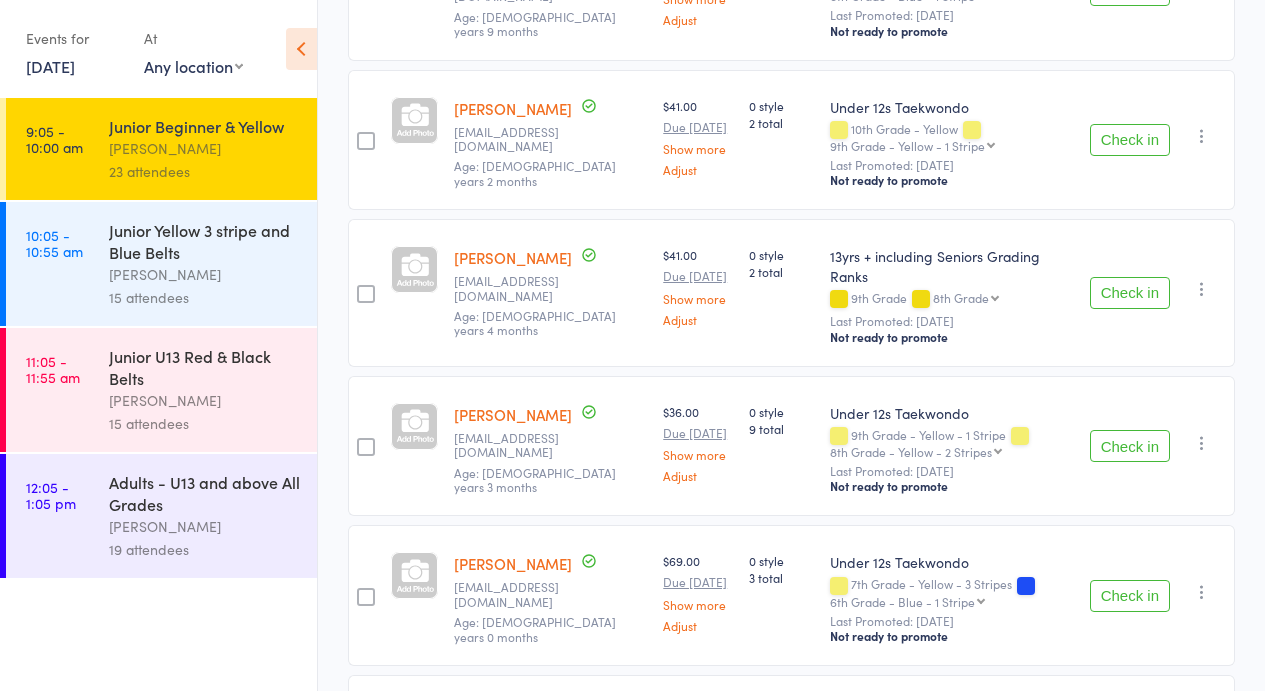 scroll, scrollTop: 1645, scrollLeft: 0, axis: vertical 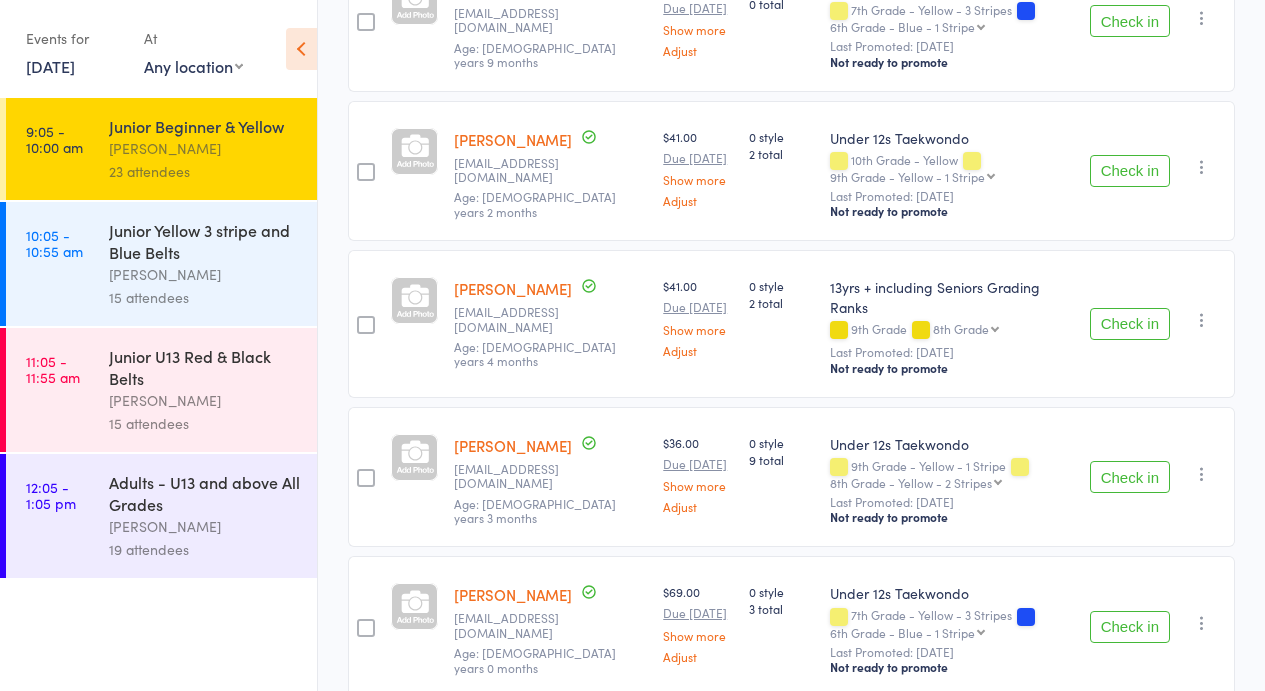 click on "Check in" at bounding box center (1130, 324) 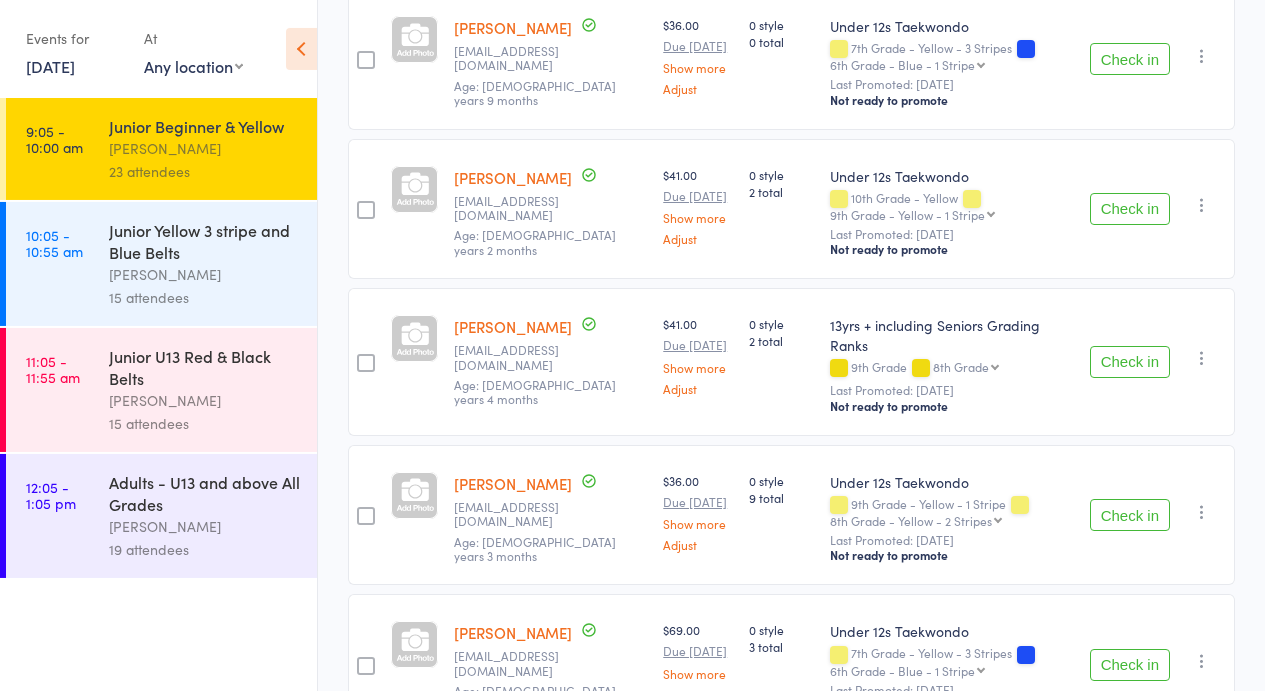 scroll, scrollTop: 1549, scrollLeft: 0, axis: vertical 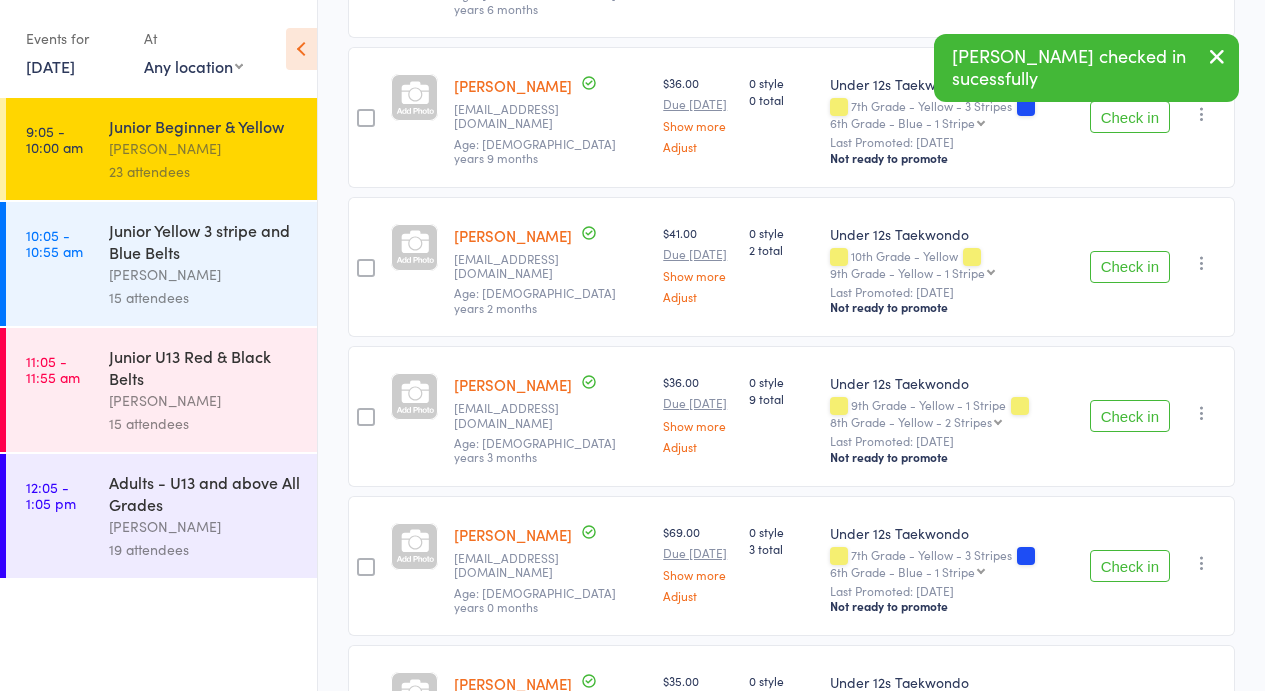 click on "Check in" at bounding box center (1130, 267) 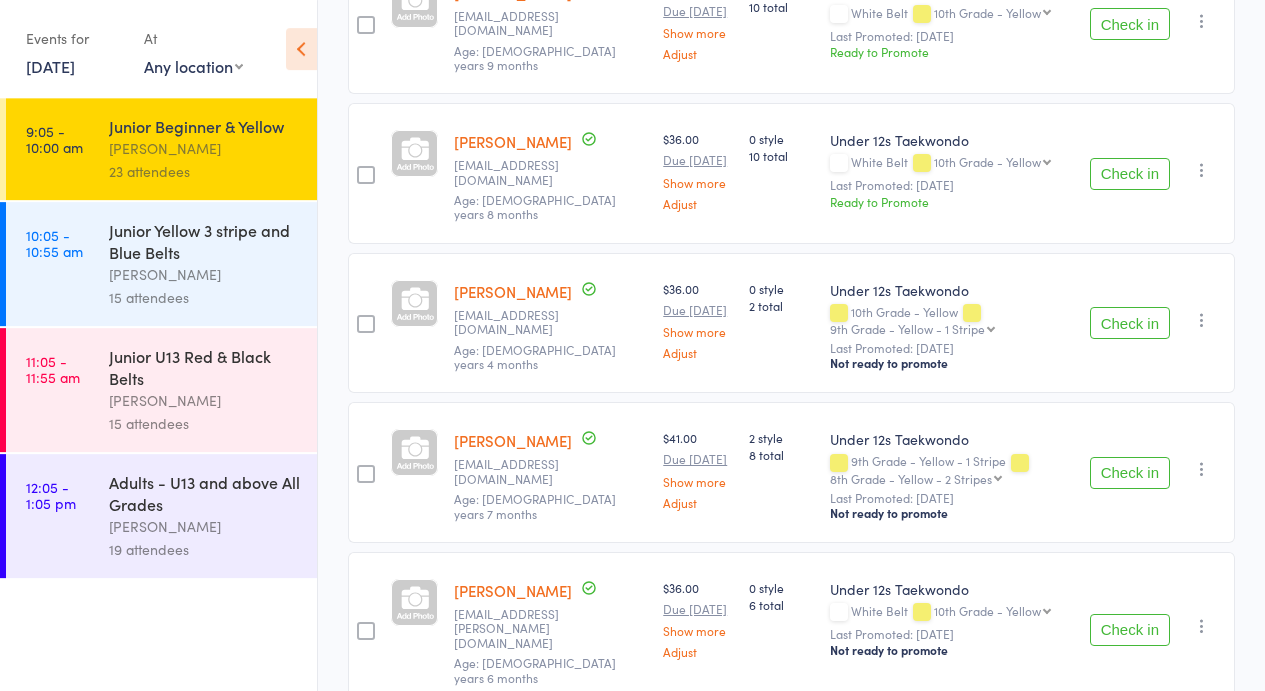 scroll, scrollTop: 861, scrollLeft: 0, axis: vertical 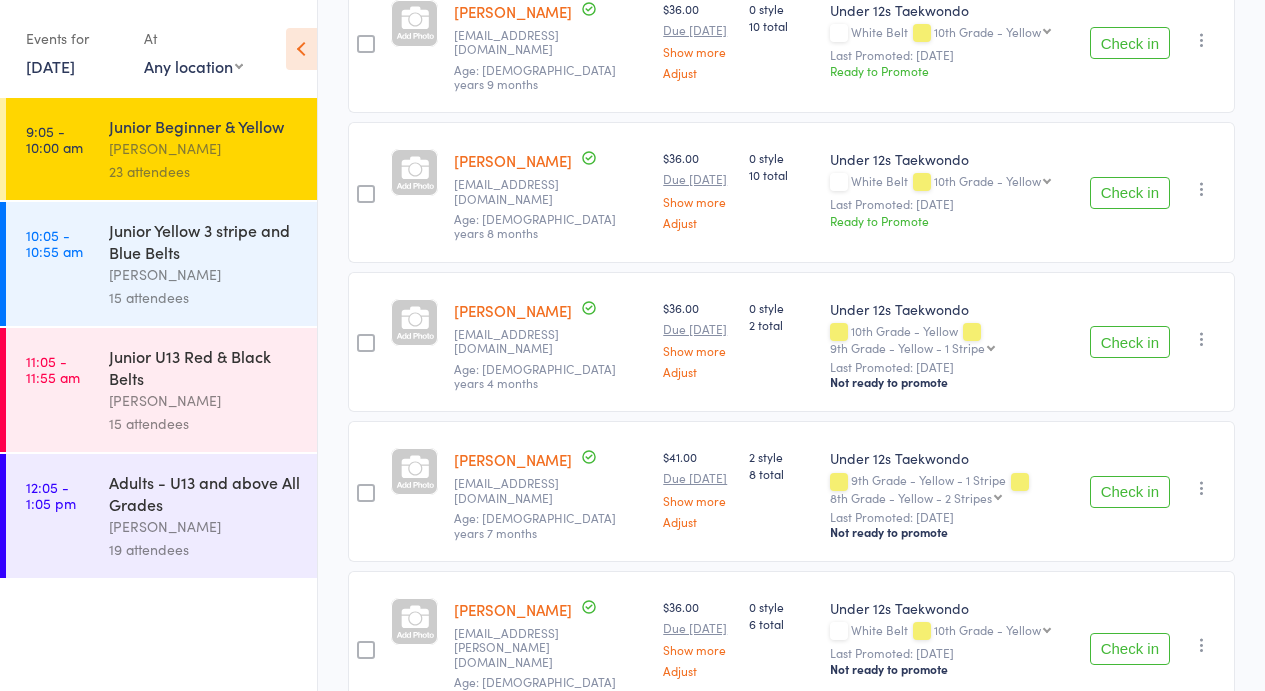 drag, startPoint x: 1121, startPoint y: 276, endPoint x: 815, endPoint y: 338, distance: 312.21786 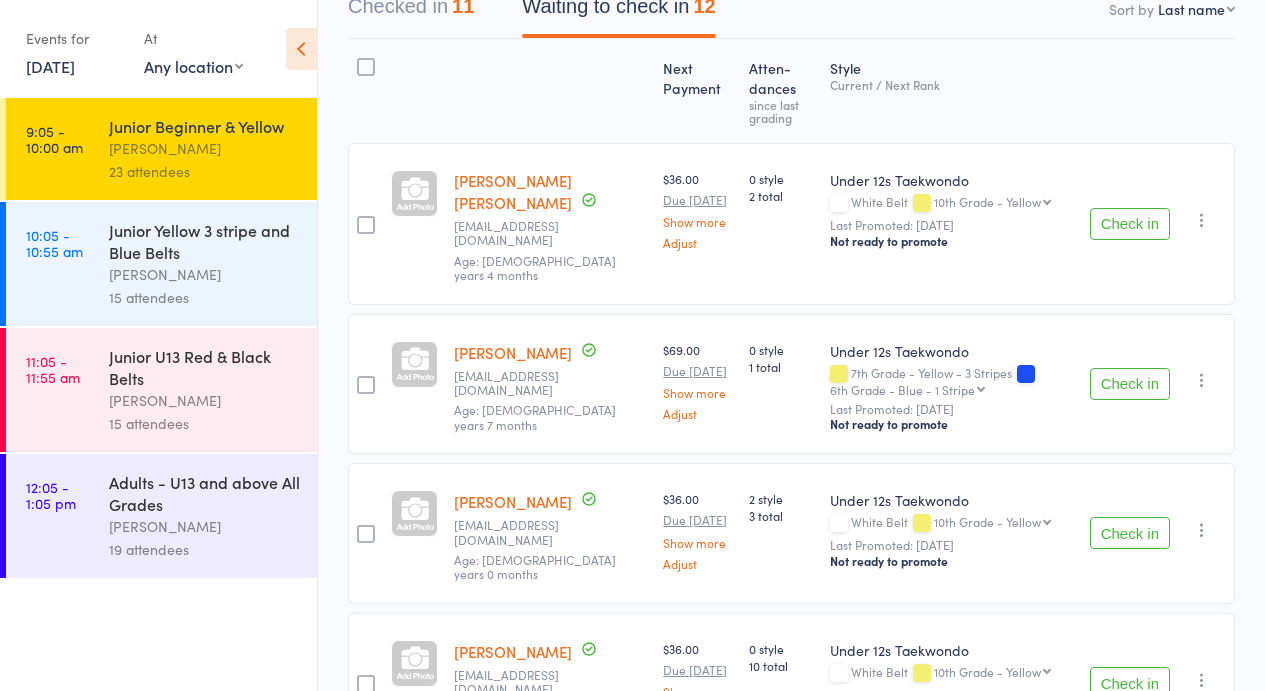 scroll, scrollTop: 0, scrollLeft: 0, axis: both 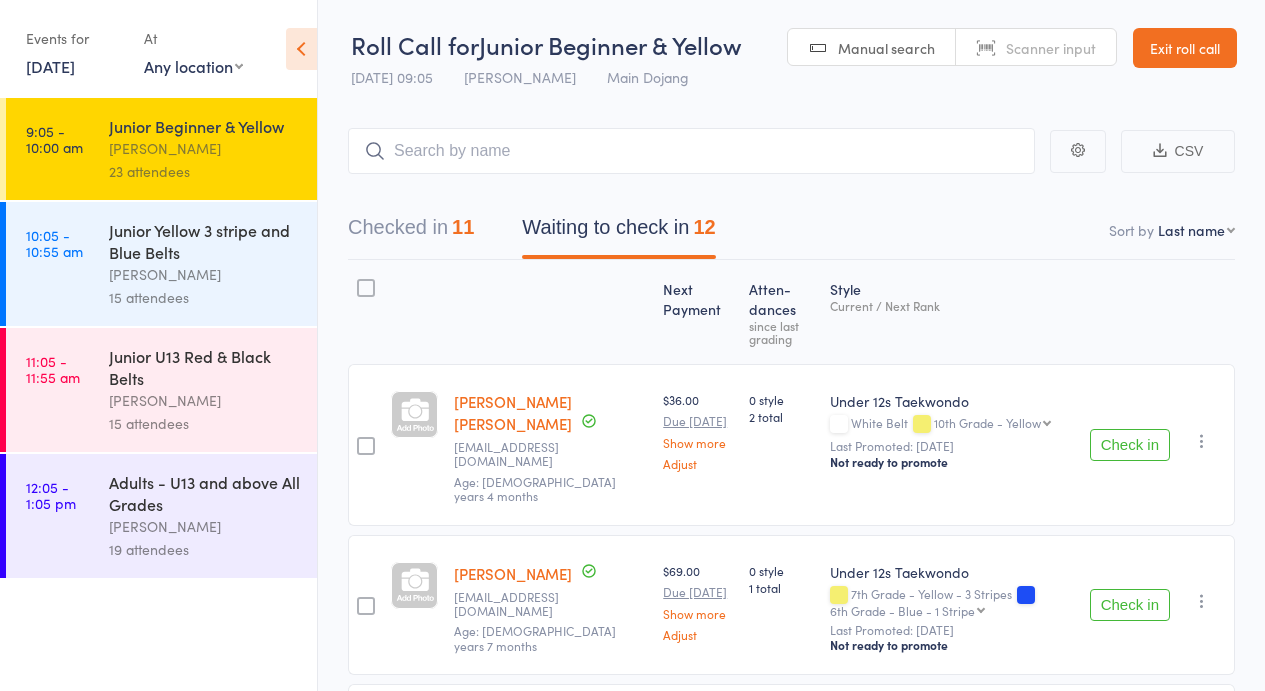drag, startPoint x: 396, startPoint y: 226, endPoint x: 840, endPoint y: 474, distance: 508.56662 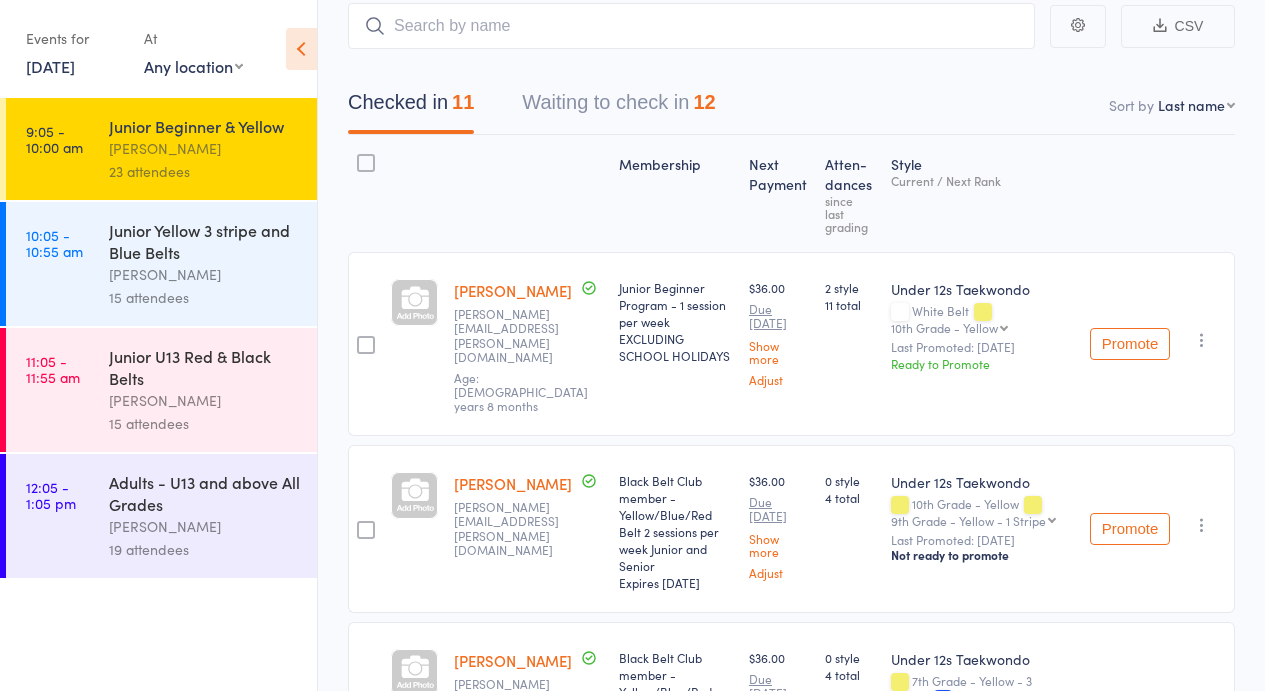 scroll, scrollTop: 0, scrollLeft: 0, axis: both 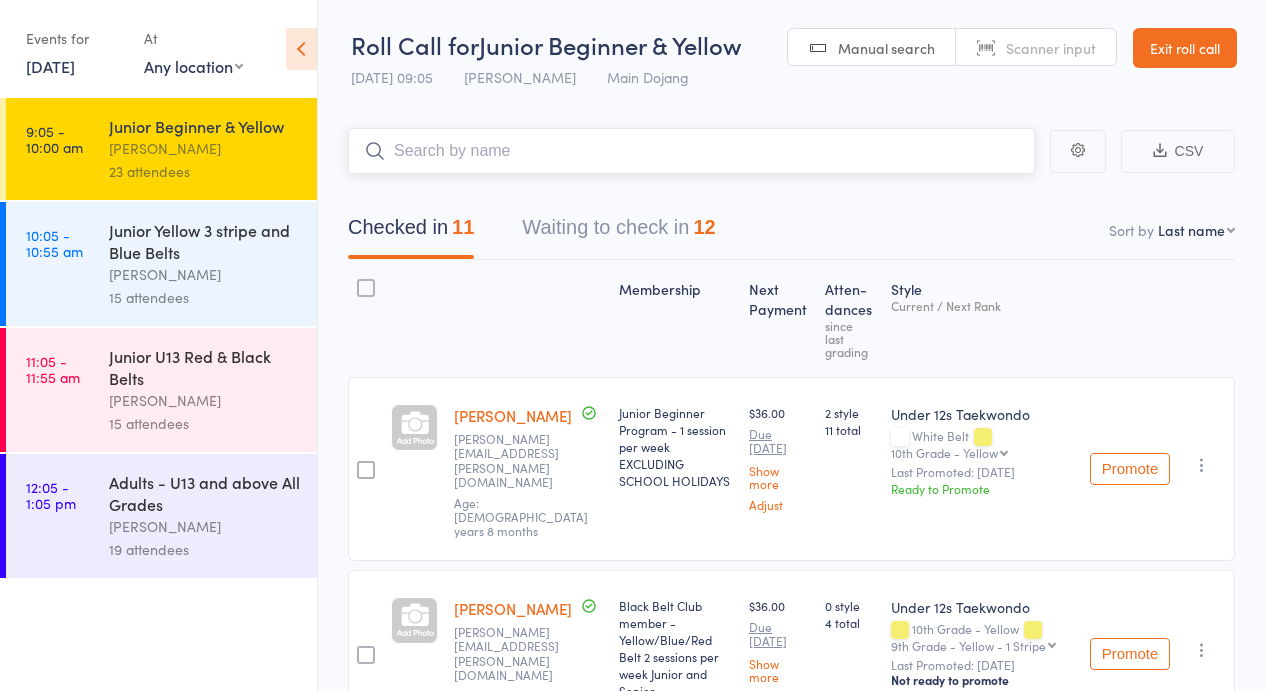click at bounding box center [691, 151] 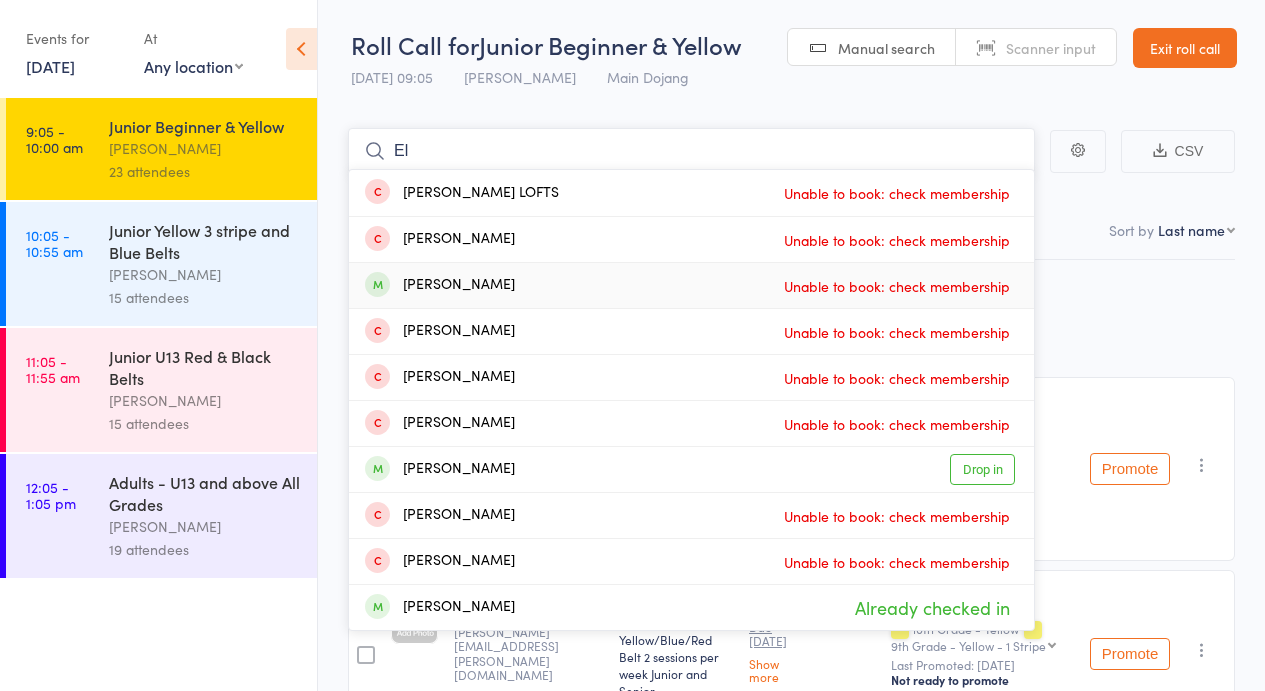 type on "E" 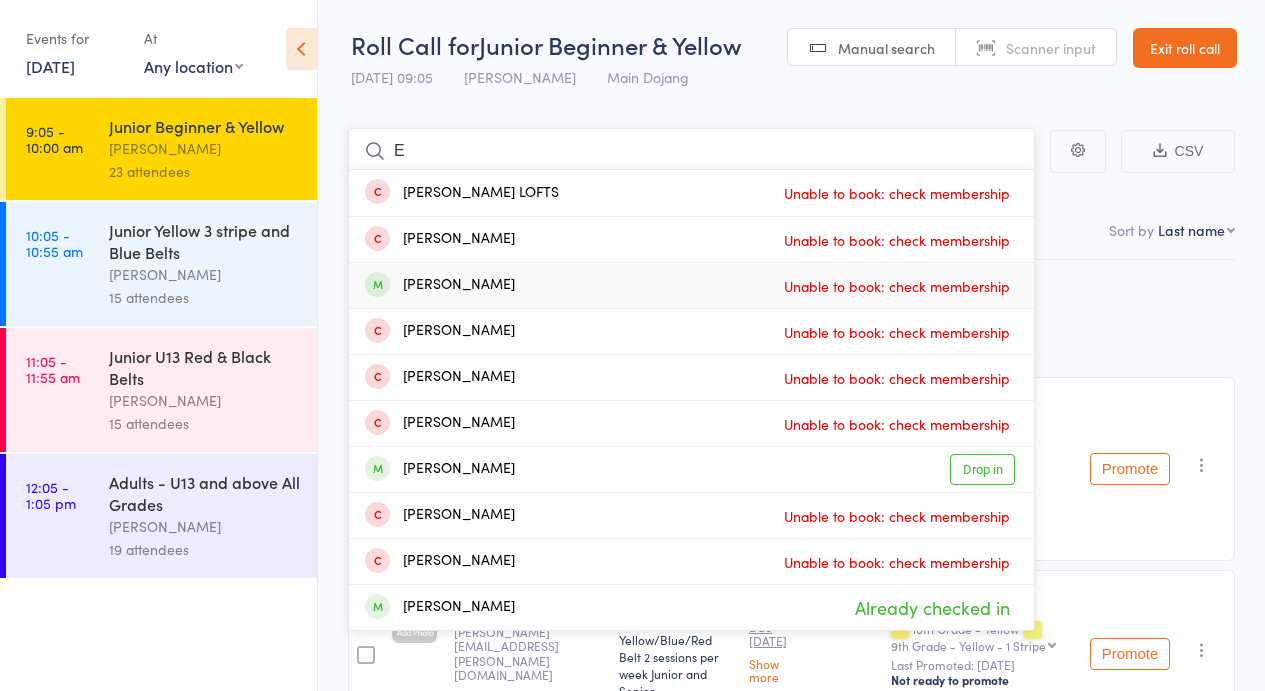 type 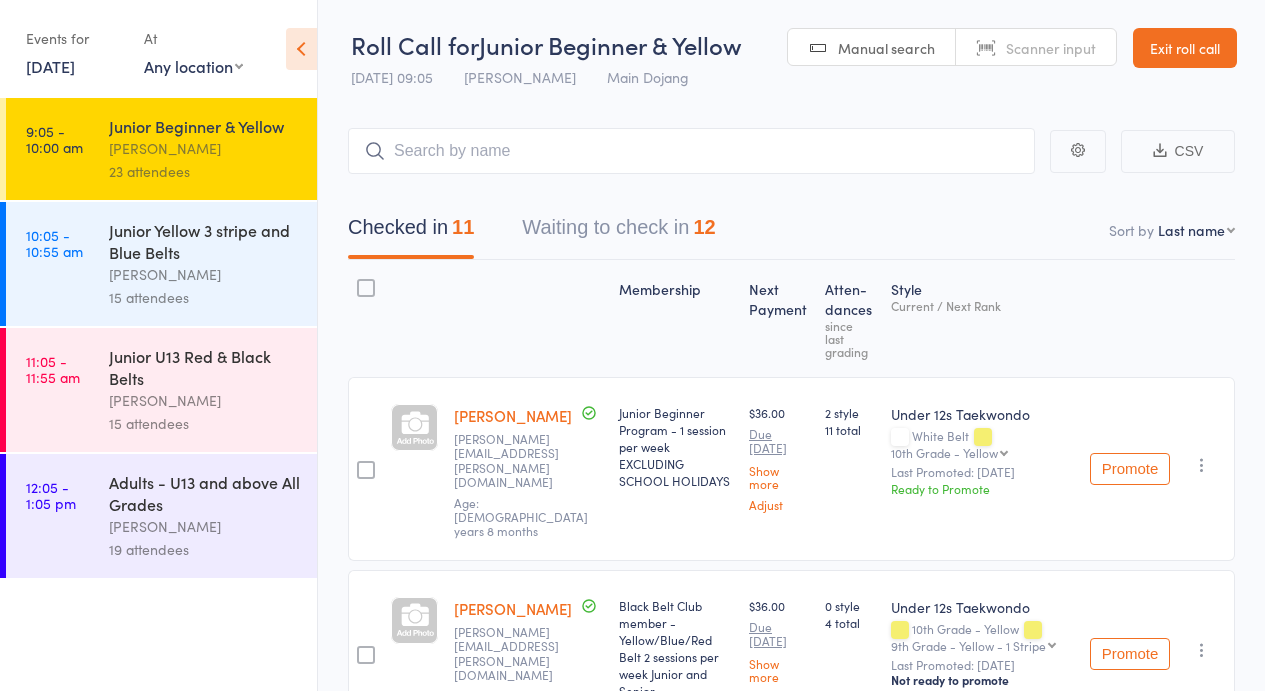 click on "Exit roll call" at bounding box center [1185, 48] 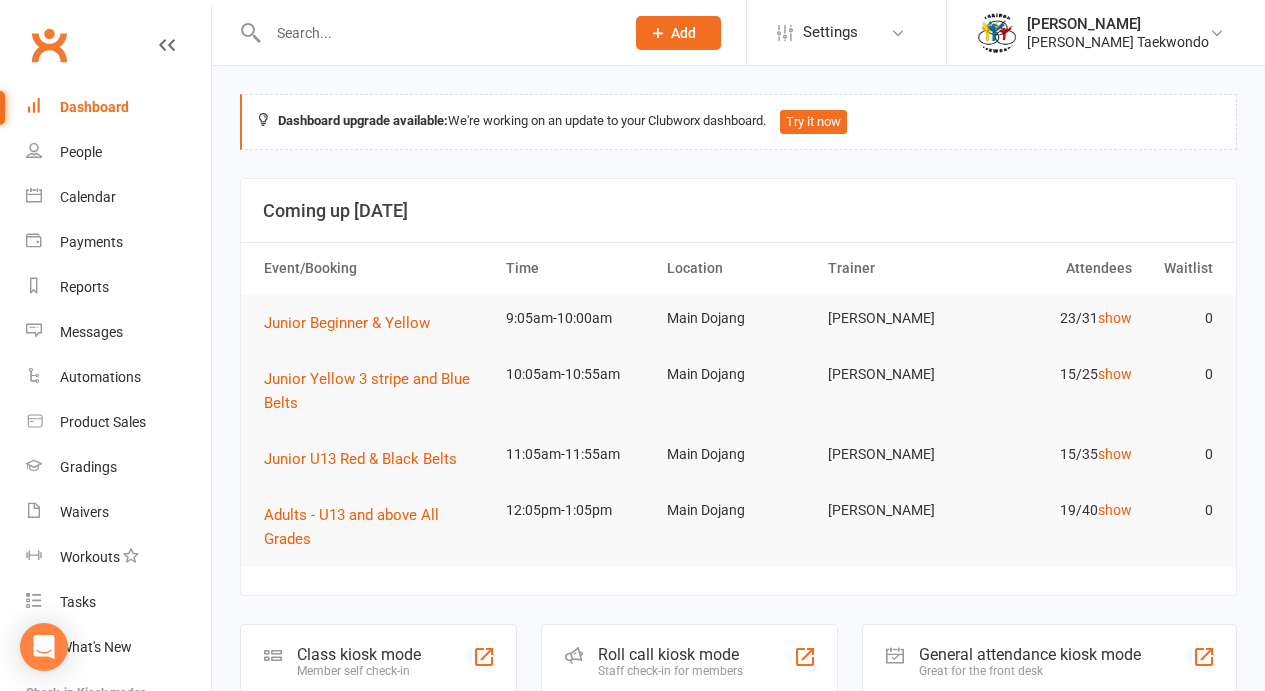 scroll, scrollTop: 0, scrollLeft: 0, axis: both 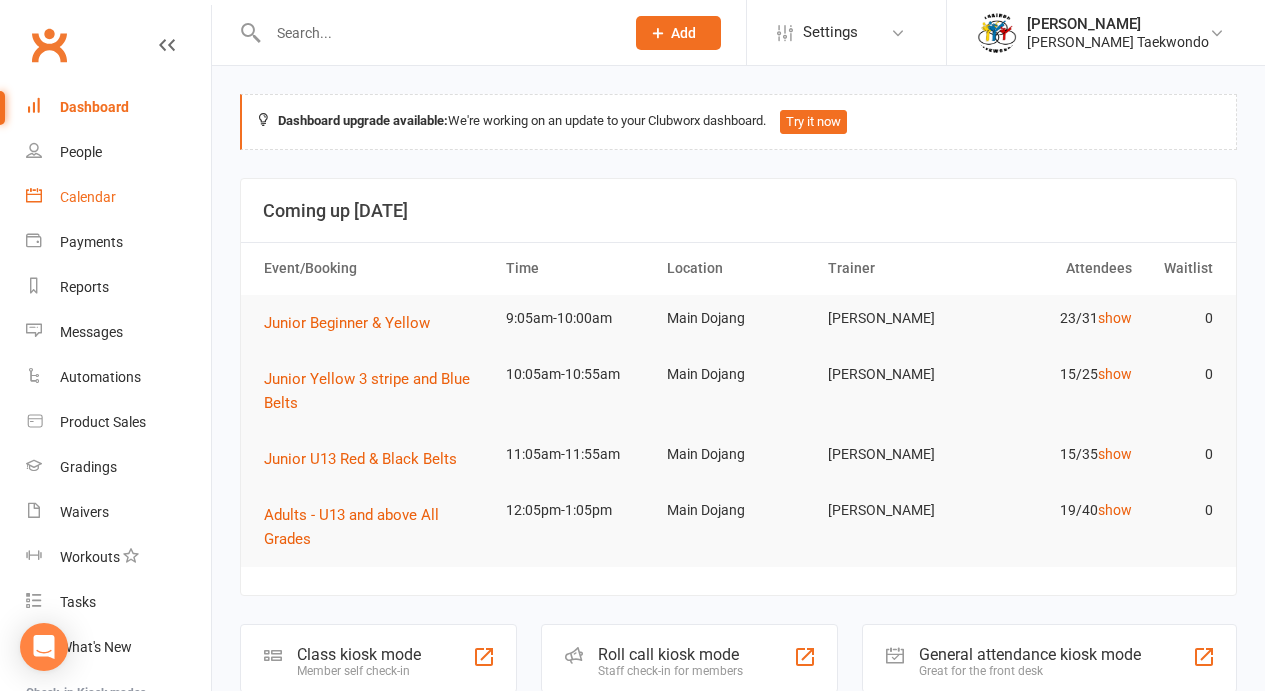 click on "Calendar" at bounding box center [88, 197] 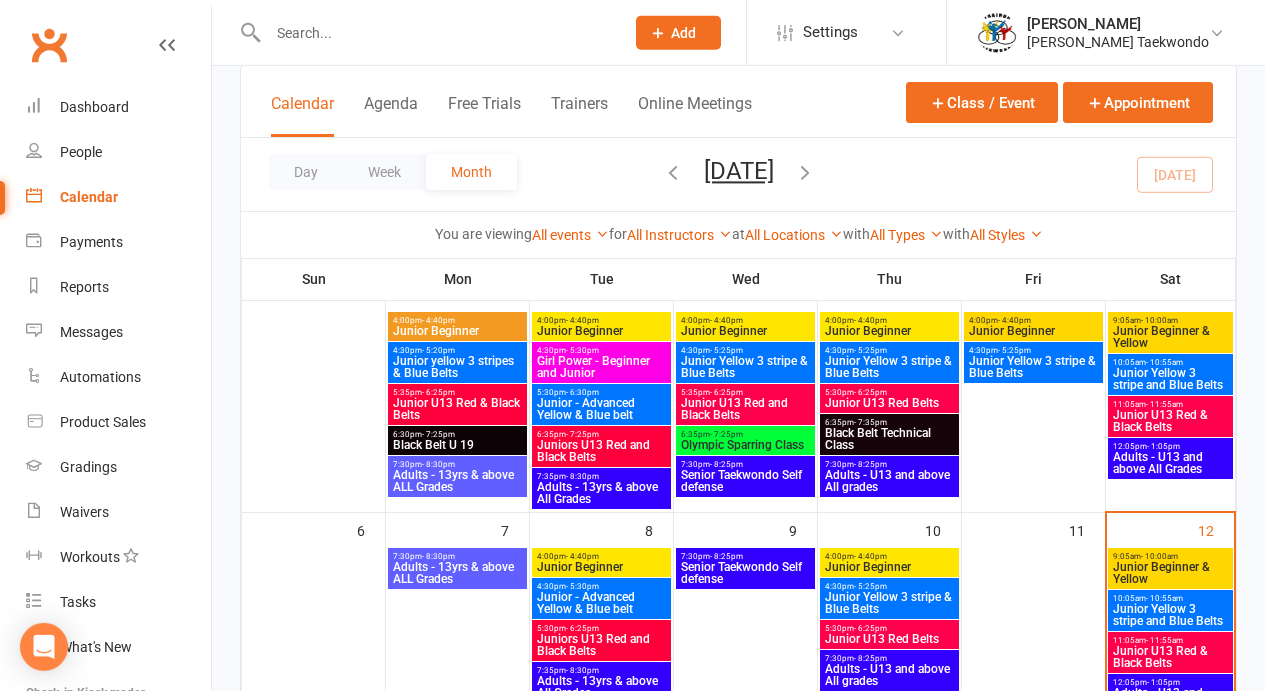 scroll, scrollTop: 224, scrollLeft: 0, axis: vertical 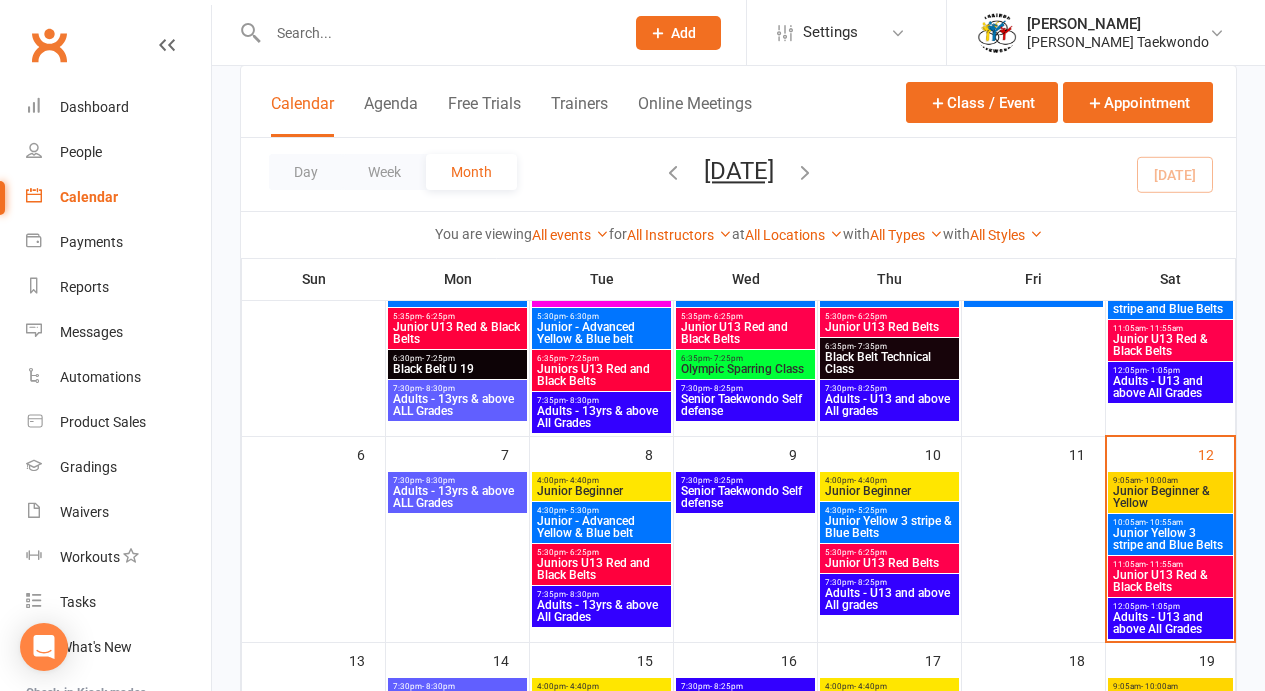 click on "Junior Beginner & Yellow" at bounding box center [1170, 497] 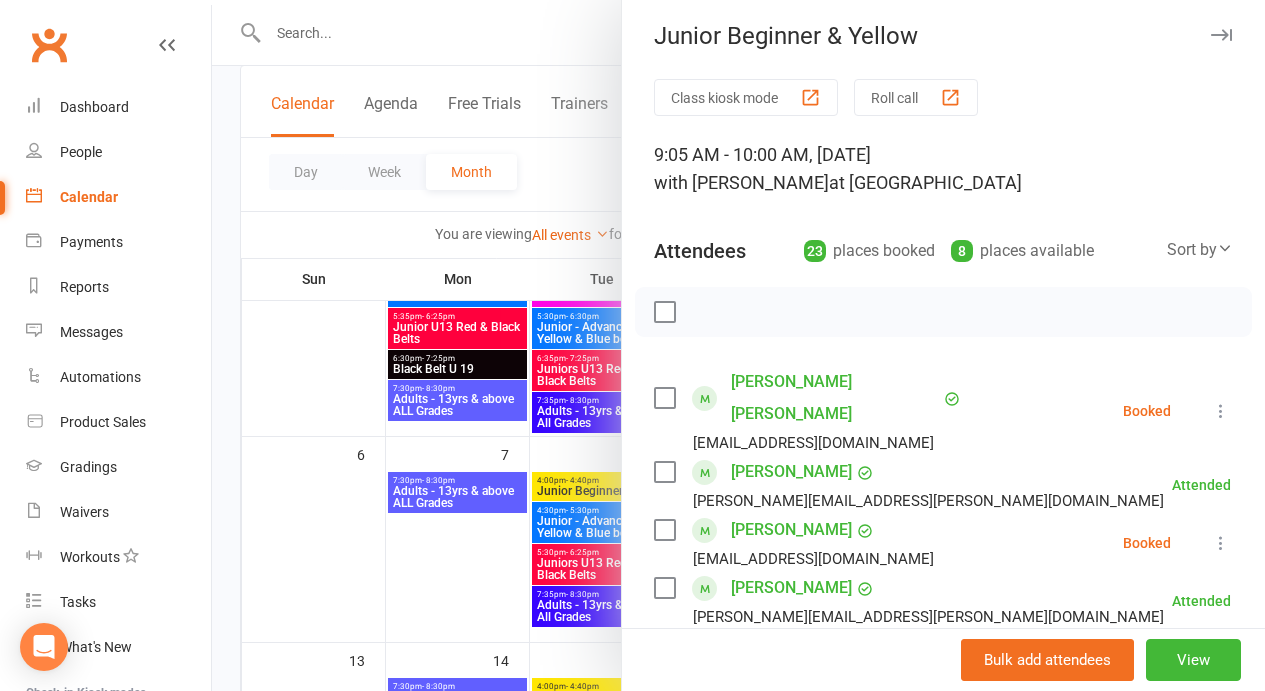 scroll, scrollTop: 0, scrollLeft: 0, axis: both 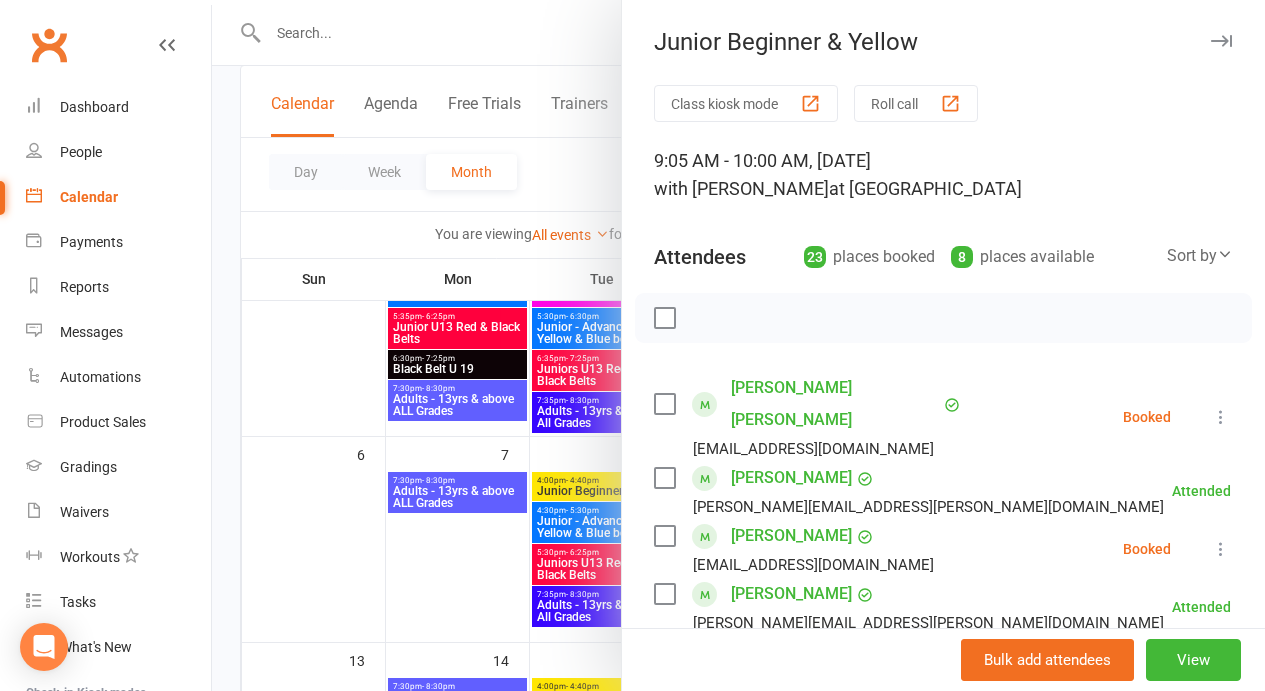 click on "Roll call" at bounding box center [916, 103] 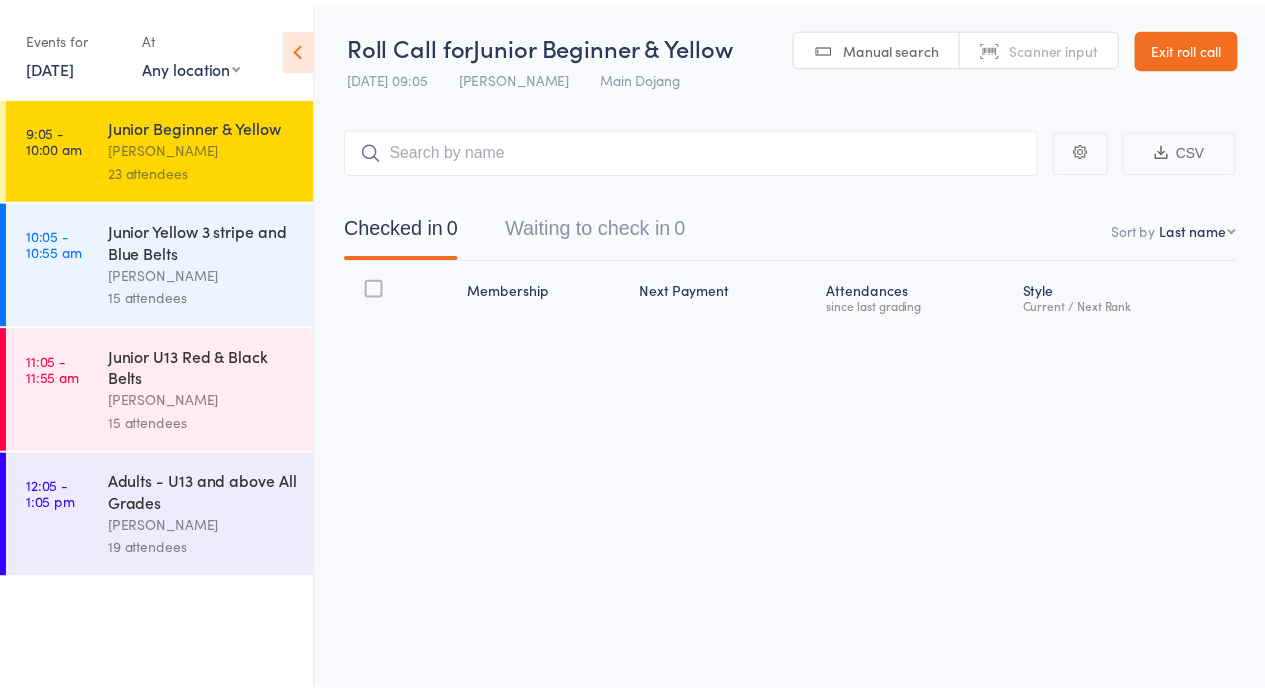scroll, scrollTop: 0, scrollLeft: 0, axis: both 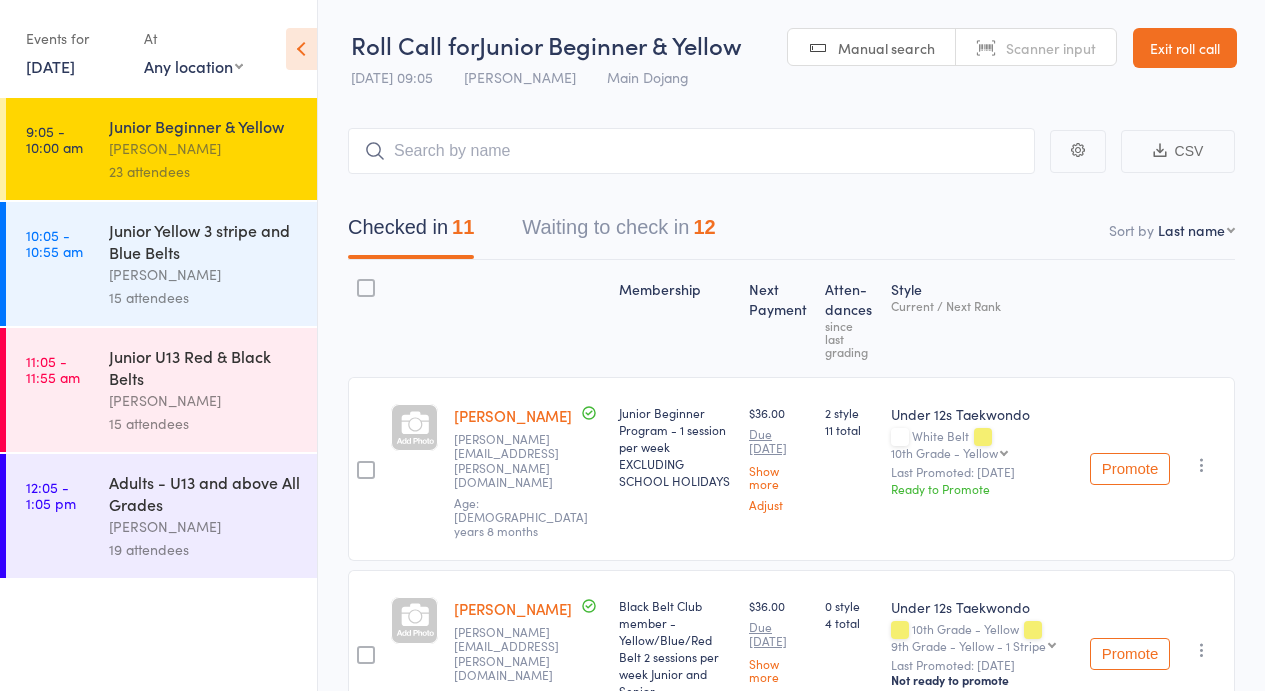 click on "Waiting to check in  12" at bounding box center [618, 232] 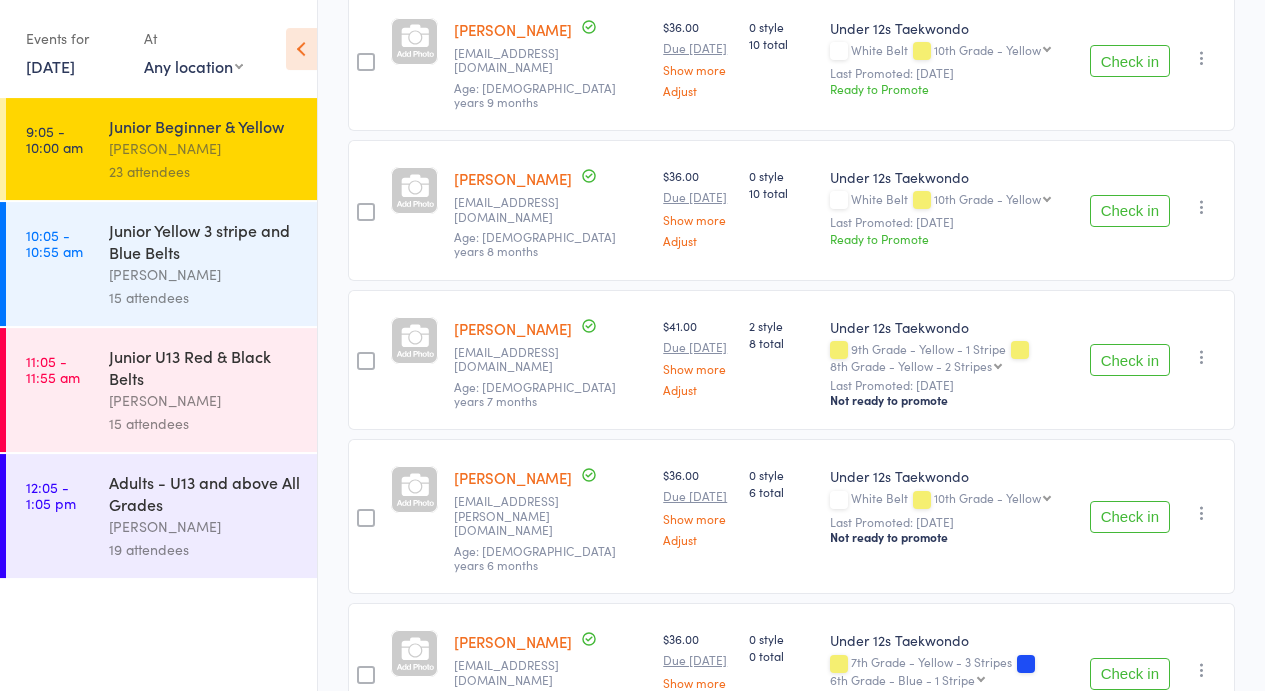scroll, scrollTop: 848, scrollLeft: 0, axis: vertical 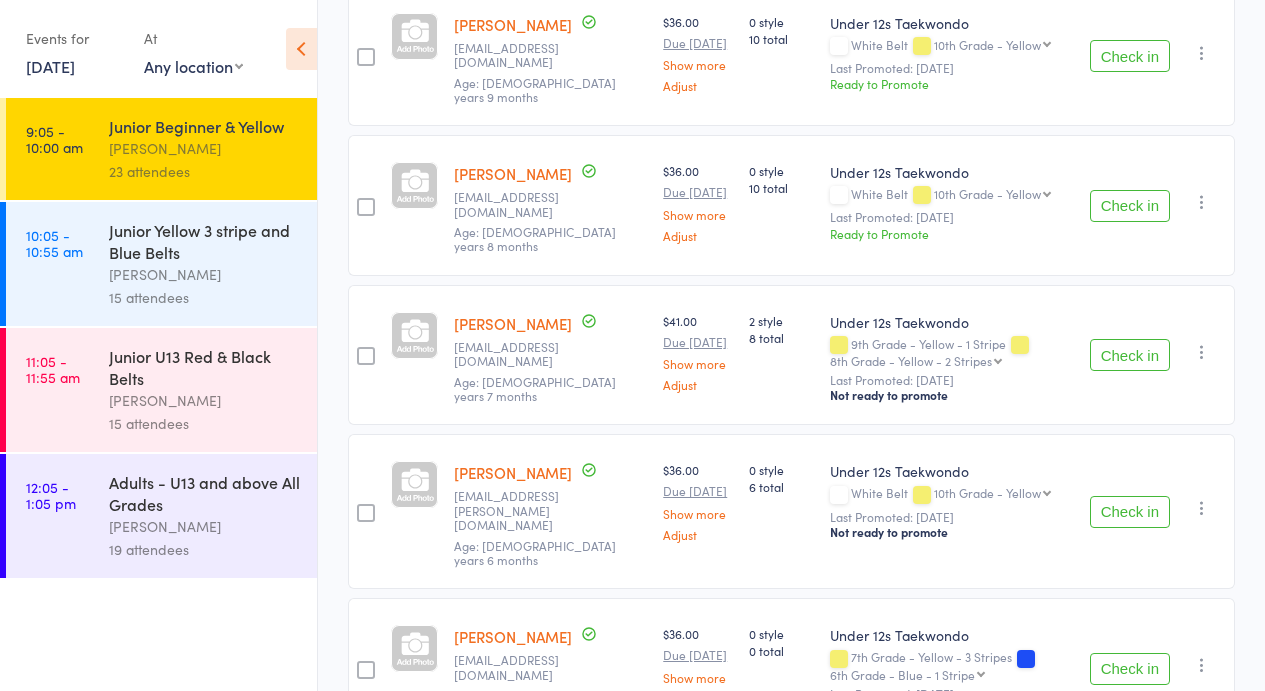 click on "Check in" at bounding box center [1130, 512] 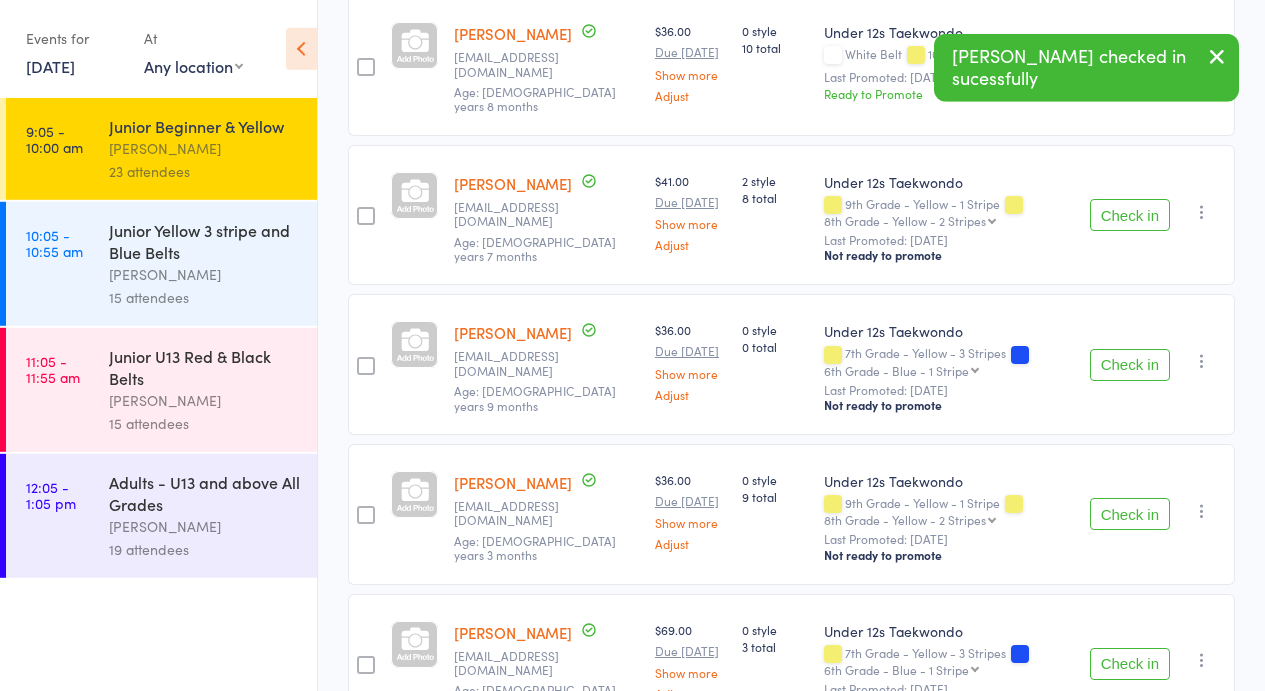 scroll, scrollTop: 1008, scrollLeft: 0, axis: vertical 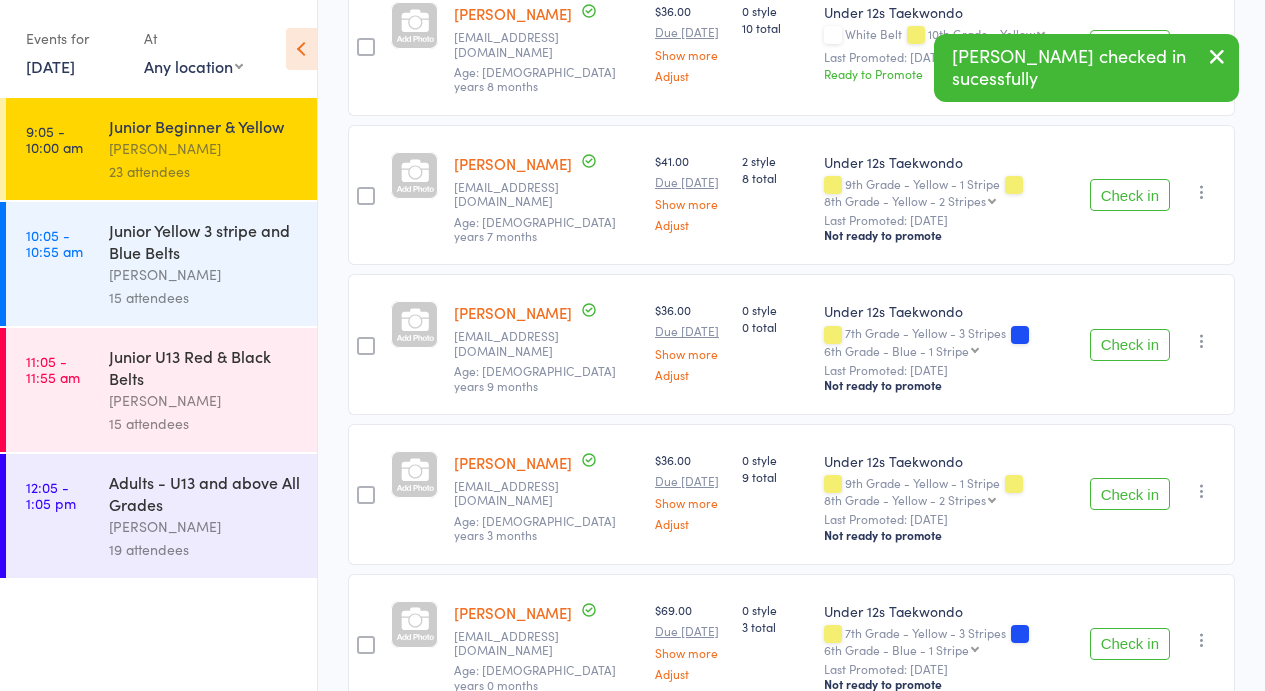 click on "Check in" at bounding box center [1130, 494] 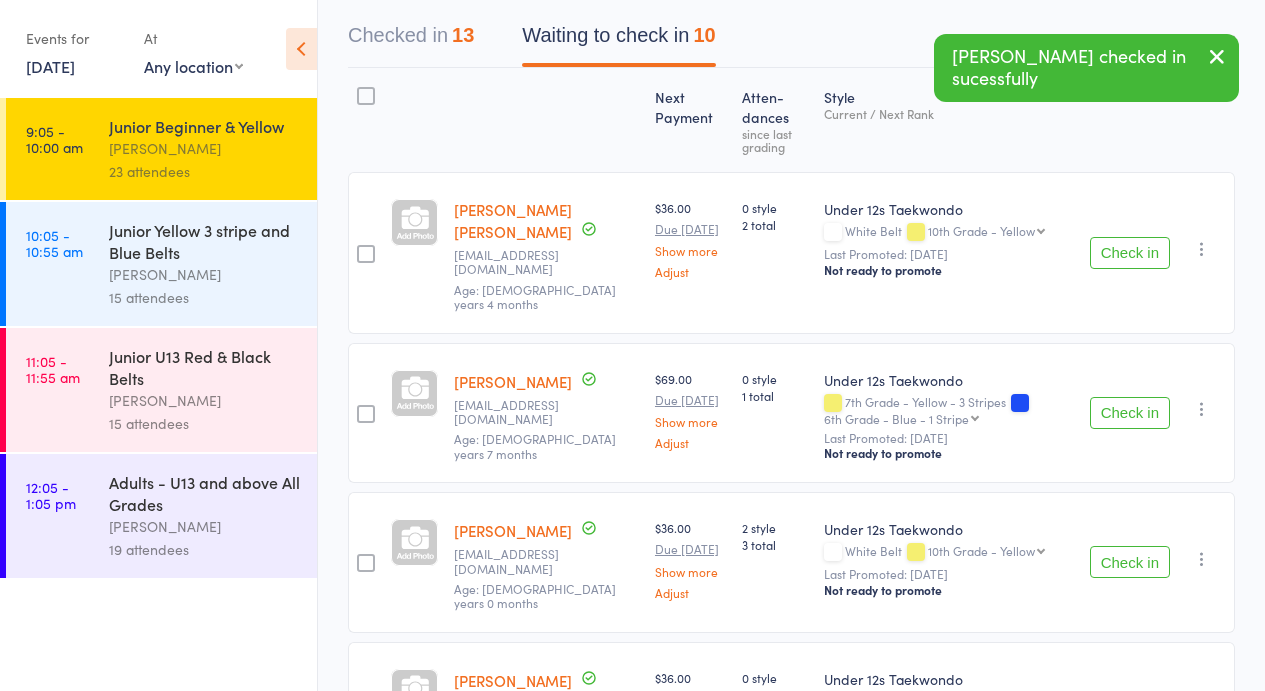 scroll, scrollTop: 48, scrollLeft: 0, axis: vertical 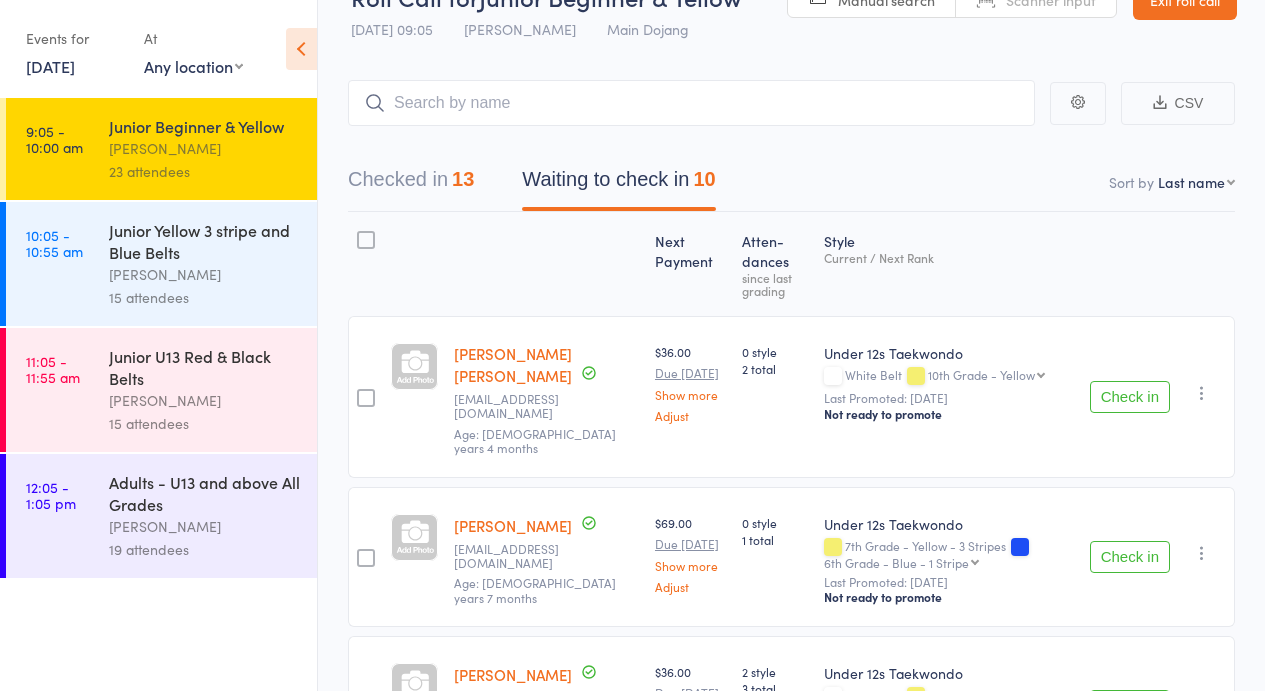 click on "Checked in  13" at bounding box center [411, 184] 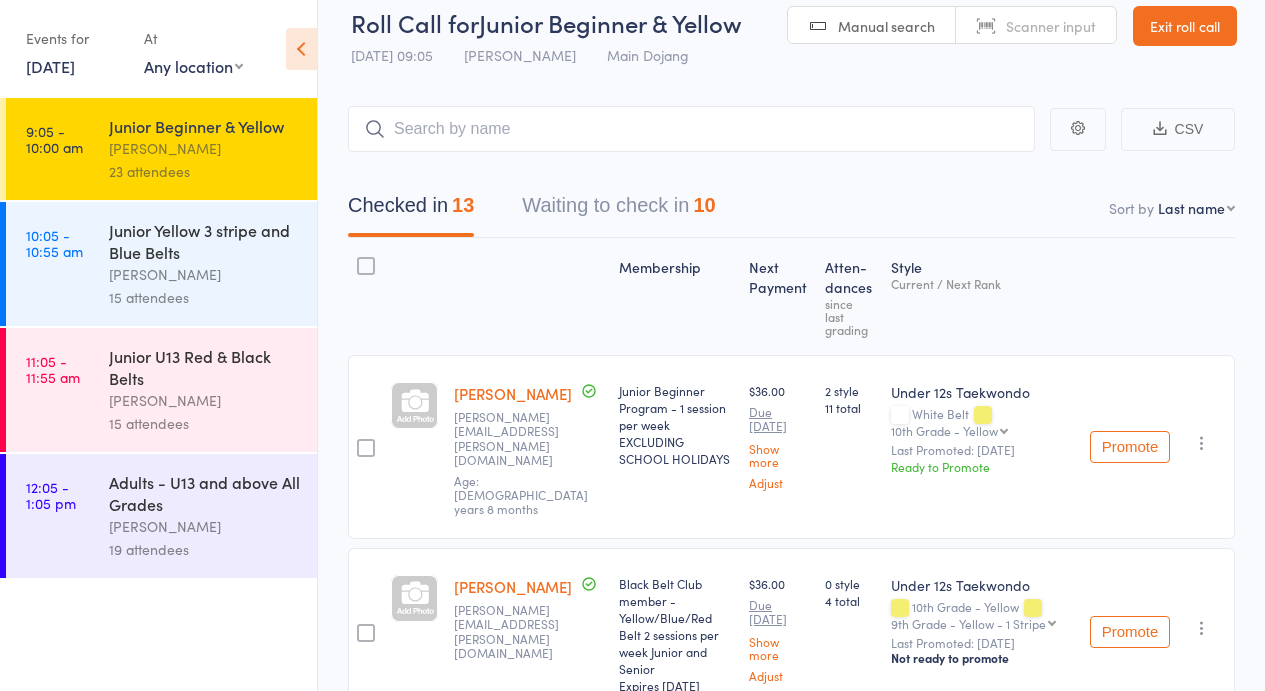 scroll, scrollTop: 8, scrollLeft: 0, axis: vertical 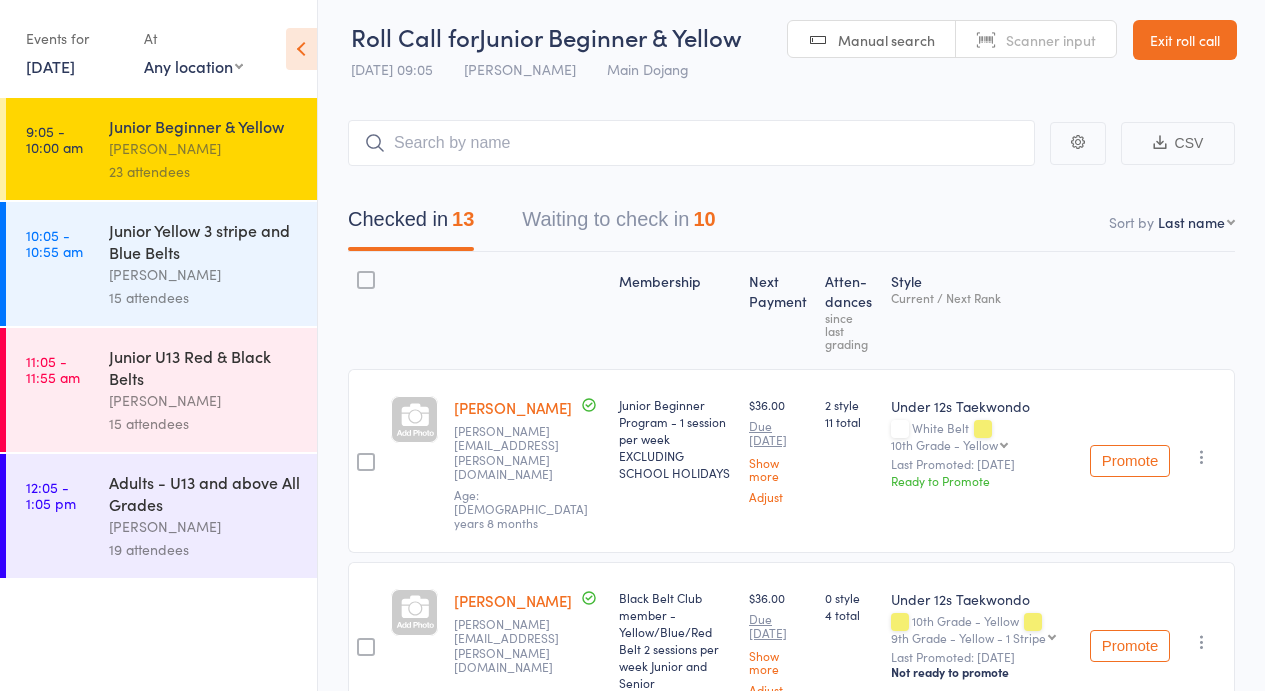 drag, startPoint x: 1180, startPoint y: 31, endPoint x: 1106, endPoint y: 39, distance: 74.431175 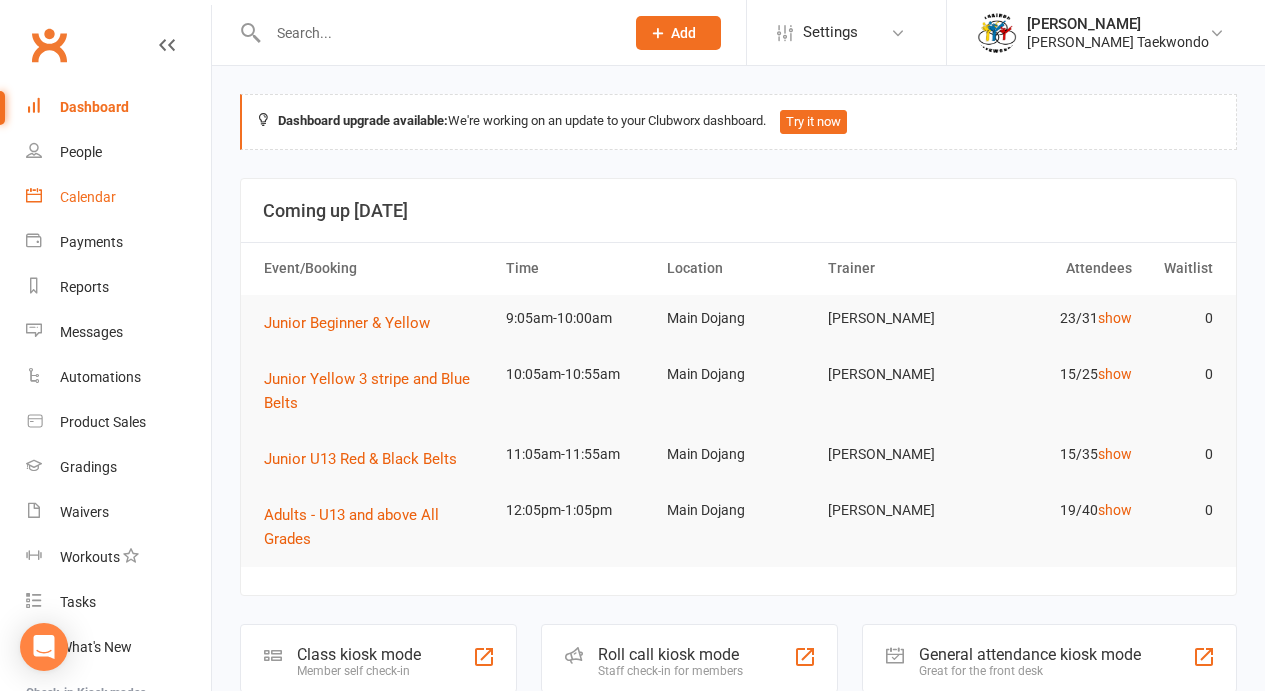 scroll, scrollTop: 0, scrollLeft: 0, axis: both 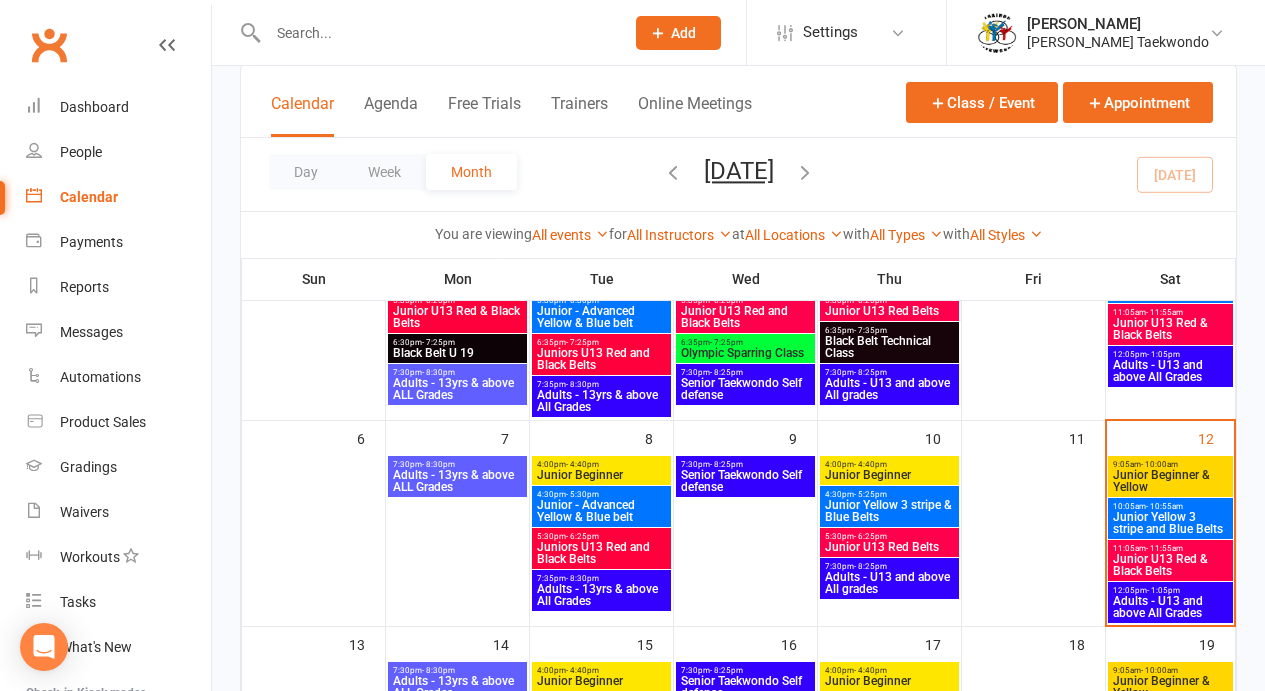 click on "Junior Beginner & Yellow" at bounding box center [1170, 481] 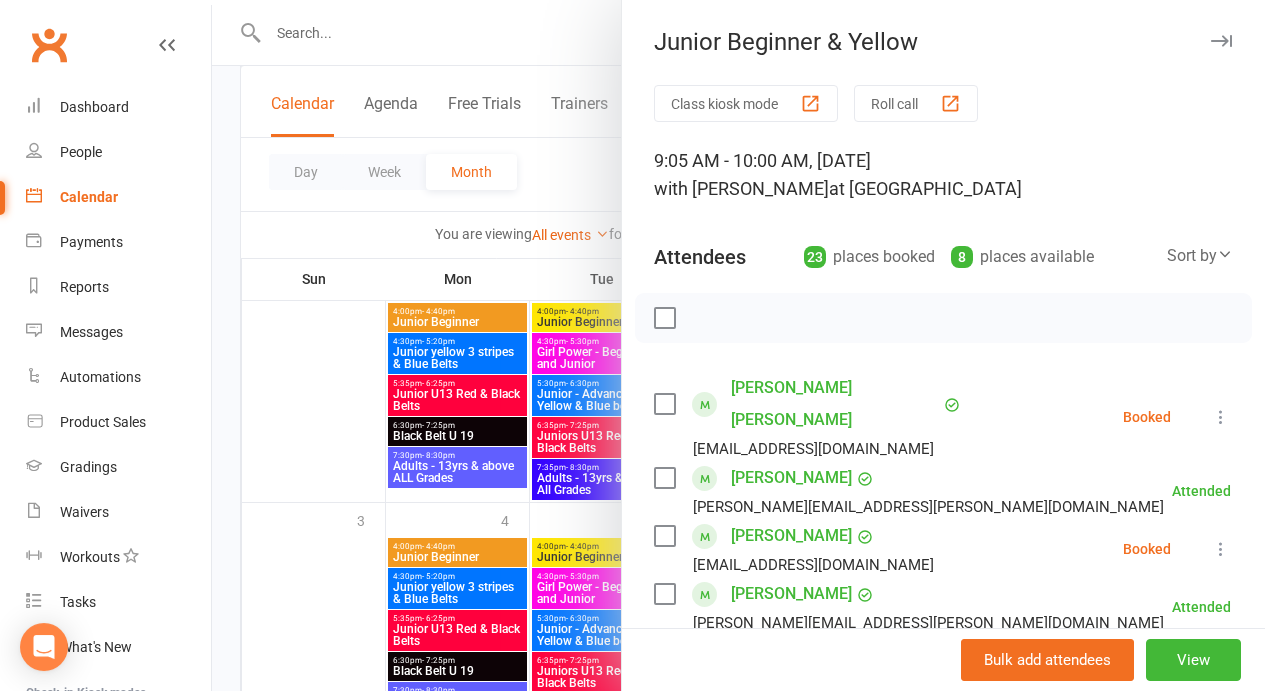 scroll, scrollTop: 1120, scrollLeft: 0, axis: vertical 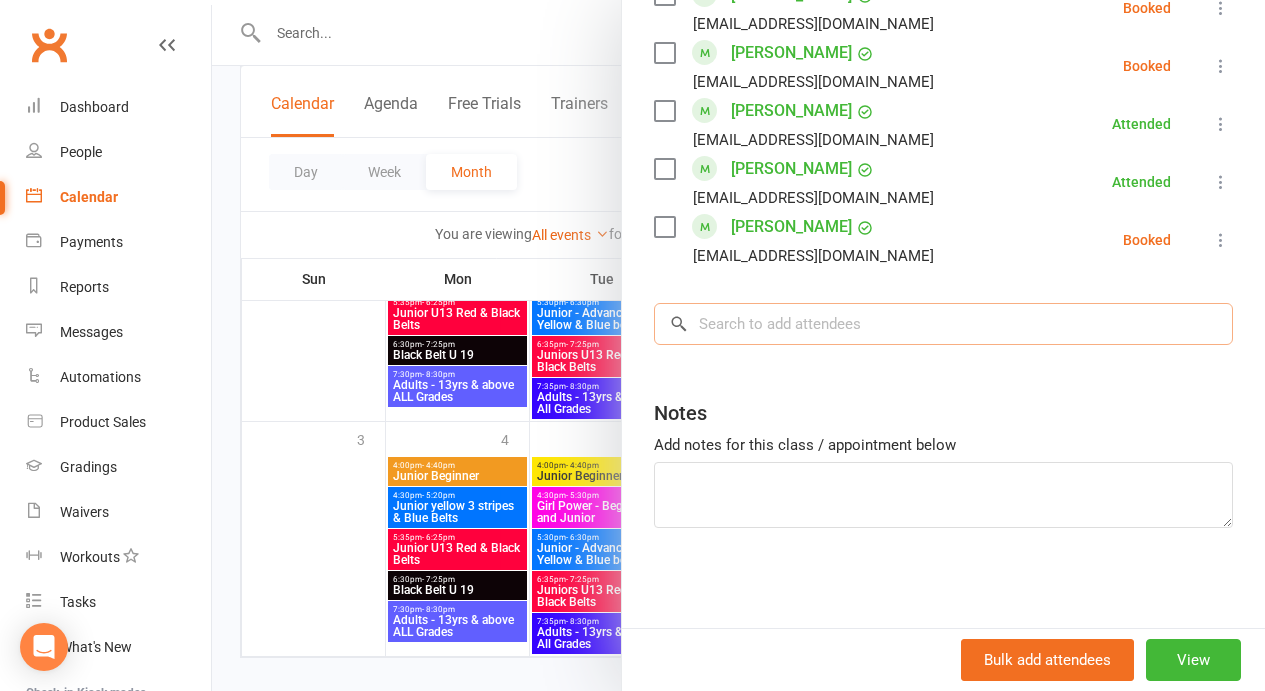 click at bounding box center (943, 324) 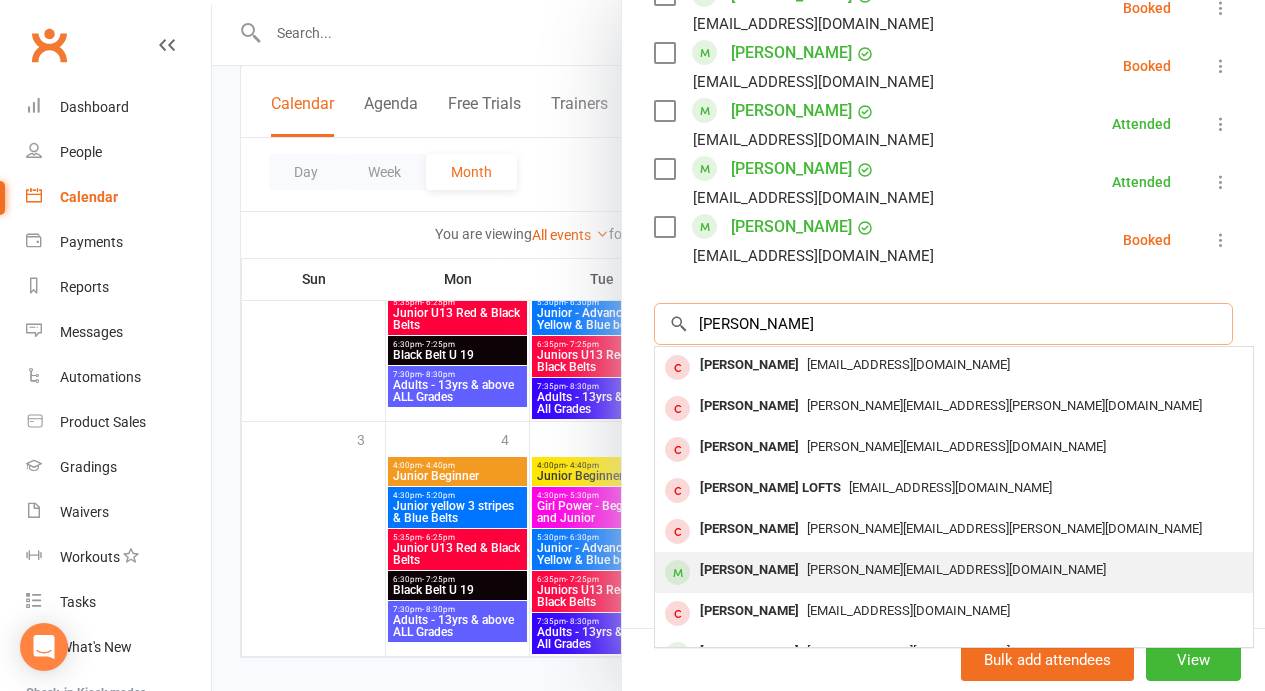 type on "Ella" 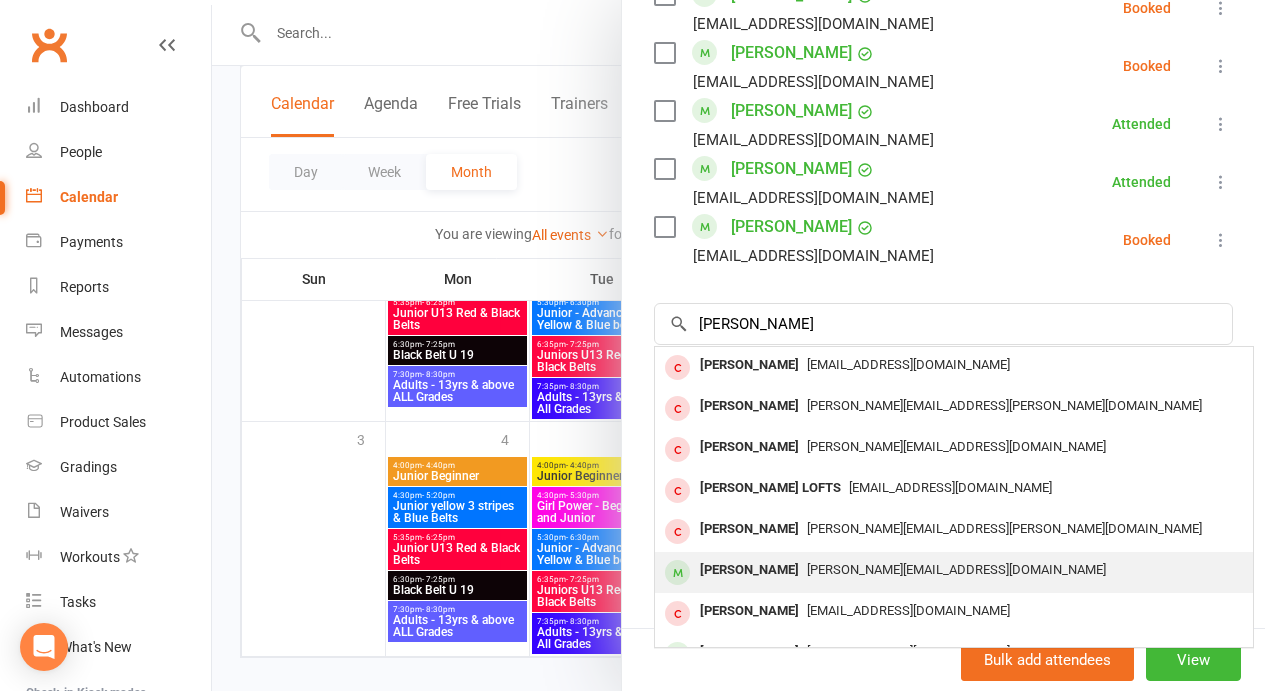 click on "belinda@tziworld.com" at bounding box center [956, 569] 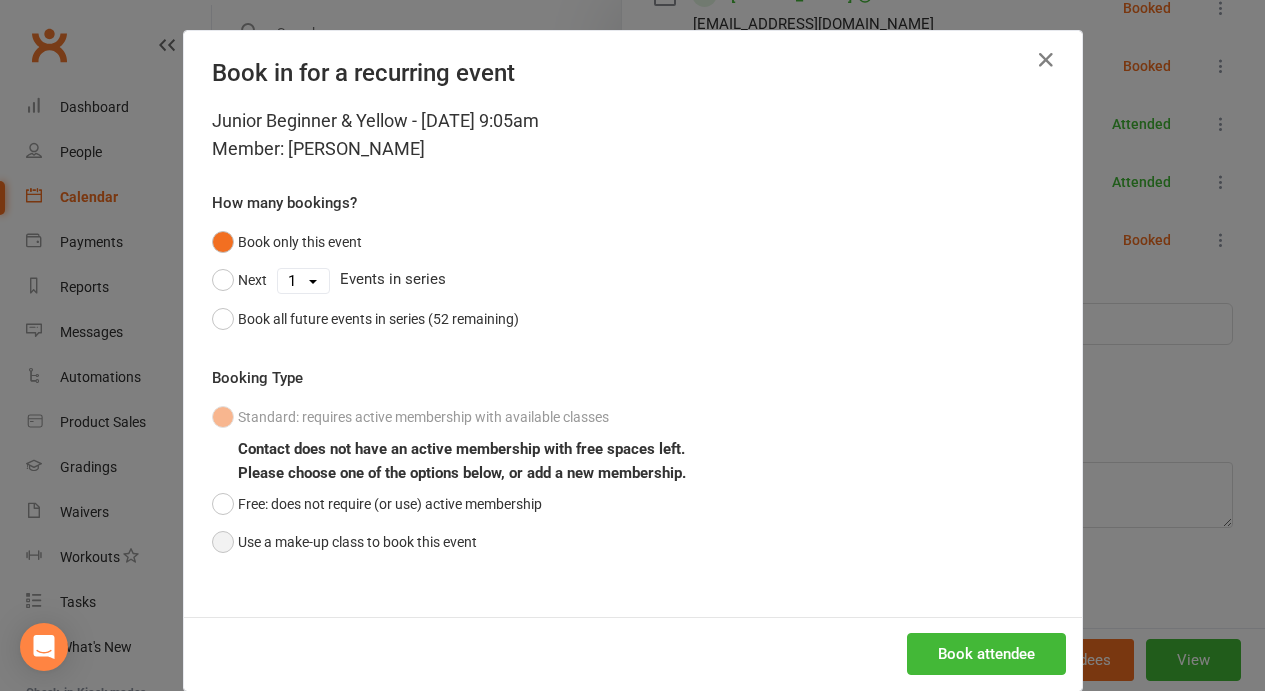 click on "Use a make-up class to book this event" at bounding box center [344, 542] 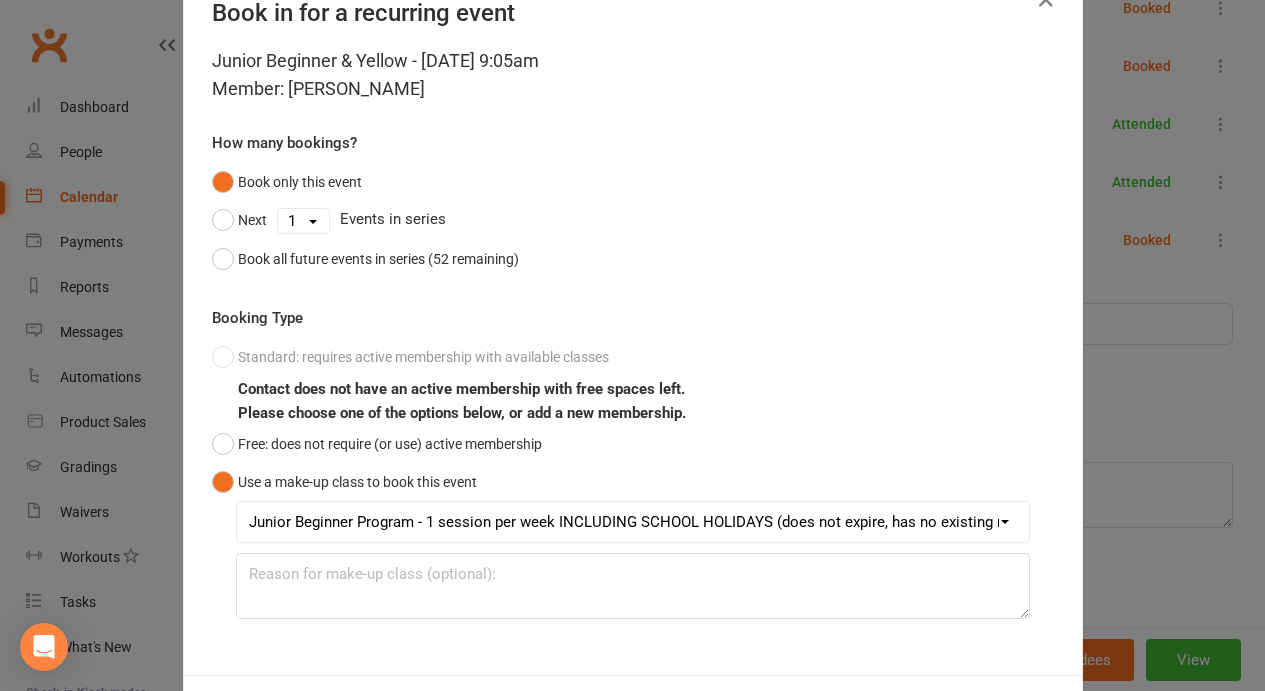 scroll, scrollTop: 151, scrollLeft: 0, axis: vertical 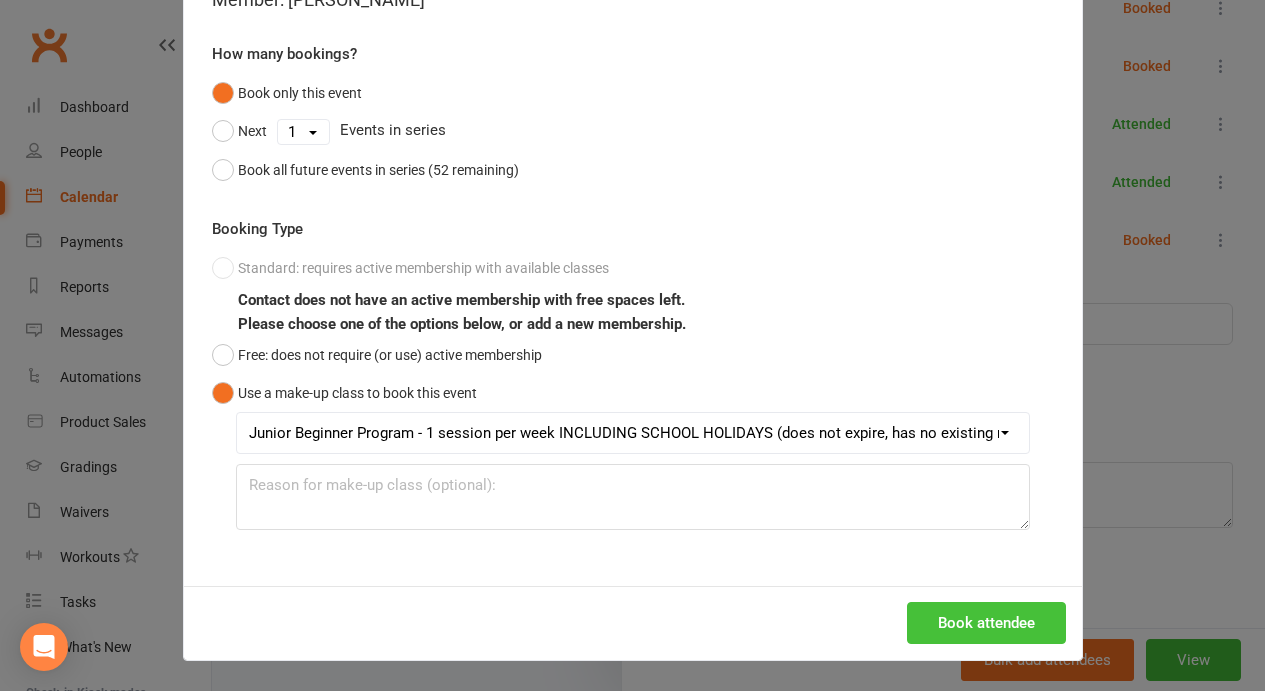 click on "Book attendee" at bounding box center [986, 623] 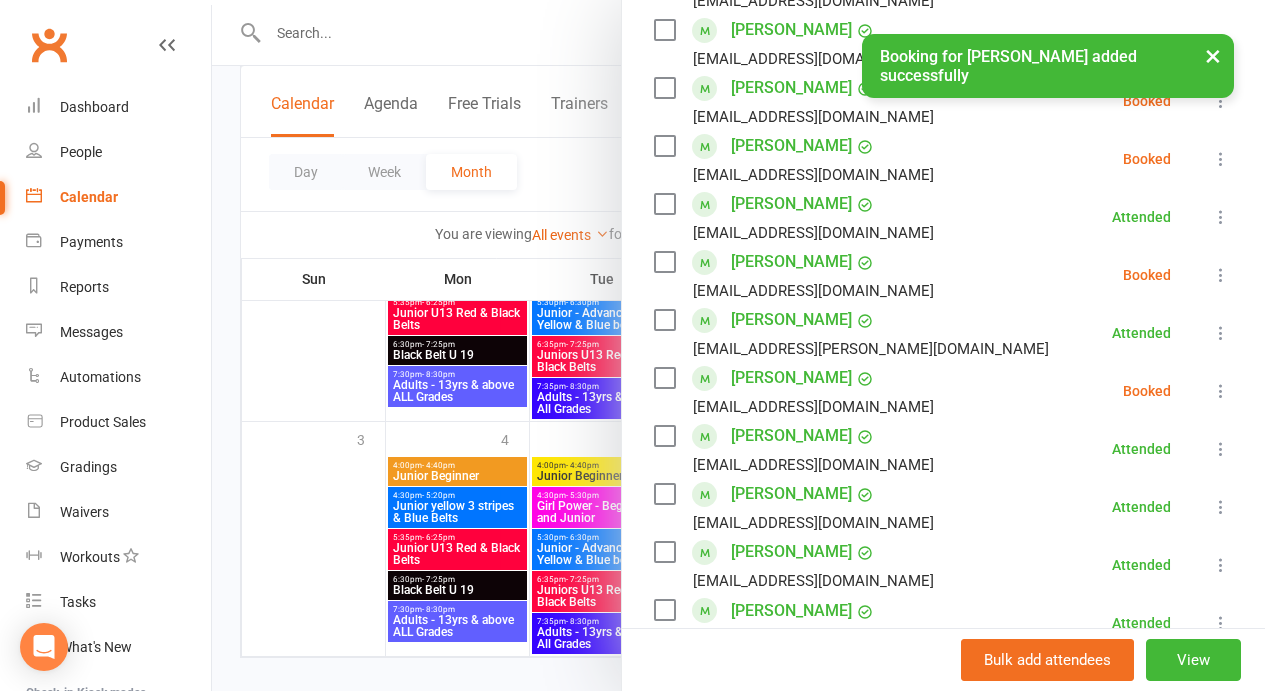 scroll, scrollTop: 554, scrollLeft: 0, axis: vertical 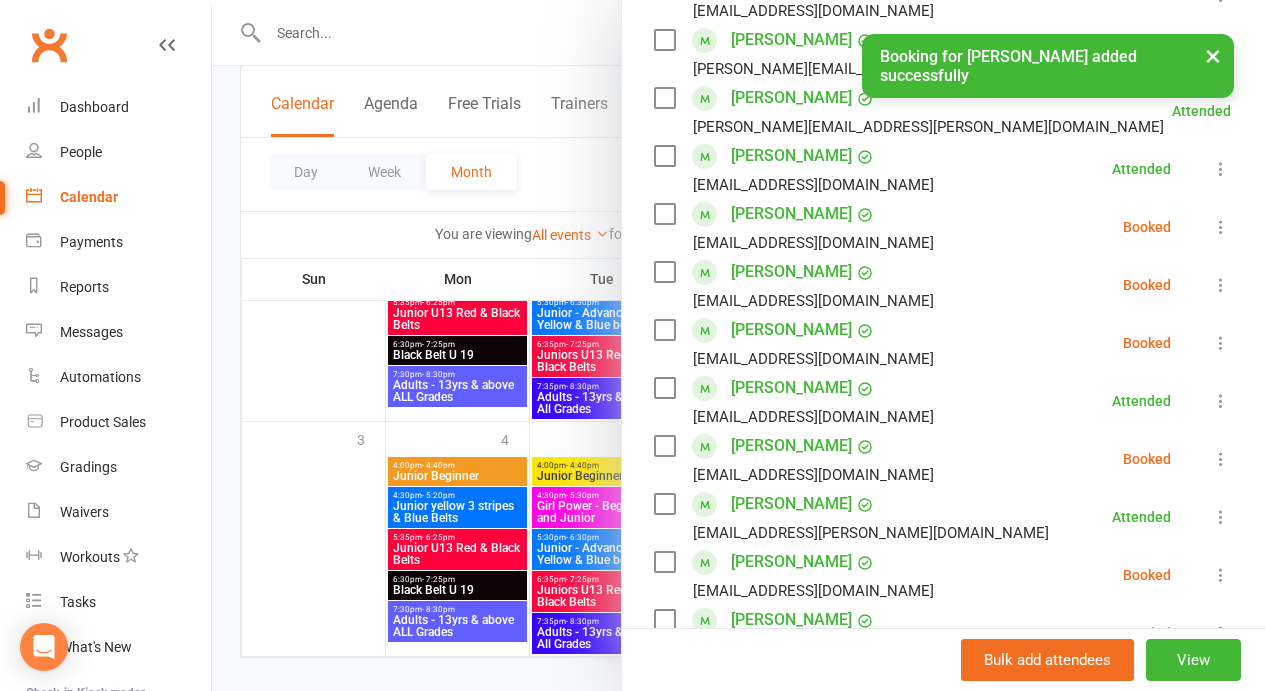 click on "×" at bounding box center (1213, 55) 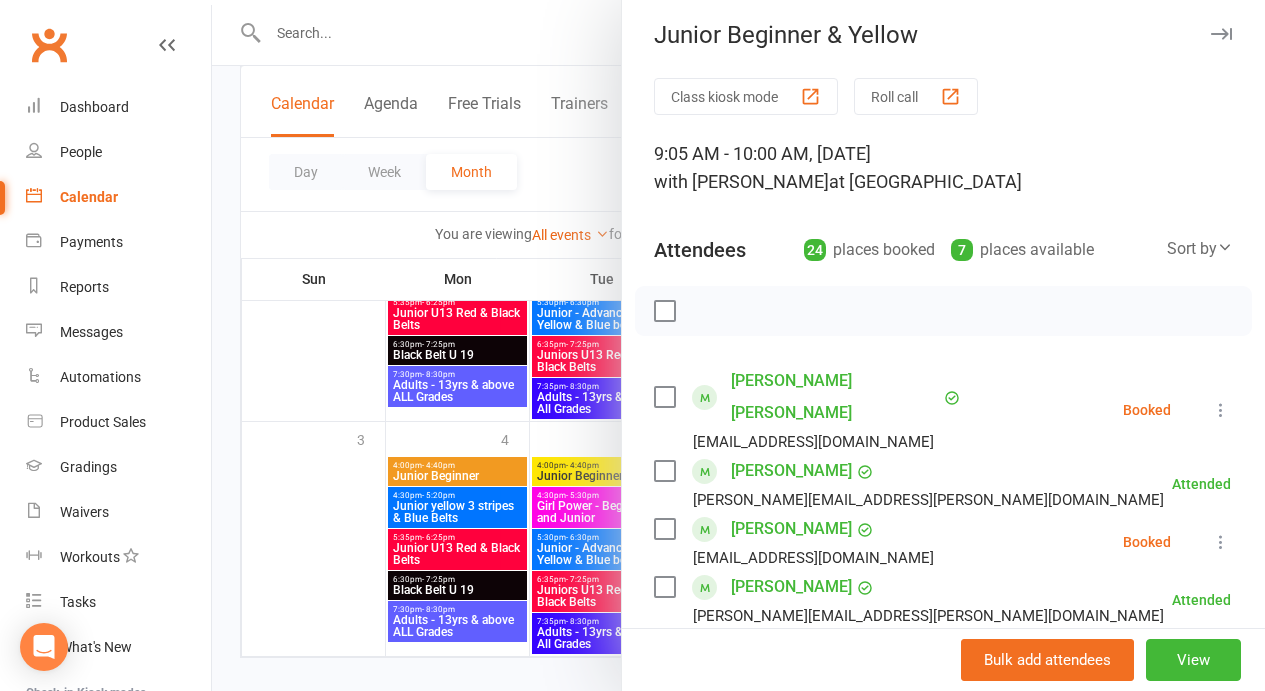 scroll, scrollTop: 0, scrollLeft: 0, axis: both 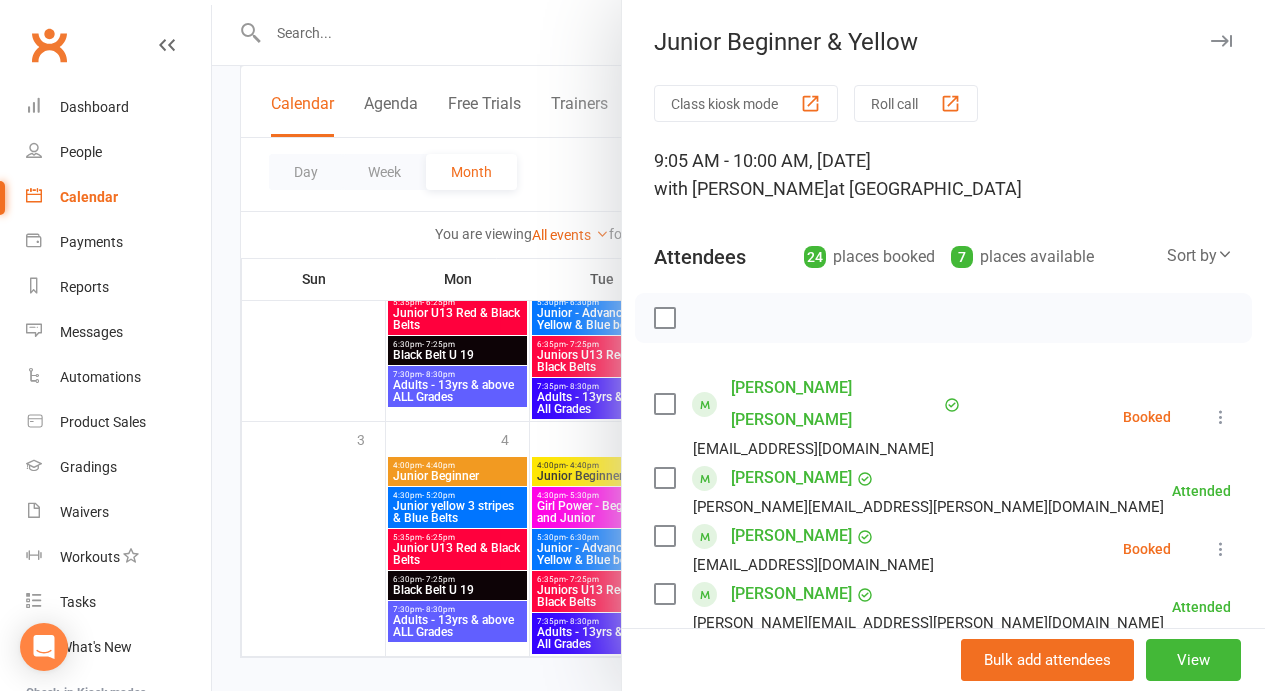 click on "Roll call" at bounding box center (916, 103) 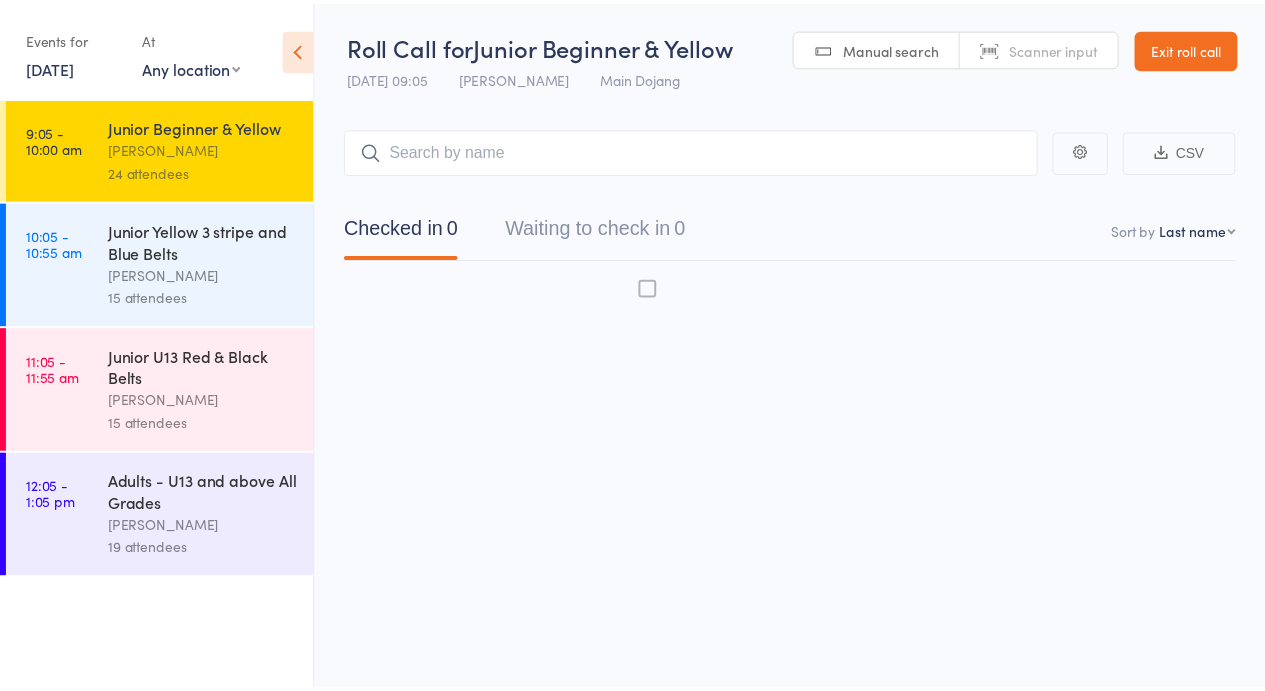 scroll, scrollTop: 0, scrollLeft: 0, axis: both 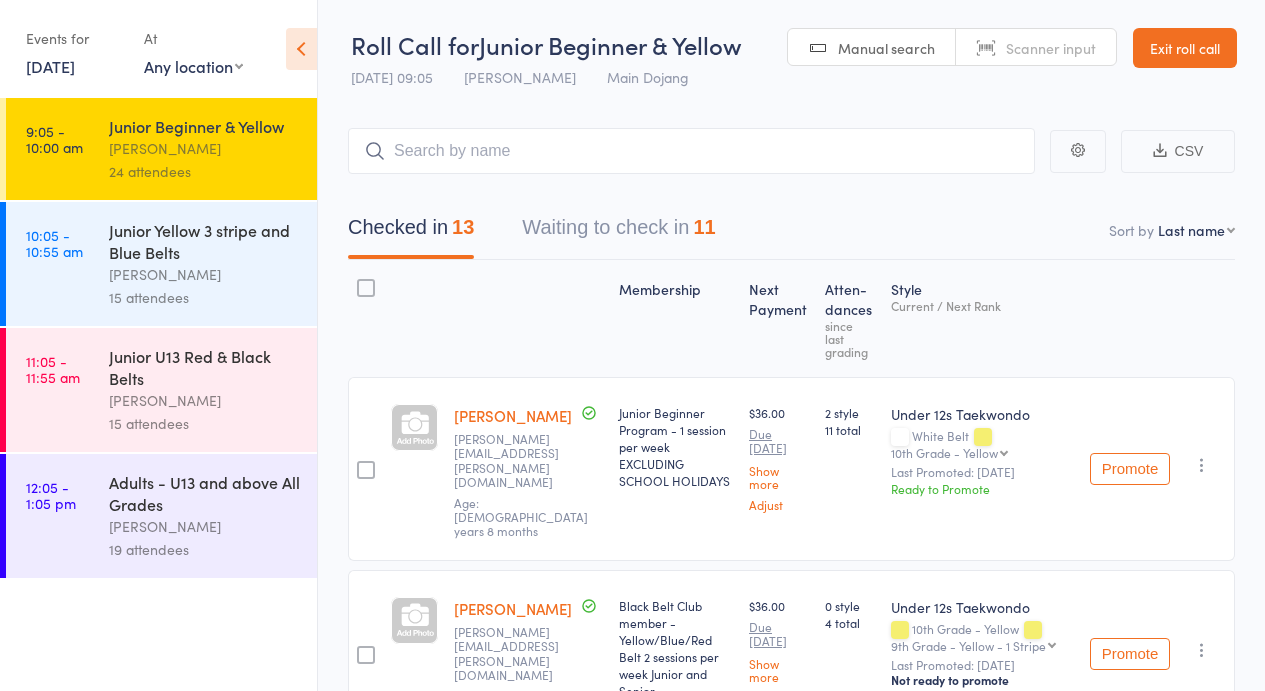 click on "Waiting to check in  11" at bounding box center (618, 232) 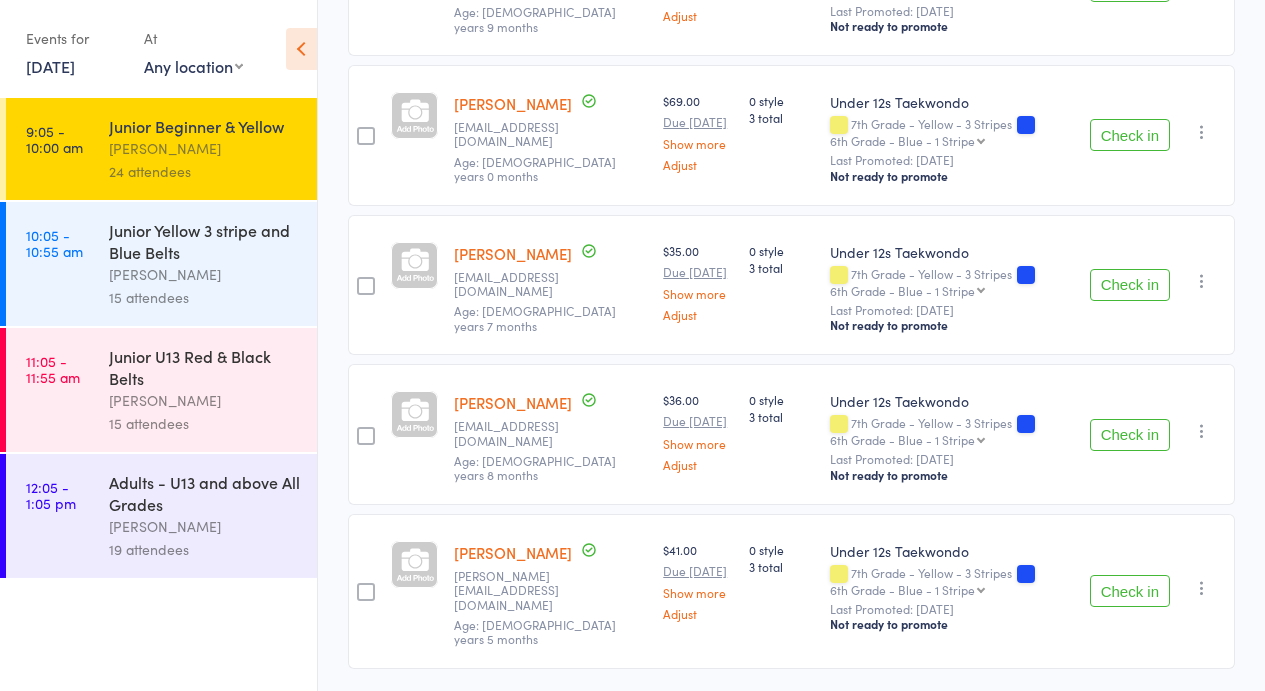 scroll, scrollTop: 1368, scrollLeft: 0, axis: vertical 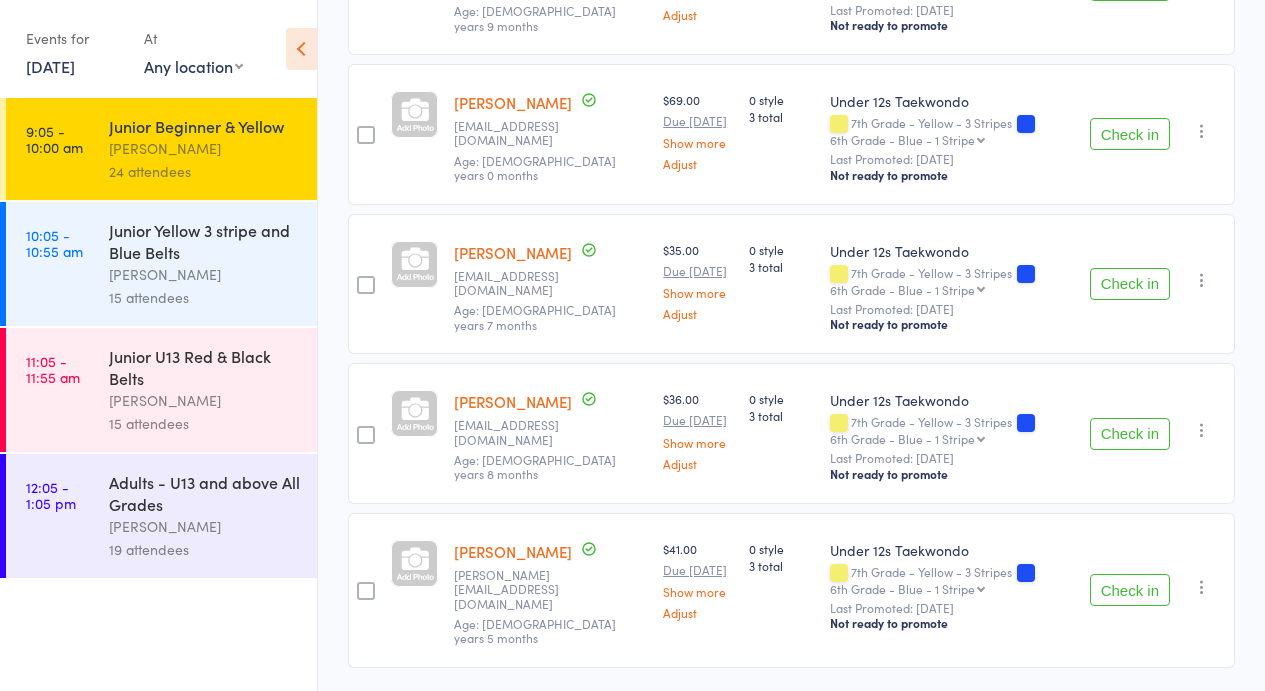 click on "Check in" at bounding box center (1130, 590) 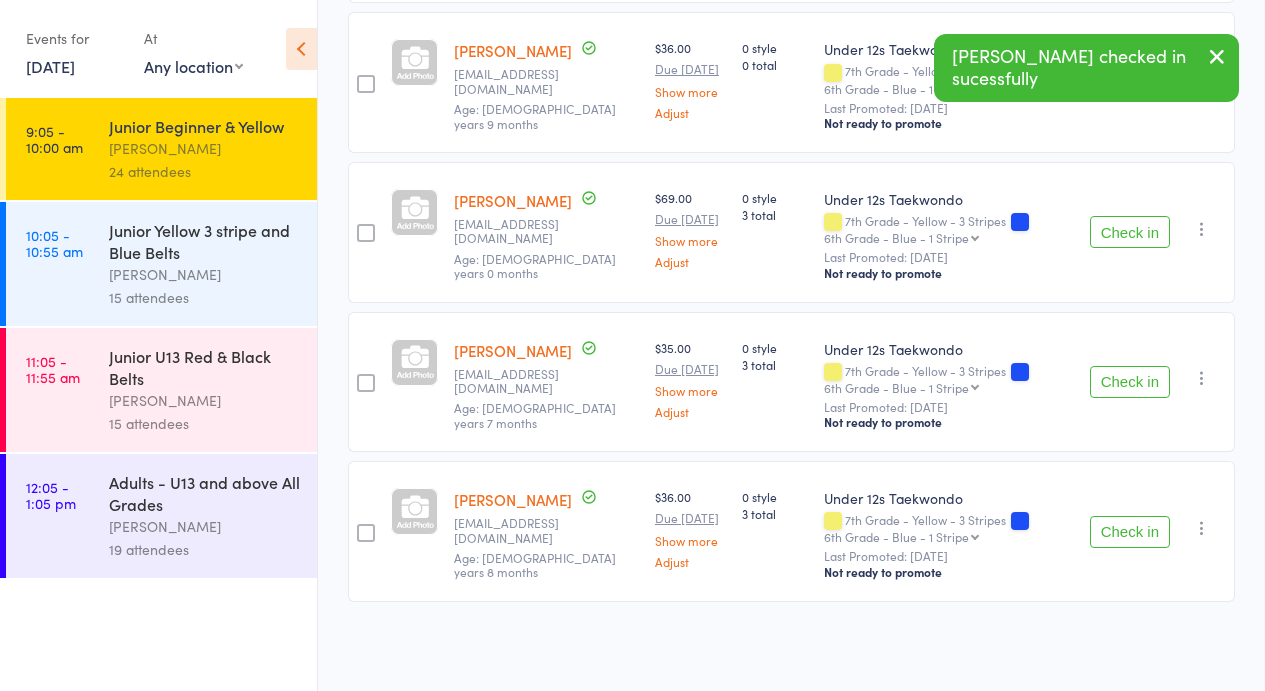 scroll, scrollTop: 1217, scrollLeft: 0, axis: vertical 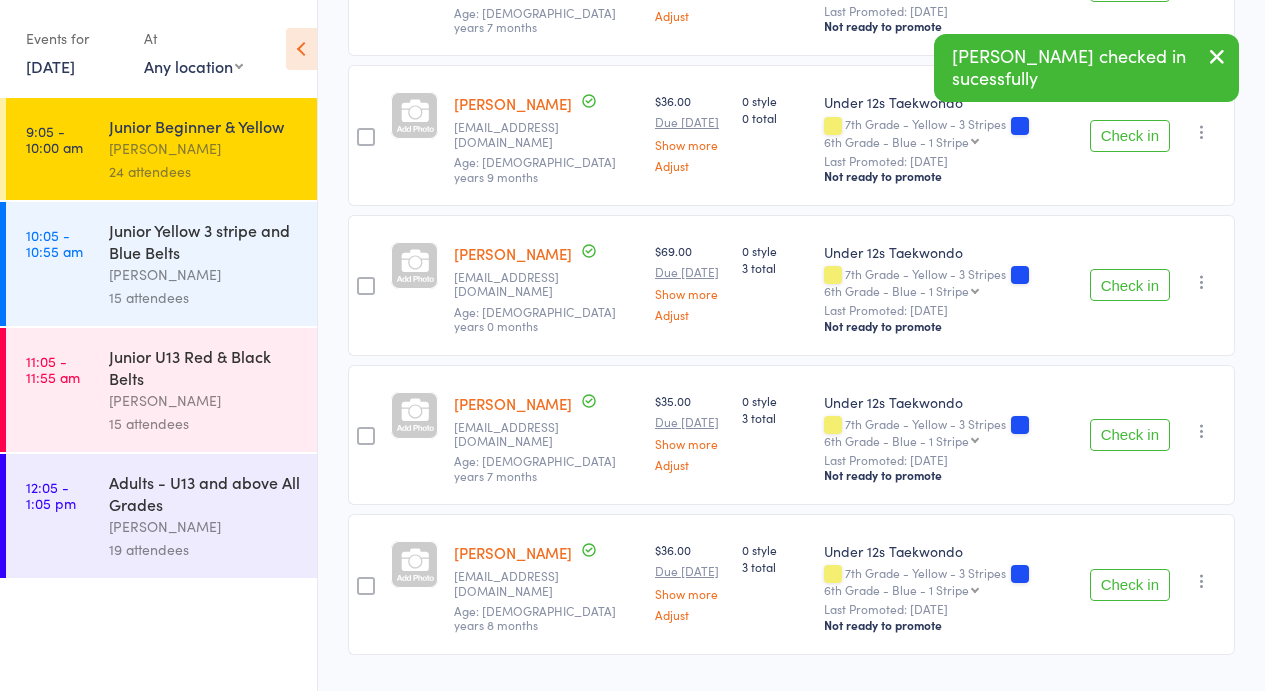click on "Junior Yellow 3 stripe and Blue Belts" at bounding box center (204, 241) 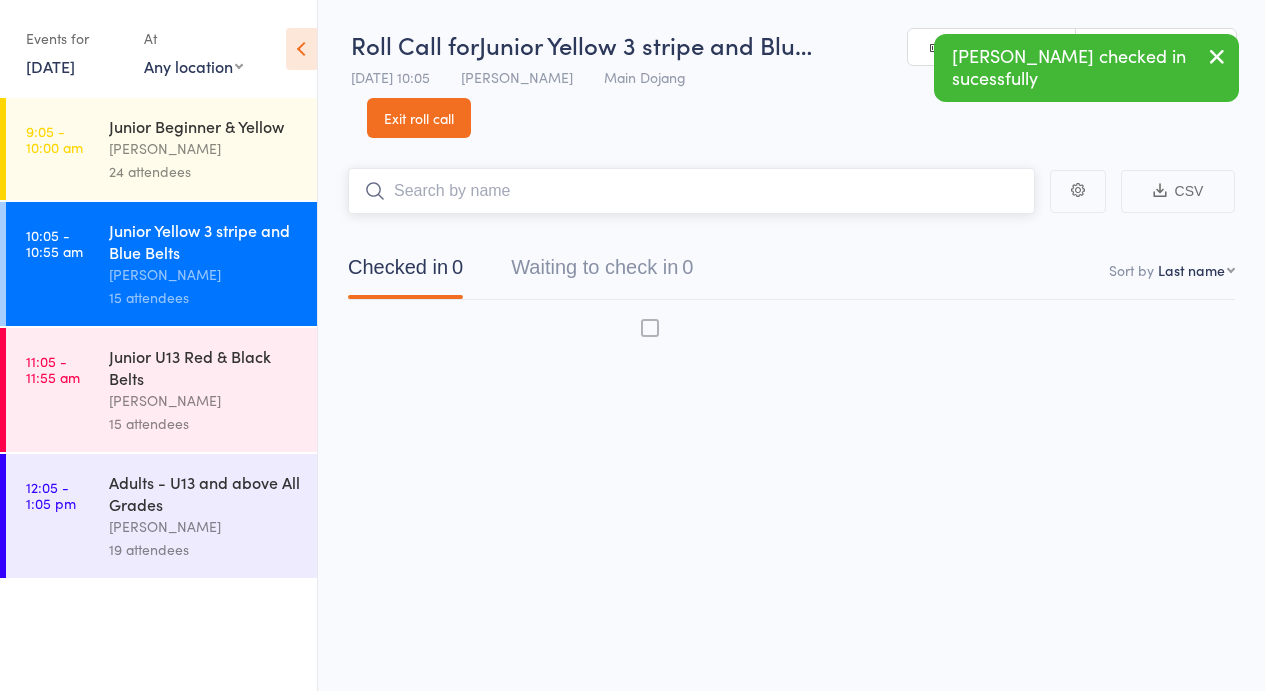 scroll, scrollTop: 0, scrollLeft: 0, axis: both 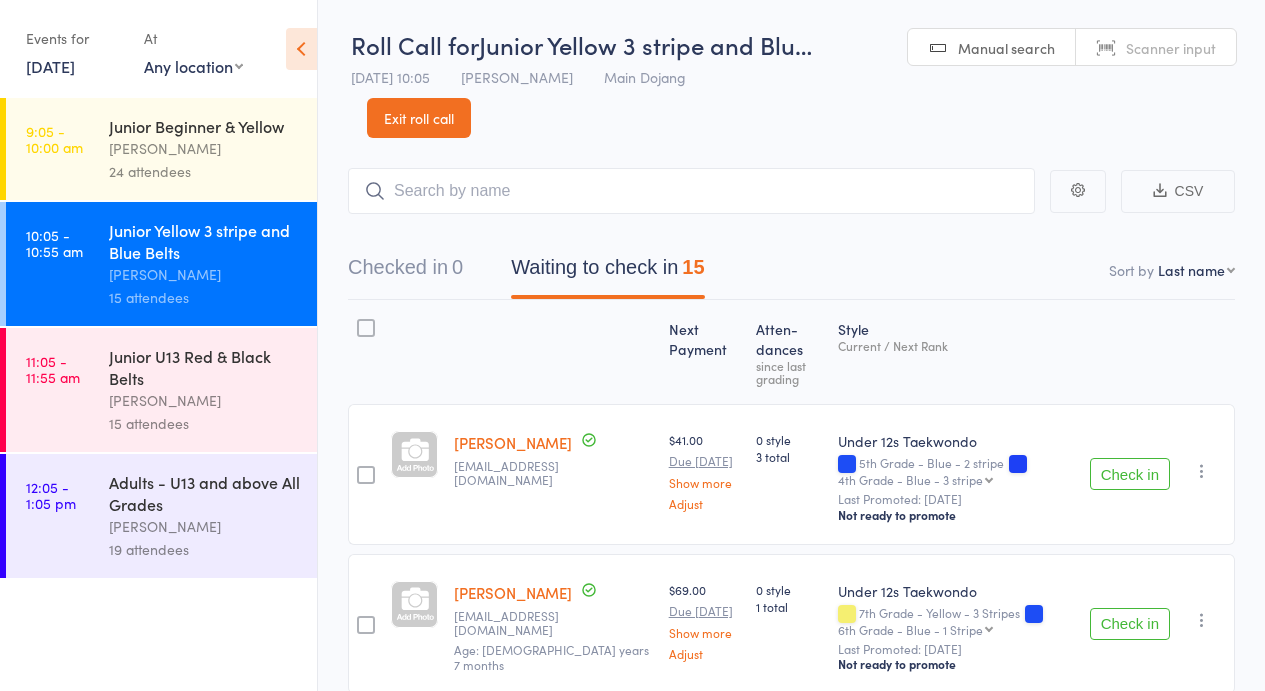 drag, startPoint x: 1132, startPoint y: 471, endPoint x: 819, endPoint y: 399, distance: 321.1744 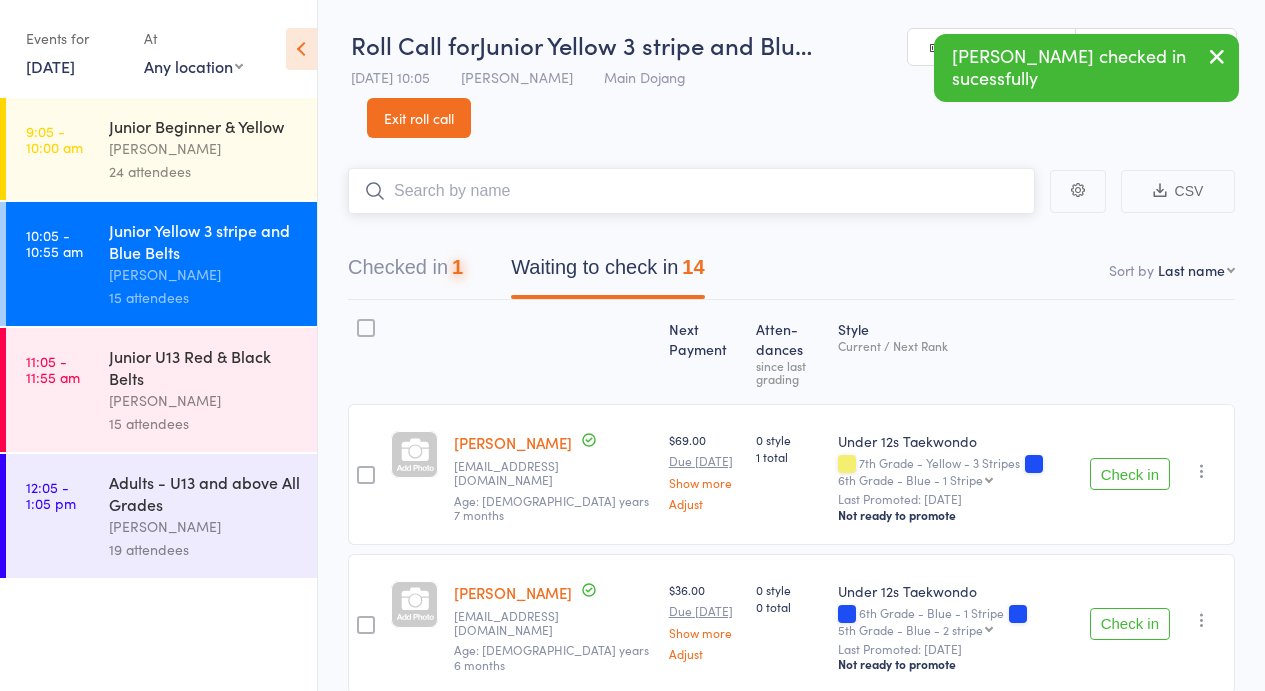 click at bounding box center (691, 191) 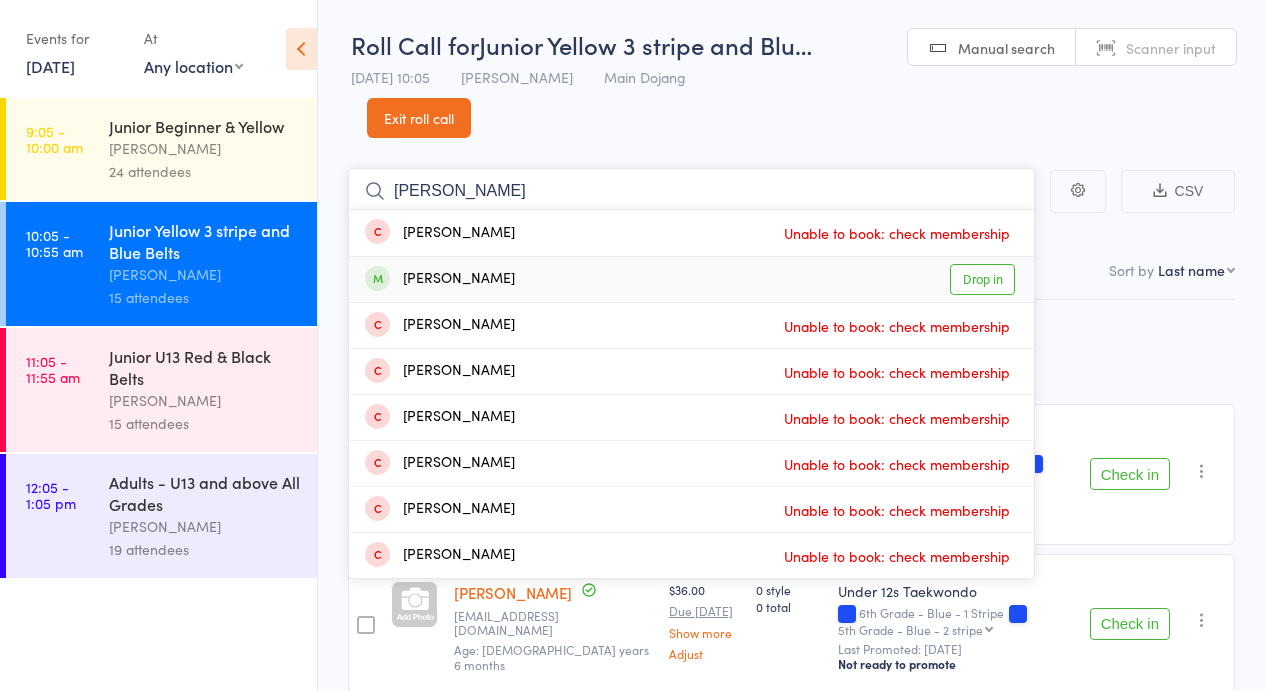 type on "Quinn" 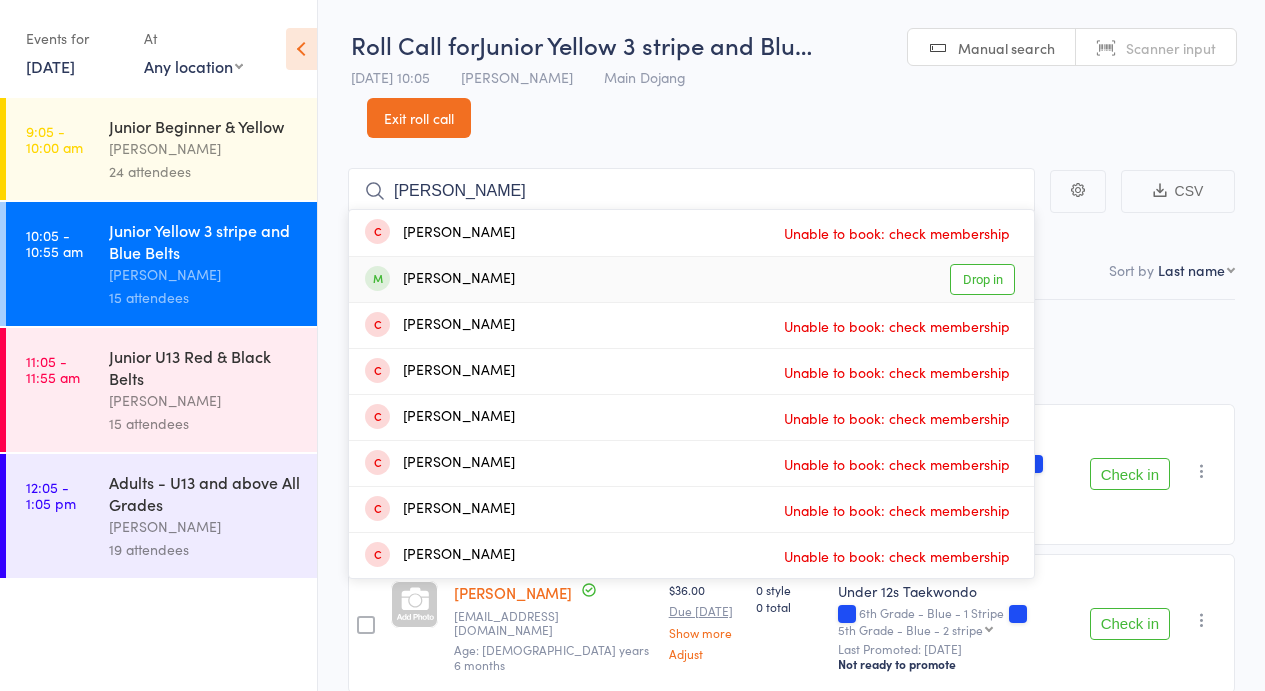 click on "Drop in" at bounding box center (982, 279) 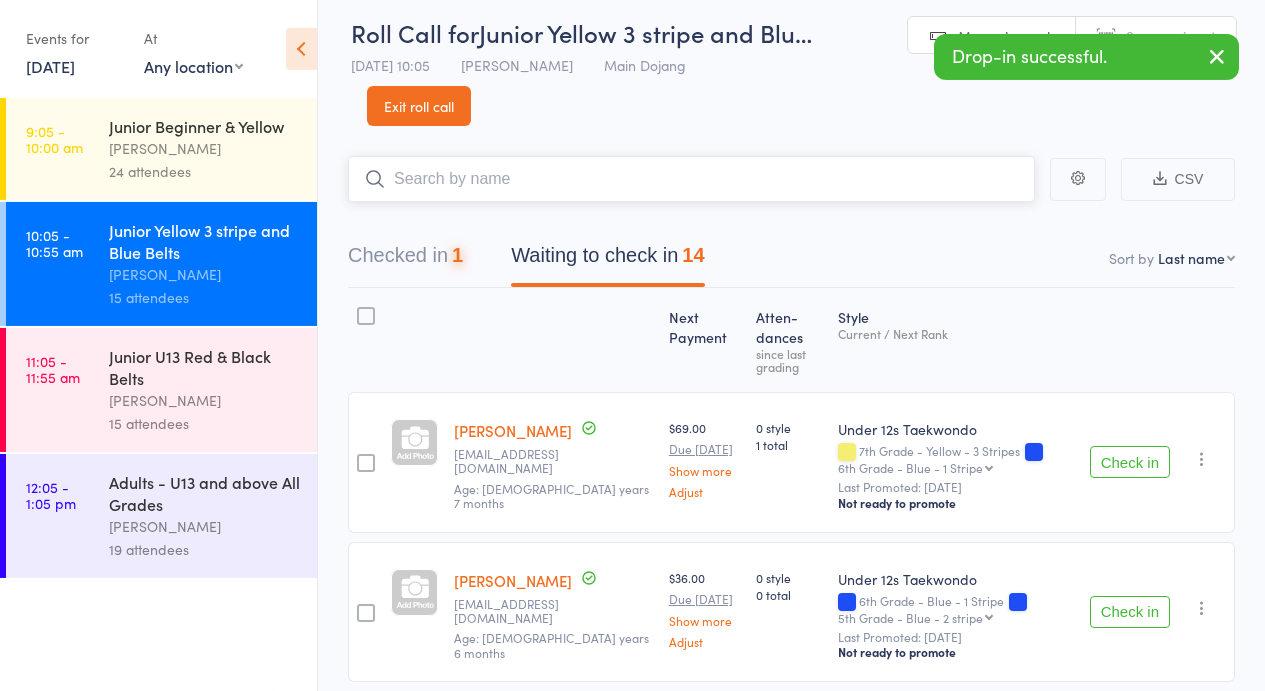 scroll, scrollTop: 16, scrollLeft: 0, axis: vertical 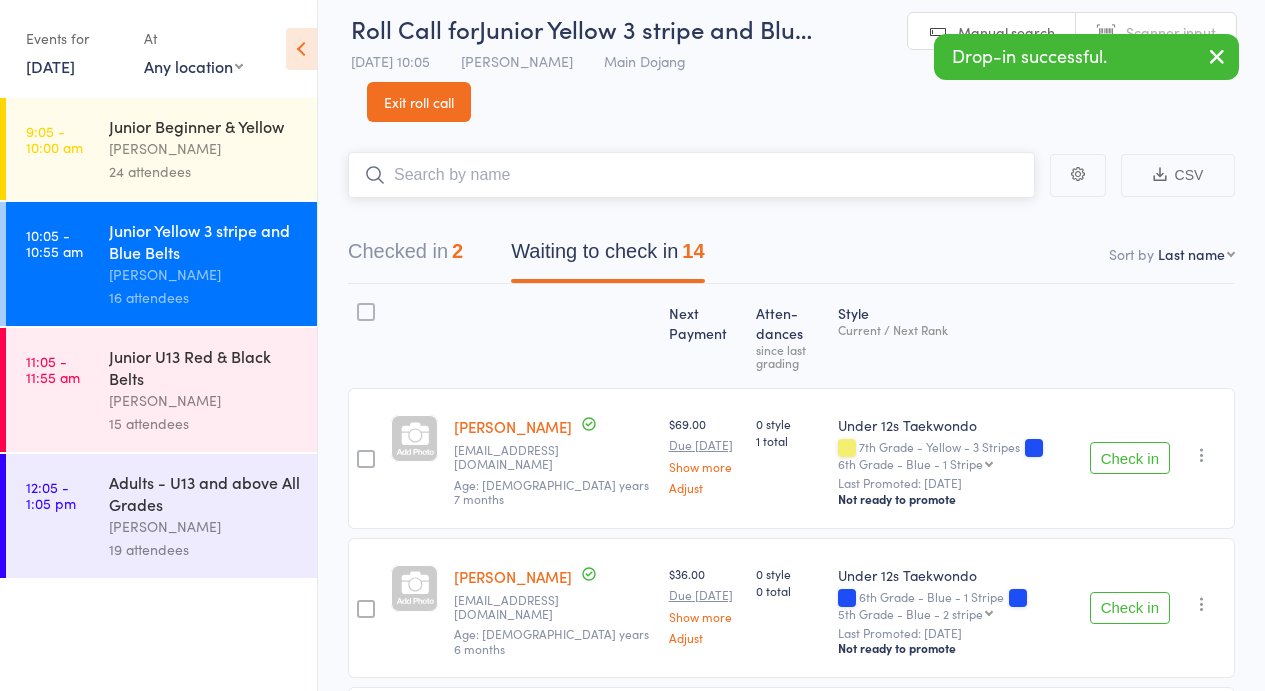 click on "Waiting to check in  14" at bounding box center (607, 256) 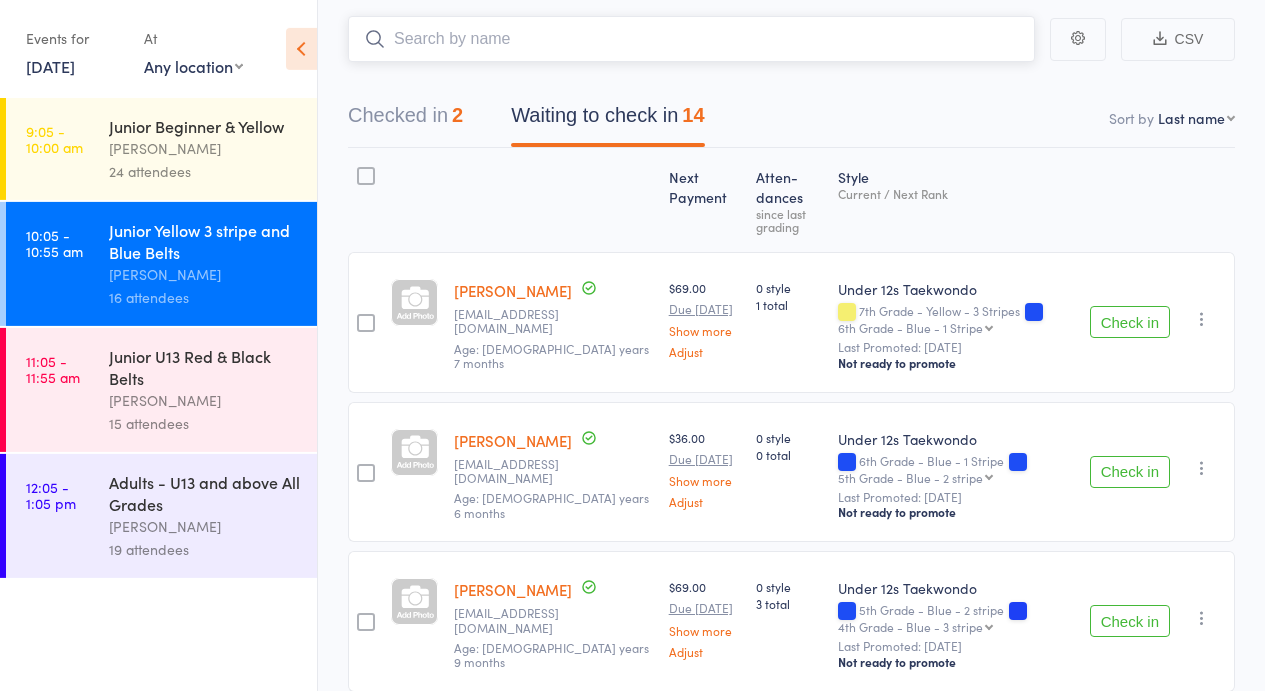 scroll, scrollTop: 176, scrollLeft: 0, axis: vertical 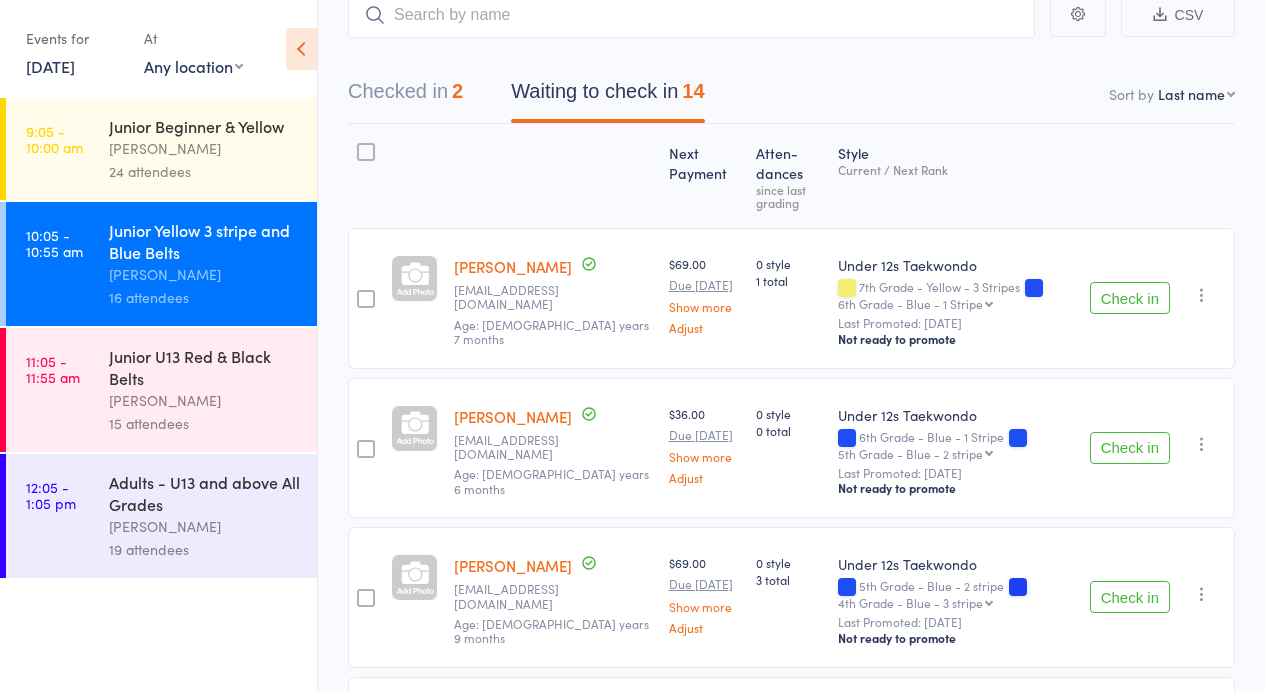 click on "Check in" at bounding box center [1130, 448] 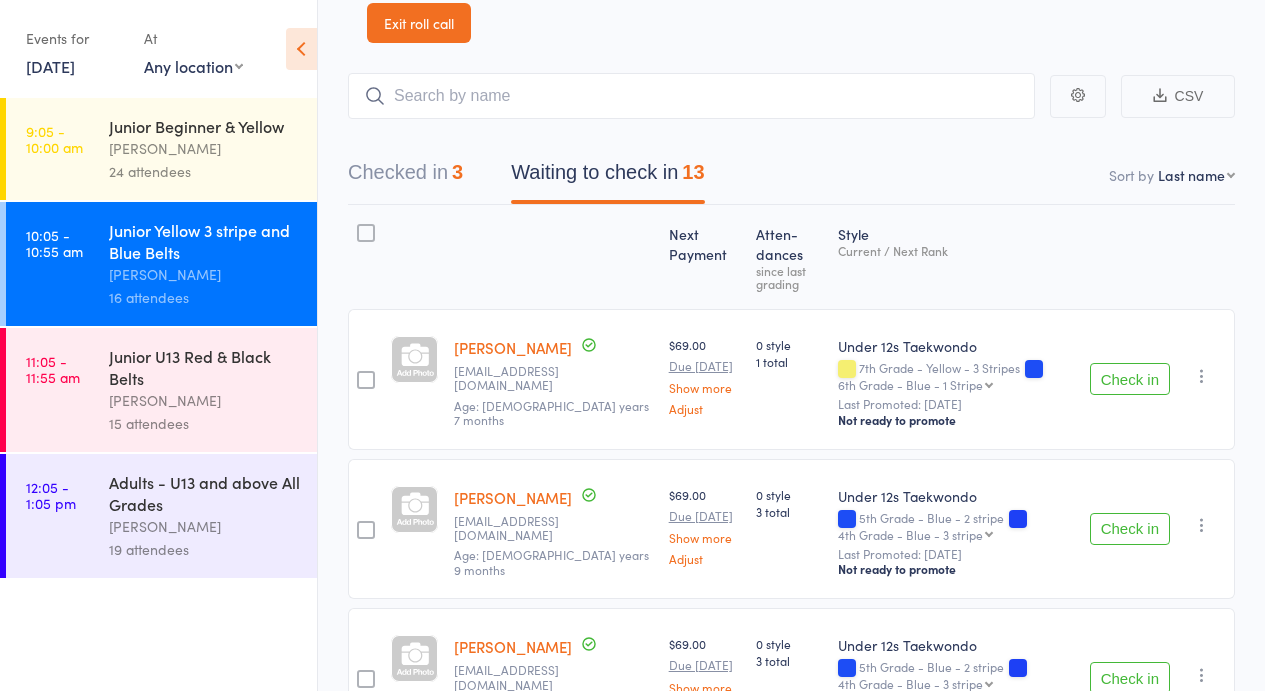 scroll, scrollTop: 0, scrollLeft: 0, axis: both 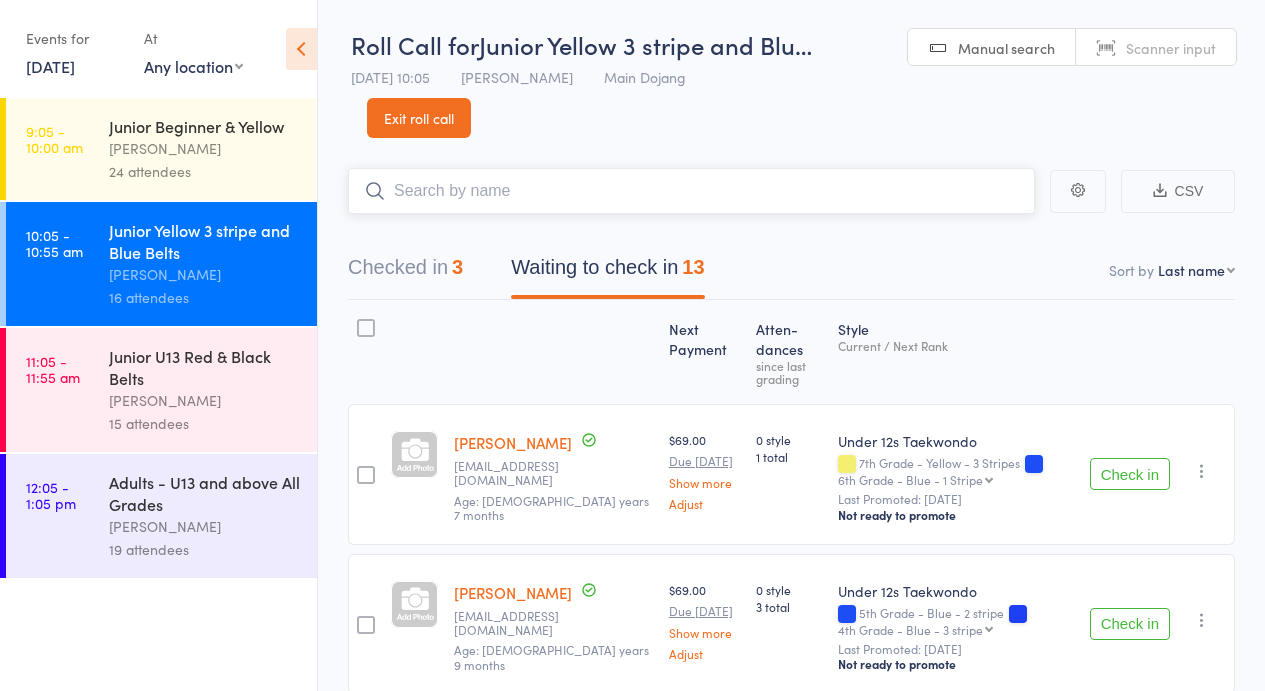 click at bounding box center [691, 191] 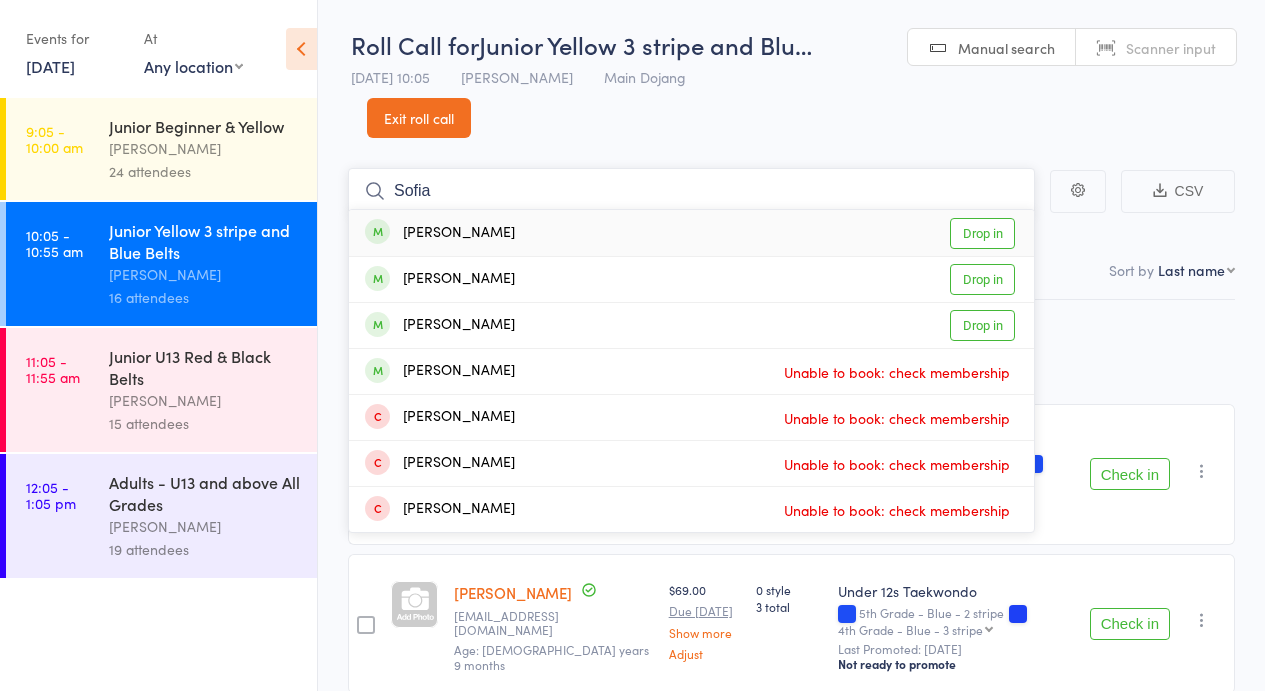 type on "Sofia" 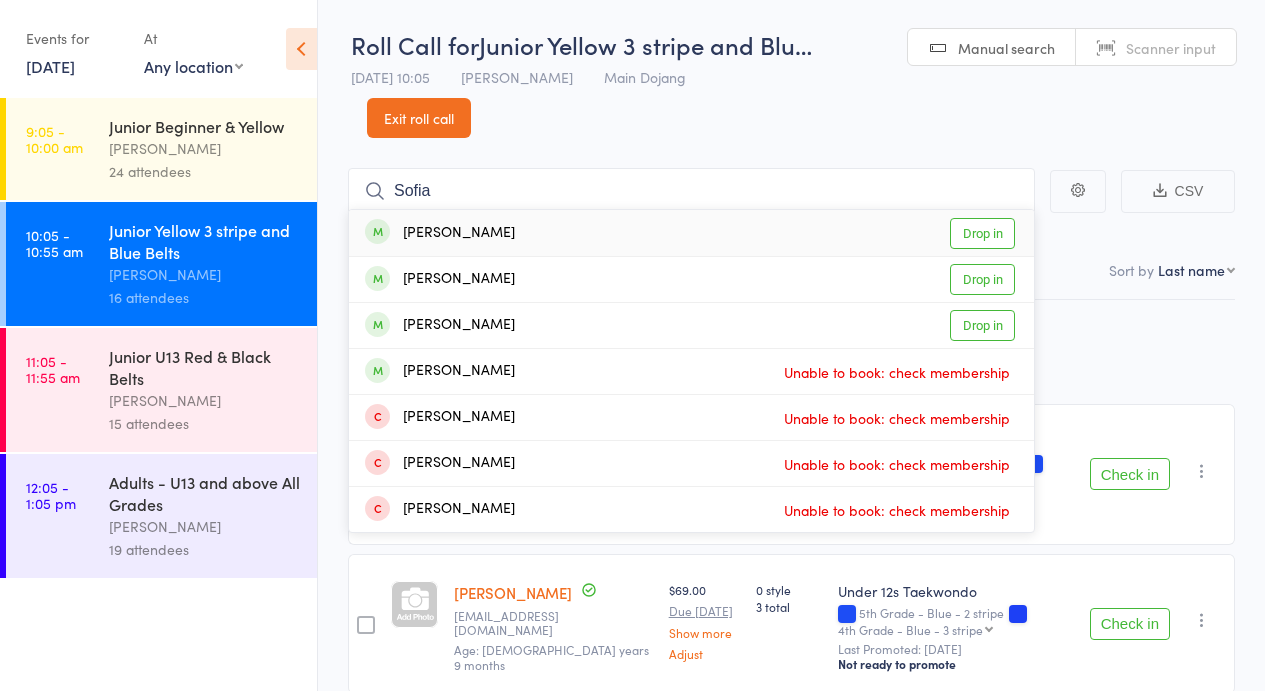 click on "Drop in" at bounding box center (982, 233) 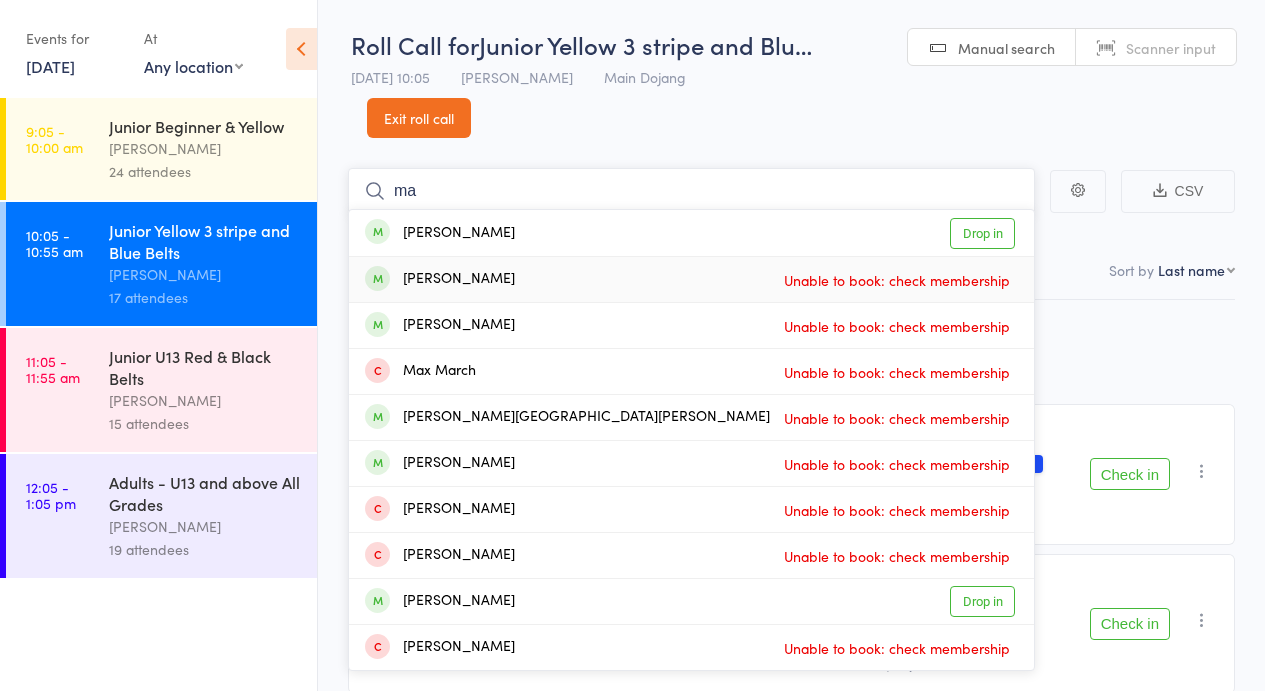 type on "m" 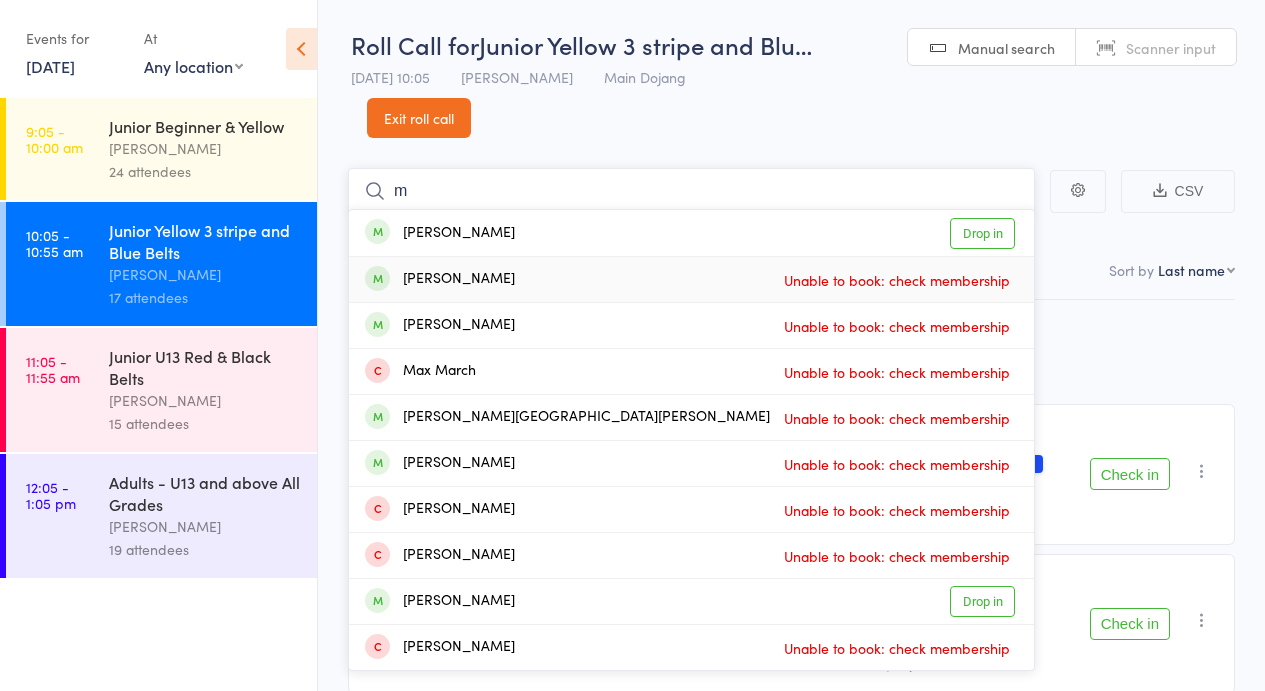 type 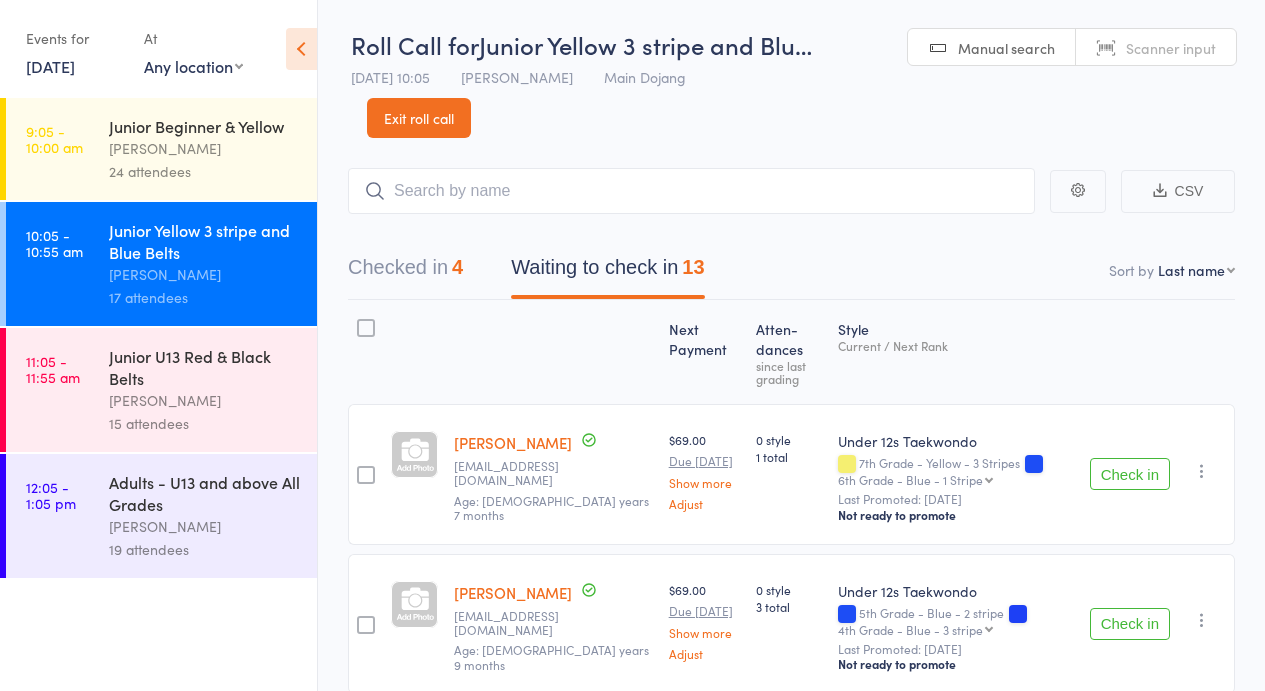 click on "Exit roll call" at bounding box center [419, 118] 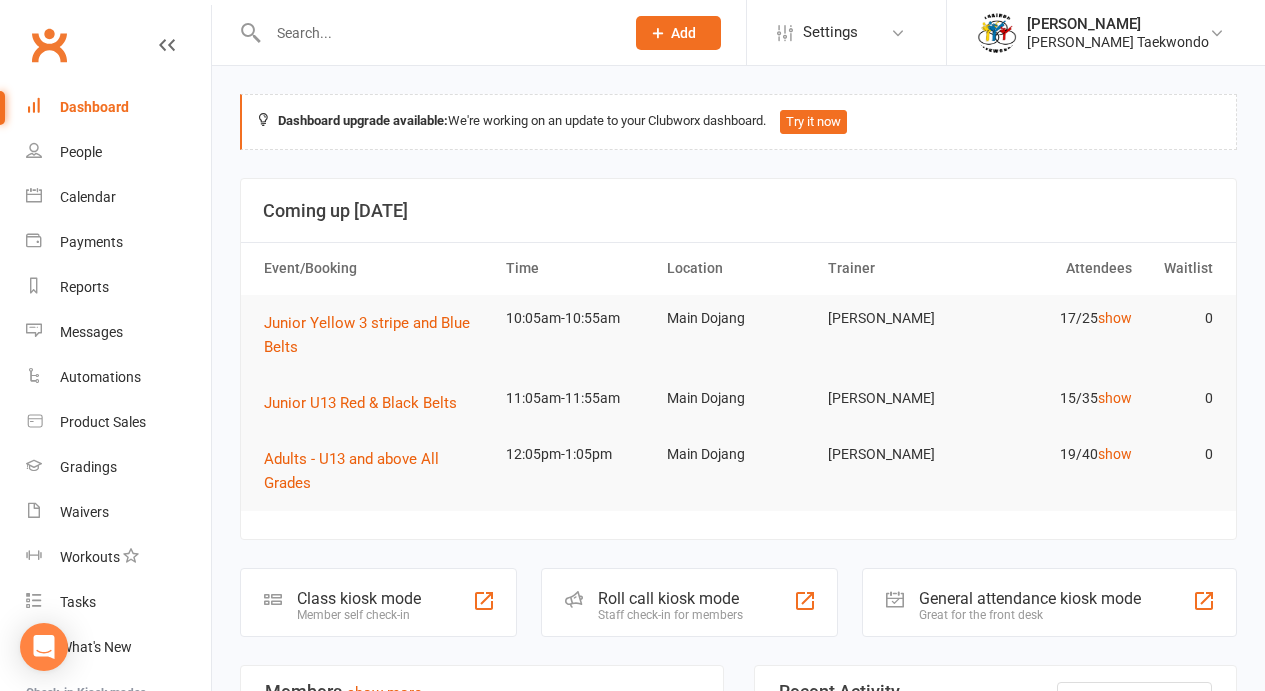 scroll, scrollTop: 0, scrollLeft: 0, axis: both 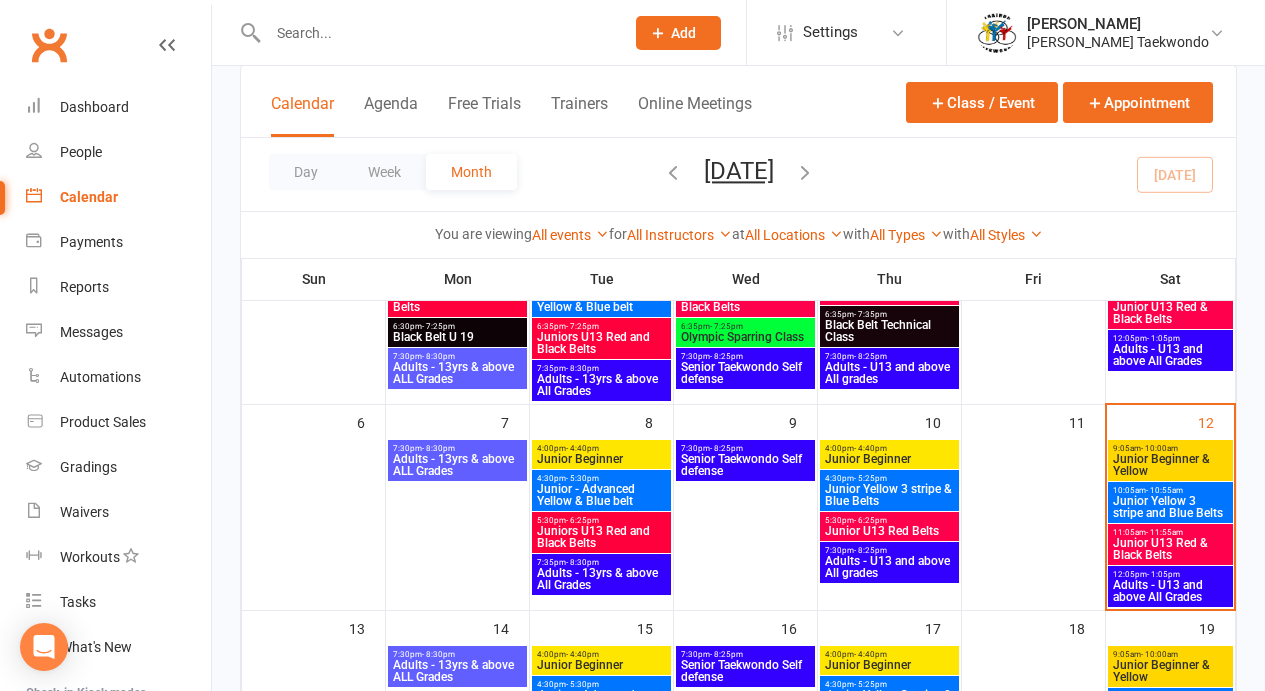click on "Junior Yellow 3 stripe and Blue Belts" at bounding box center [1170, 507] 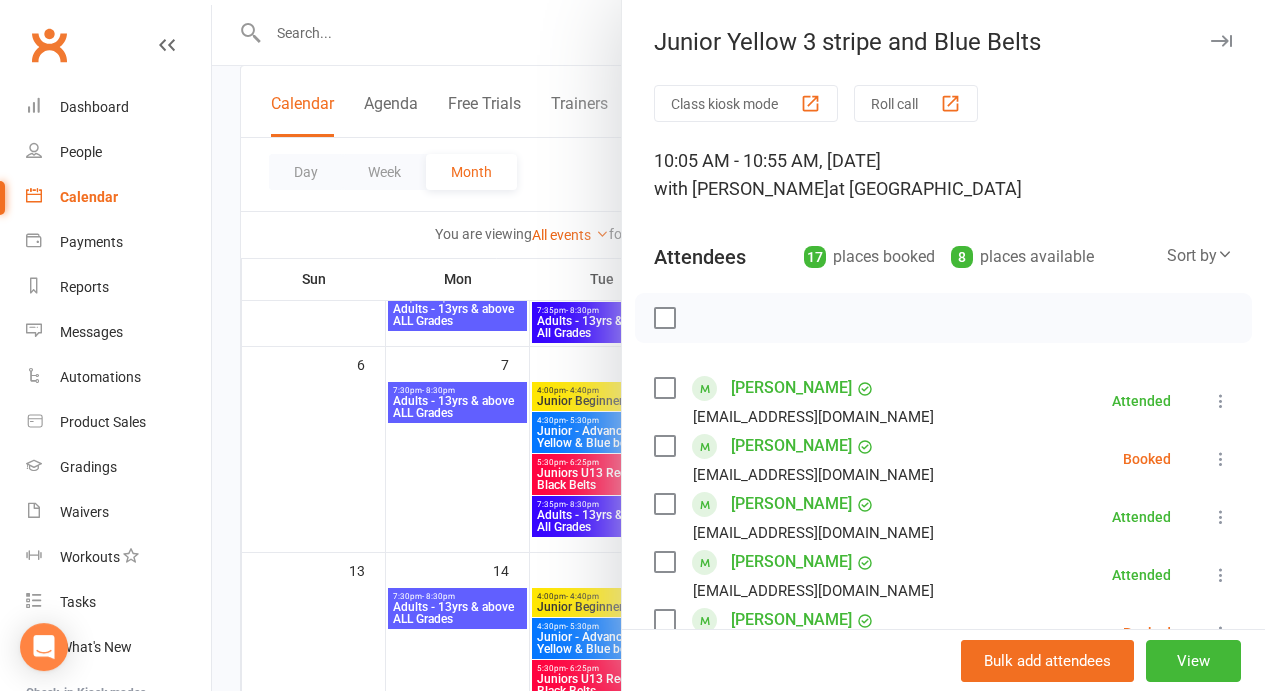 scroll, scrollTop: 384, scrollLeft: 0, axis: vertical 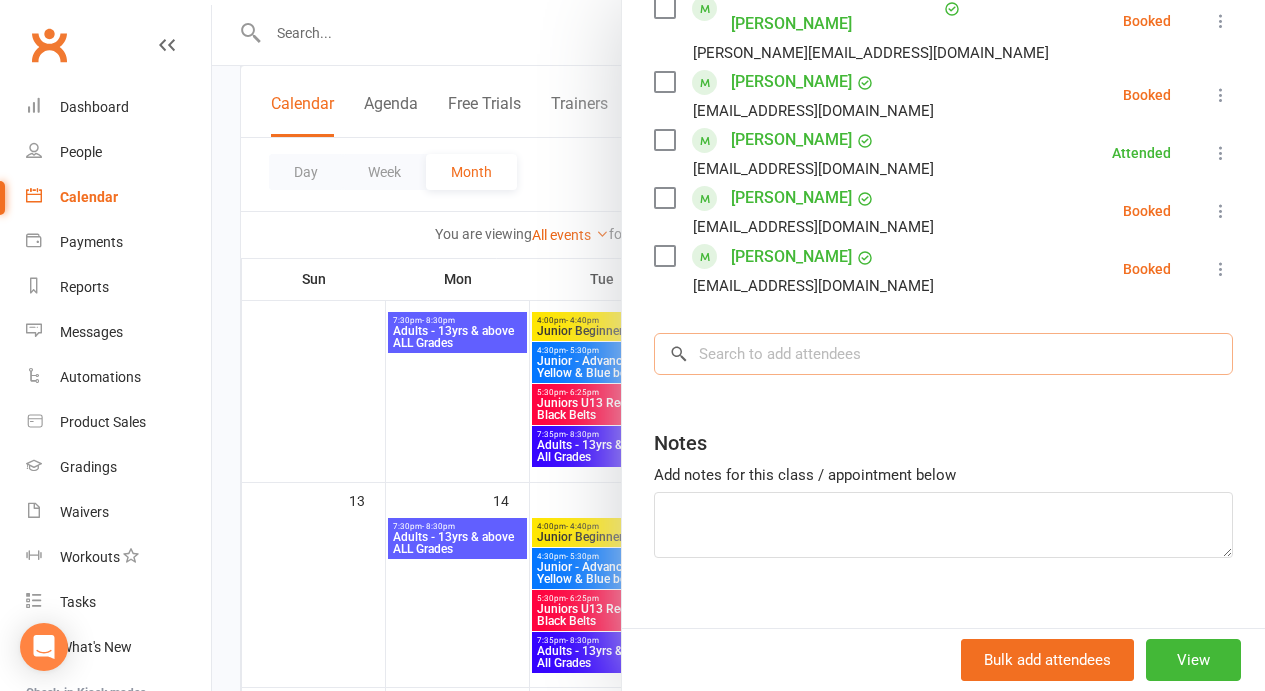 click at bounding box center [943, 354] 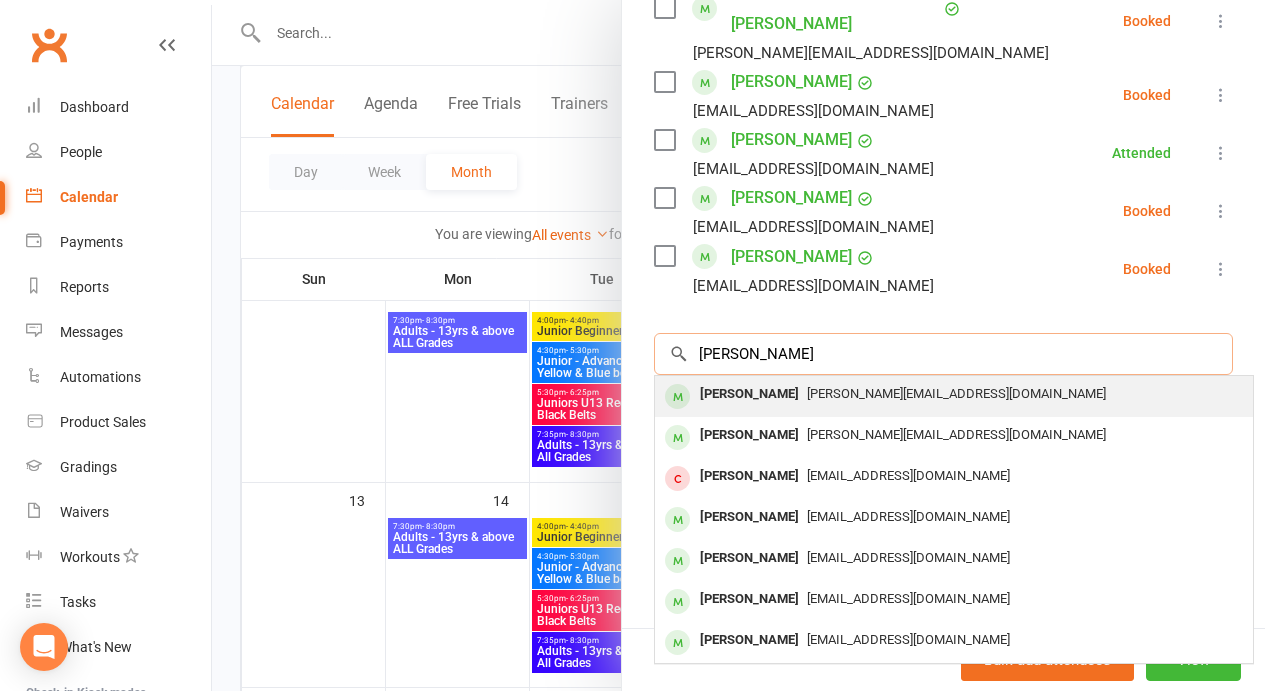 type on "[PERSON_NAME]" 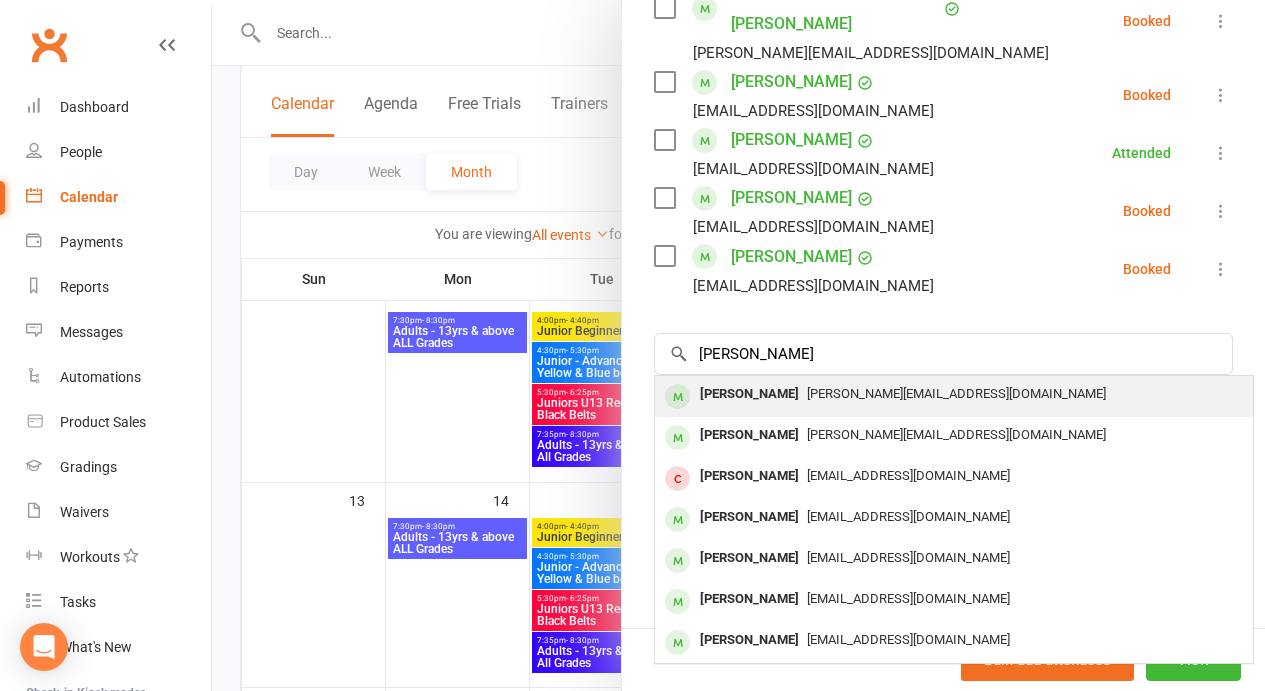 click on "[PERSON_NAME]" at bounding box center [749, 394] 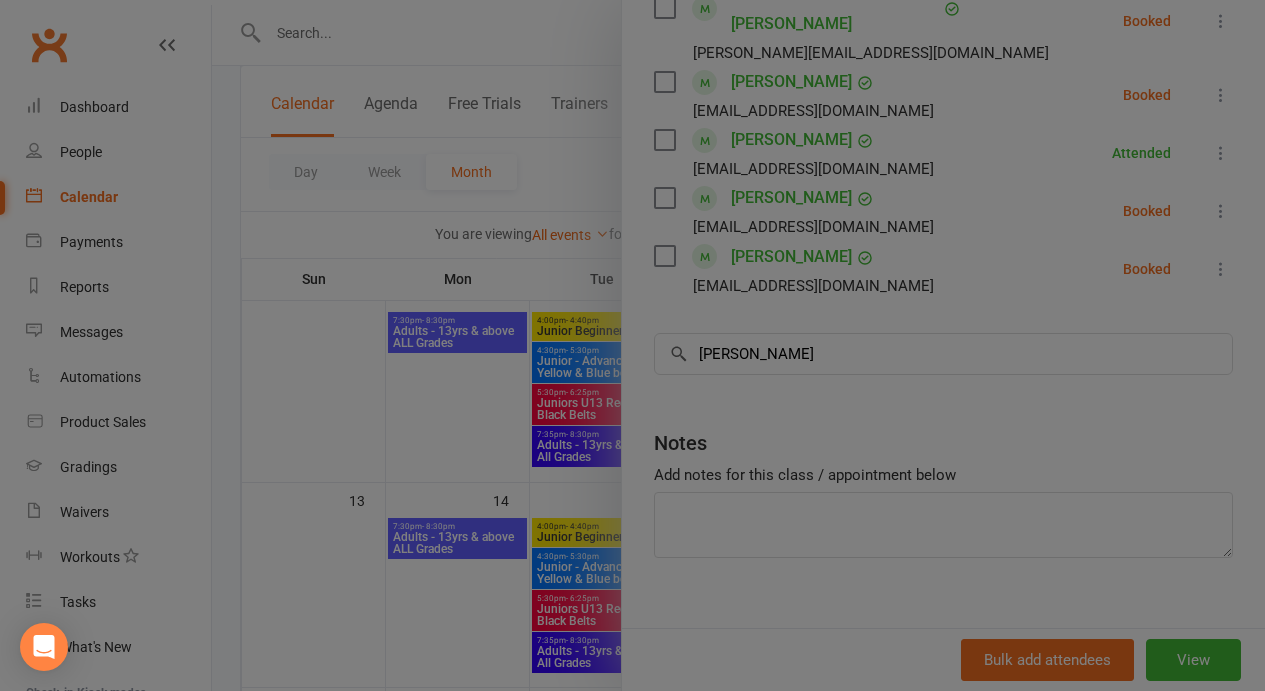 type 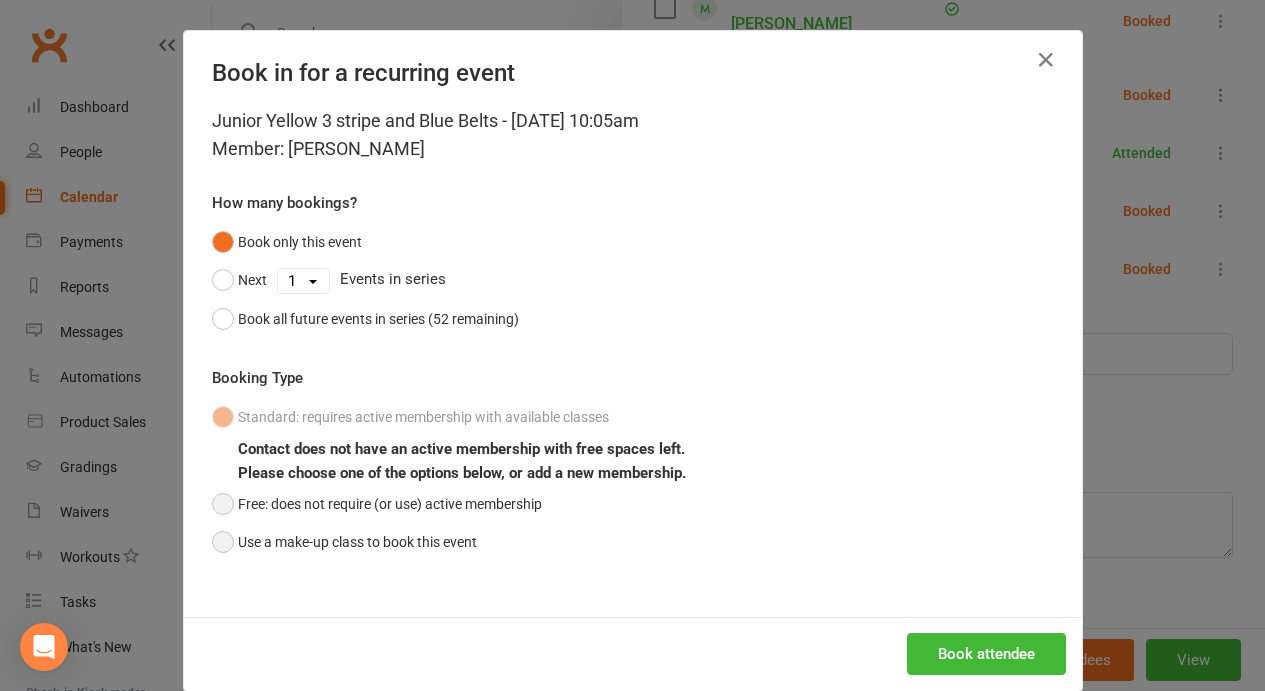 drag, startPoint x: 213, startPoint y: 541, endPoint x: 437, endPoint y: 513, distance: 225.74321 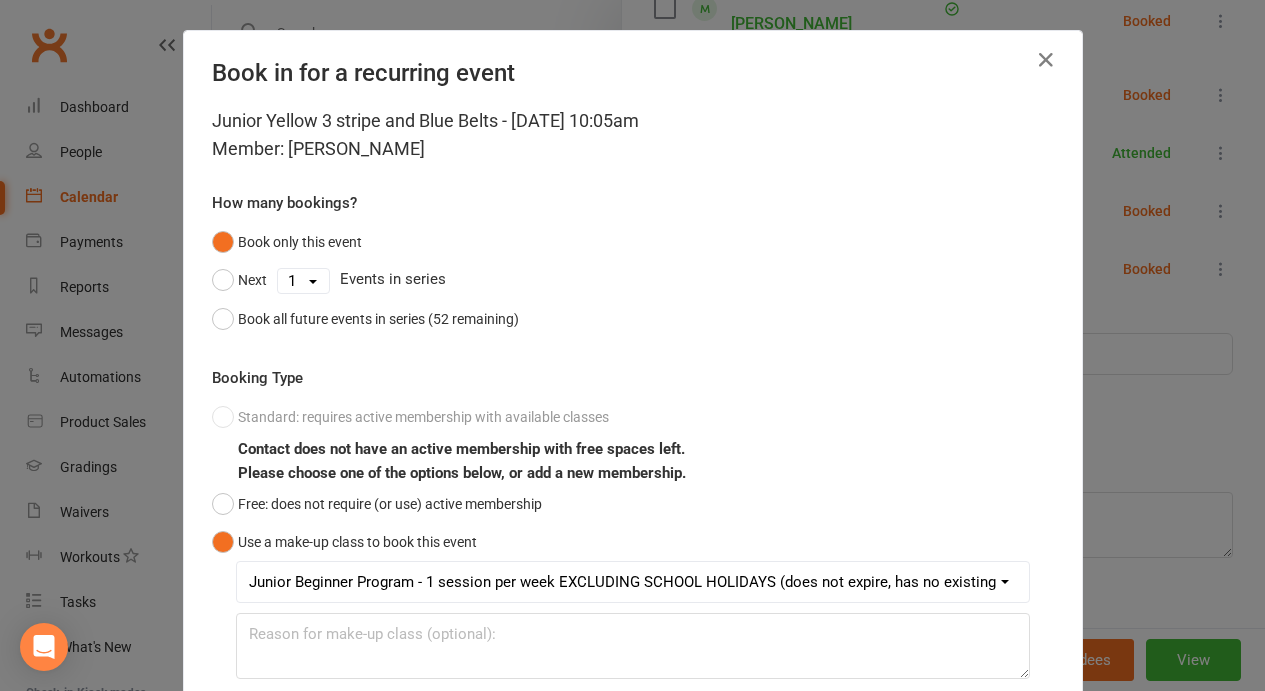 scroll, scrollTop: 151, scrollLeft: 0, axis: vertical 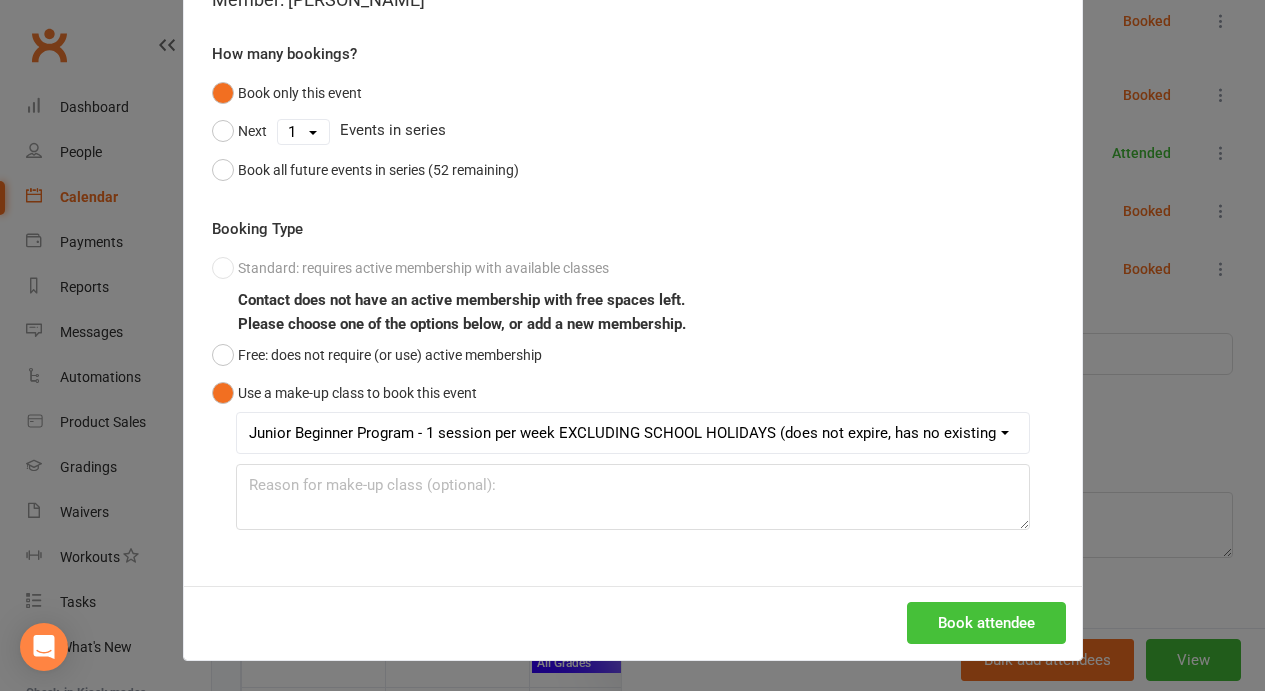 click on "Book attendee" at bounding box center (986, 623) 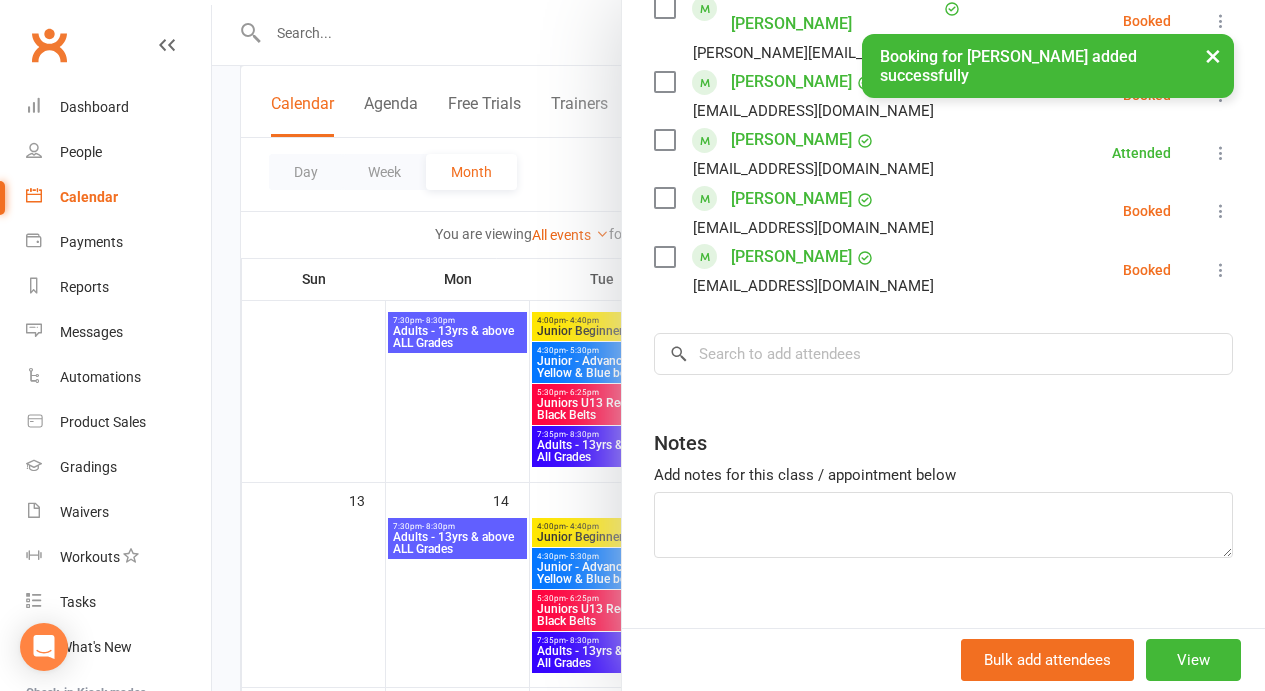 scroll, scrollTop: 988, scrollLeft: 0, axis: vertical 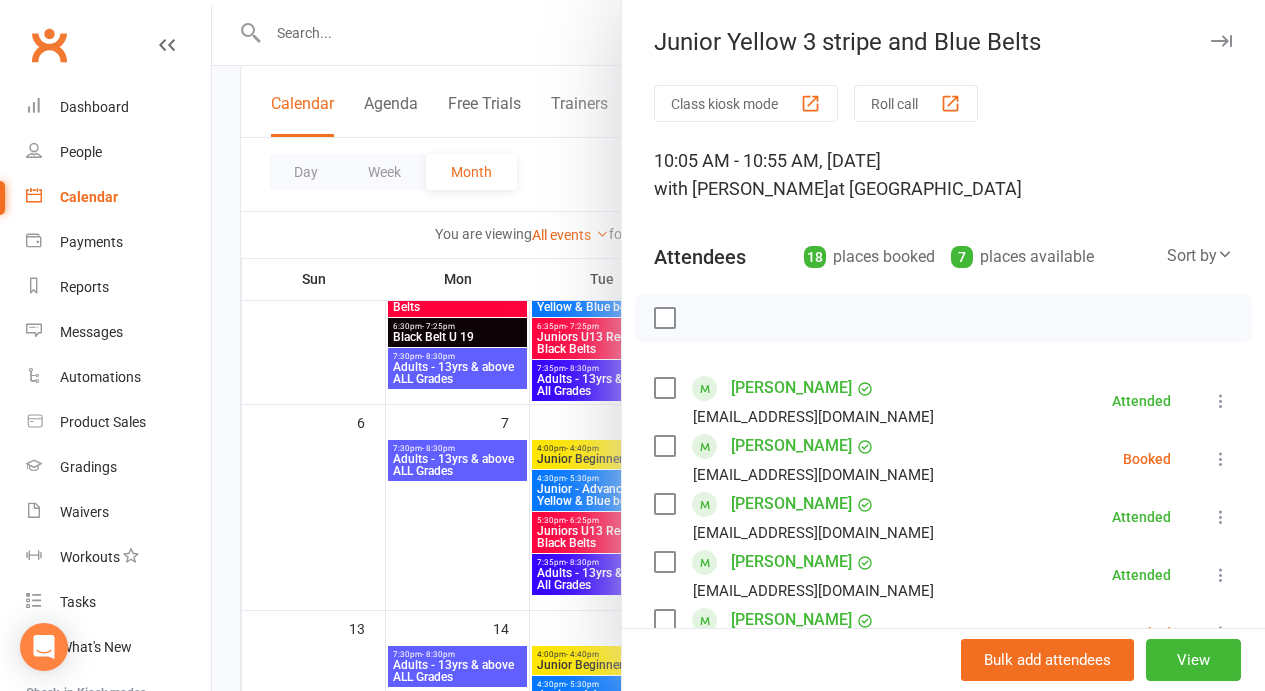 click on "Roll call" at bounding box center (916, 103) 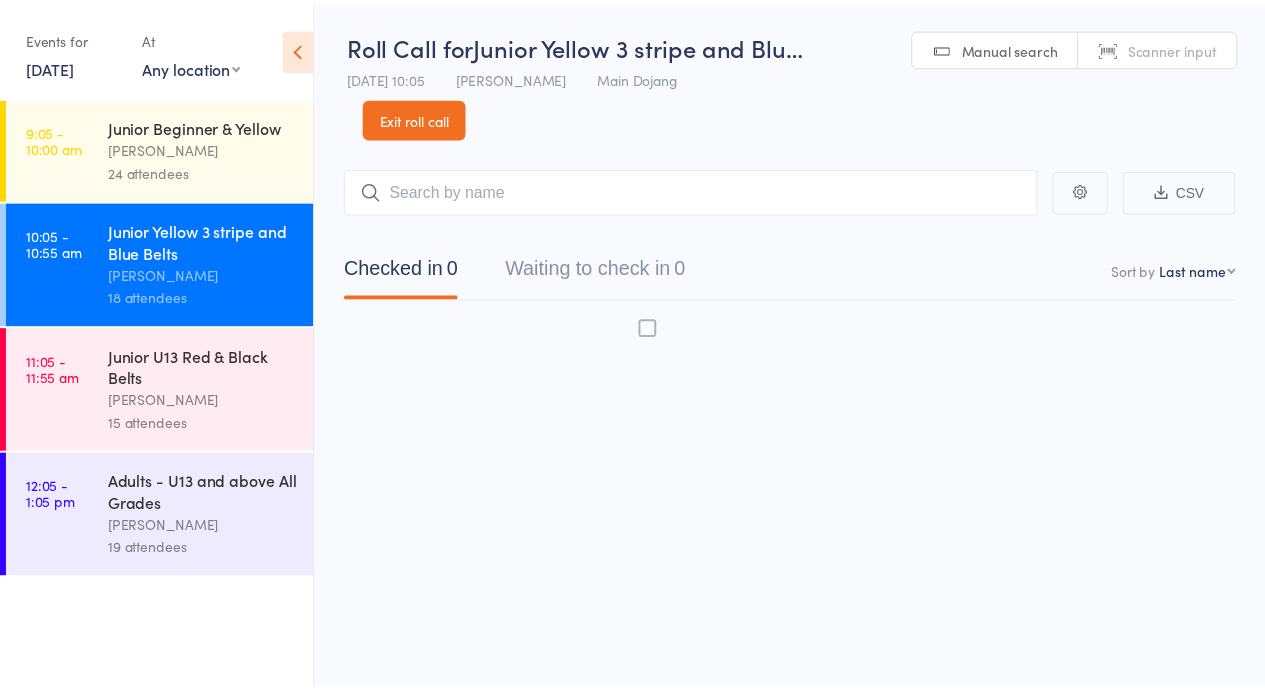 scroll, scrollTop: 0, scrollLeft: 0, axis: both 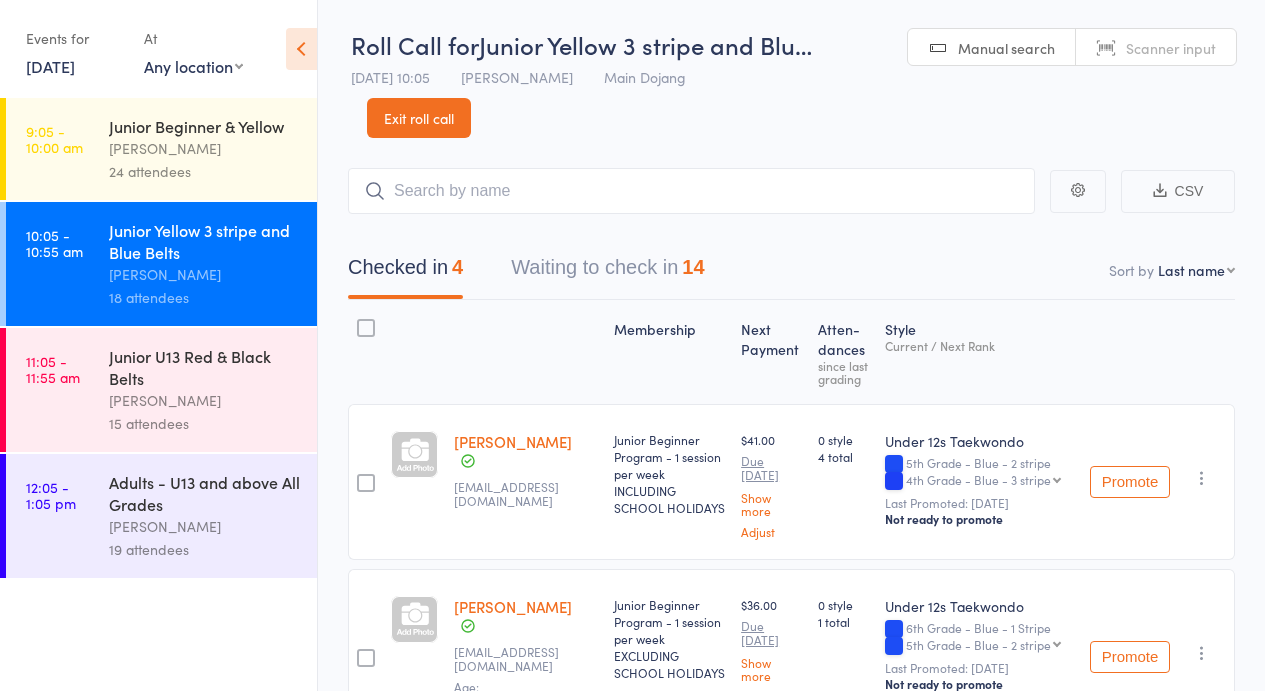 click on "Waiting to check in  14" at bounding box center [607, 272] 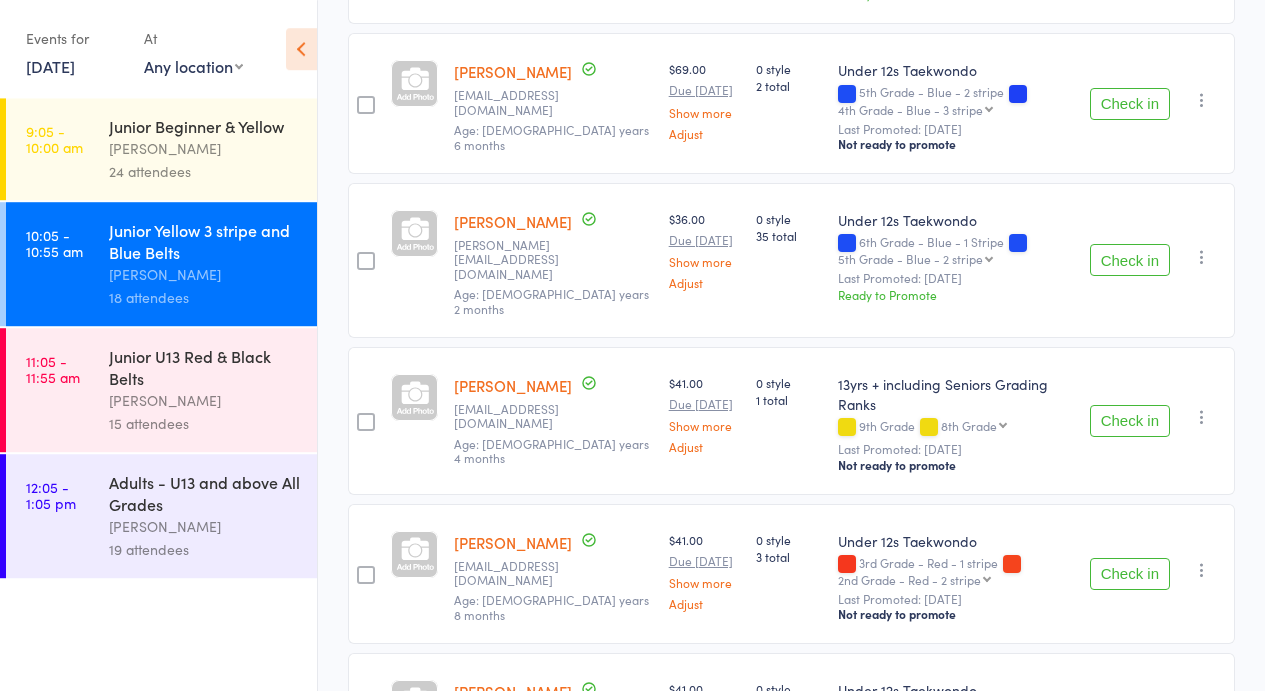 scroll, scrollTop: 976, scrollLeft: 0, axis: vertical 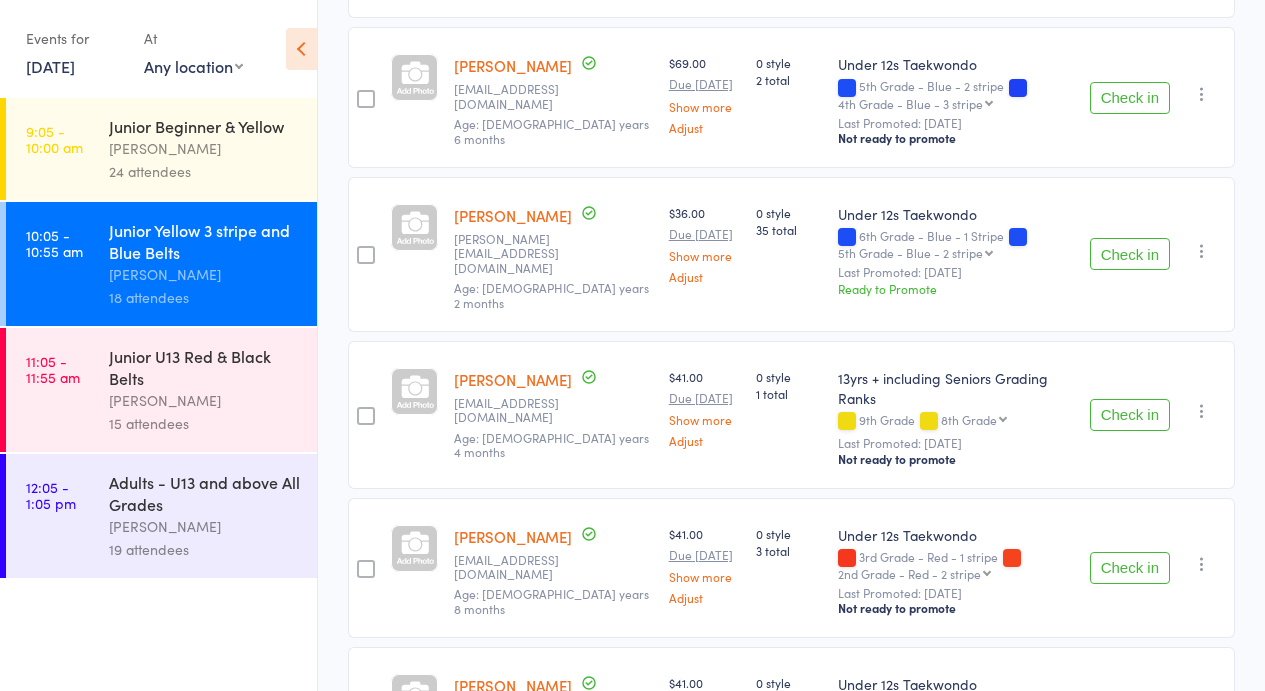 click on "Check in" at bounding box center [1130, 254] 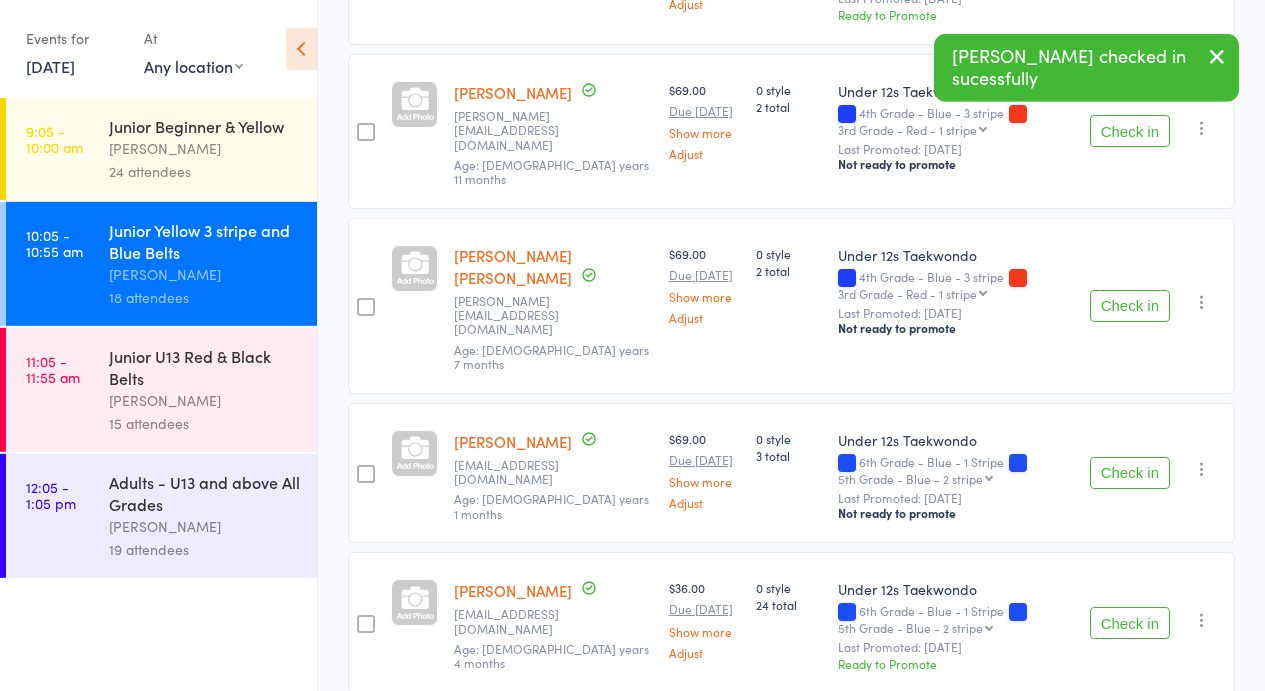 scroll, scrollTop: 1712, scrollLeft: 0, axis: vertical 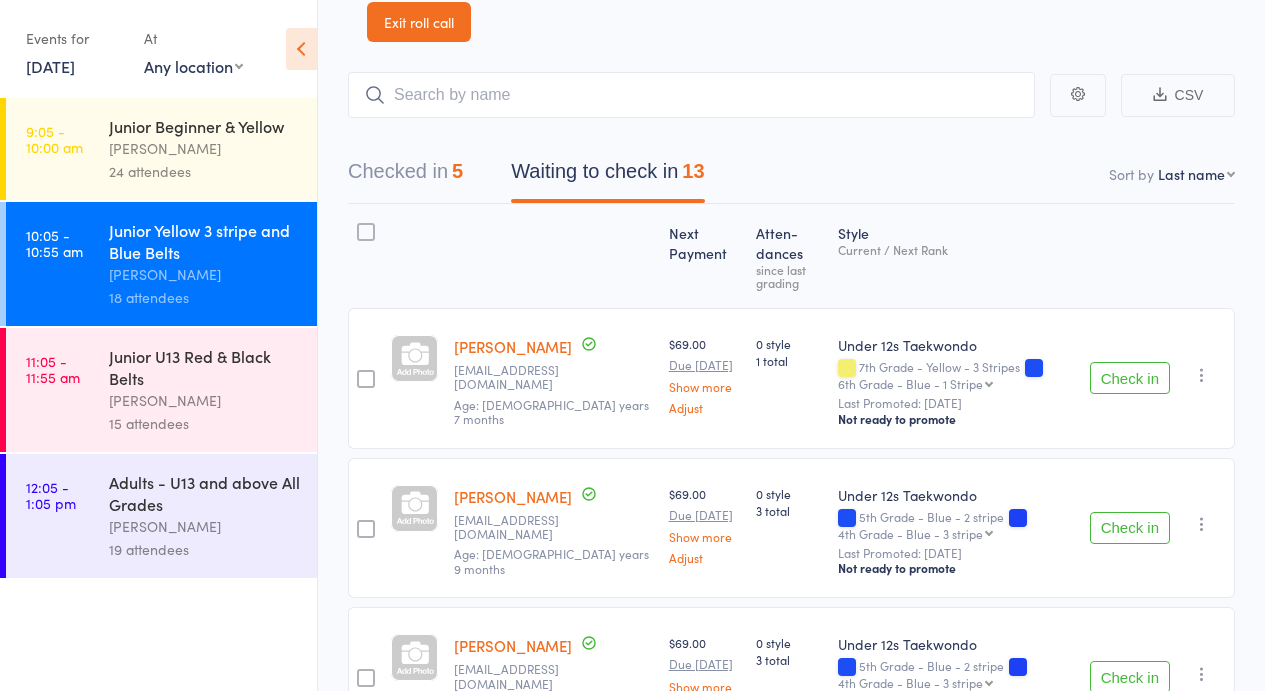 click on "[PERSON_NAME]" at bounding box center (204, 148) 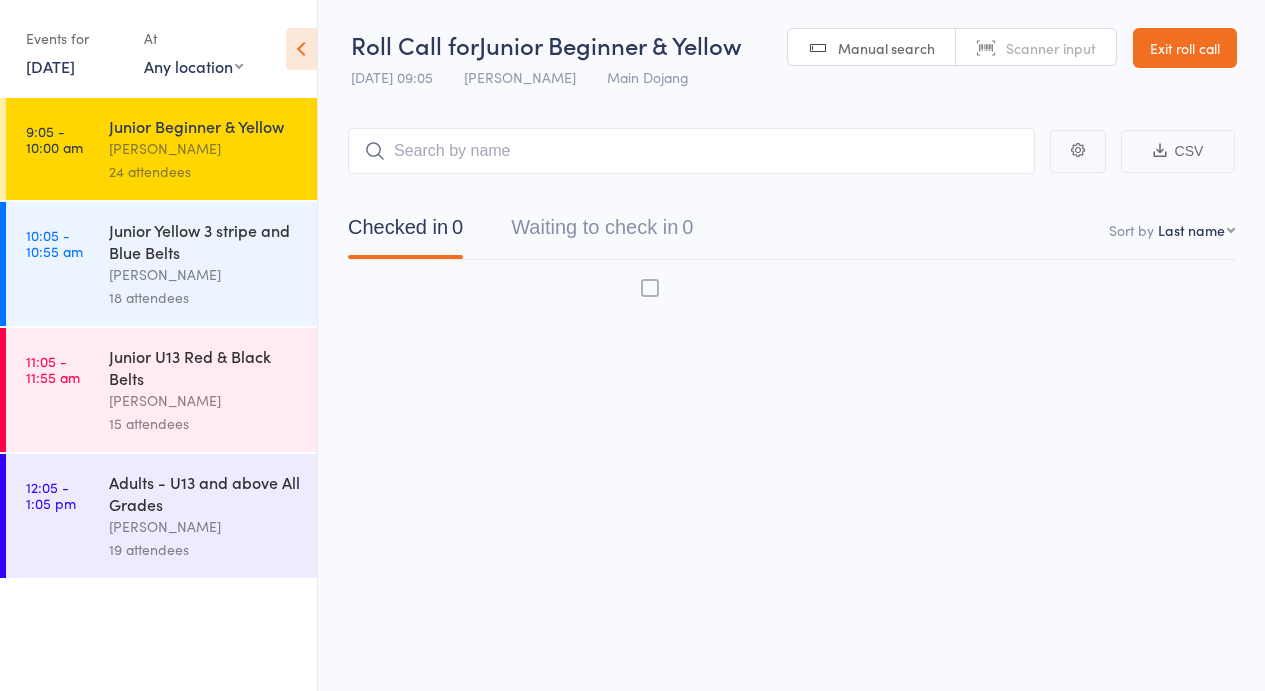 scroll, scrollTop: 0, scrollLeft: 0, axis: both 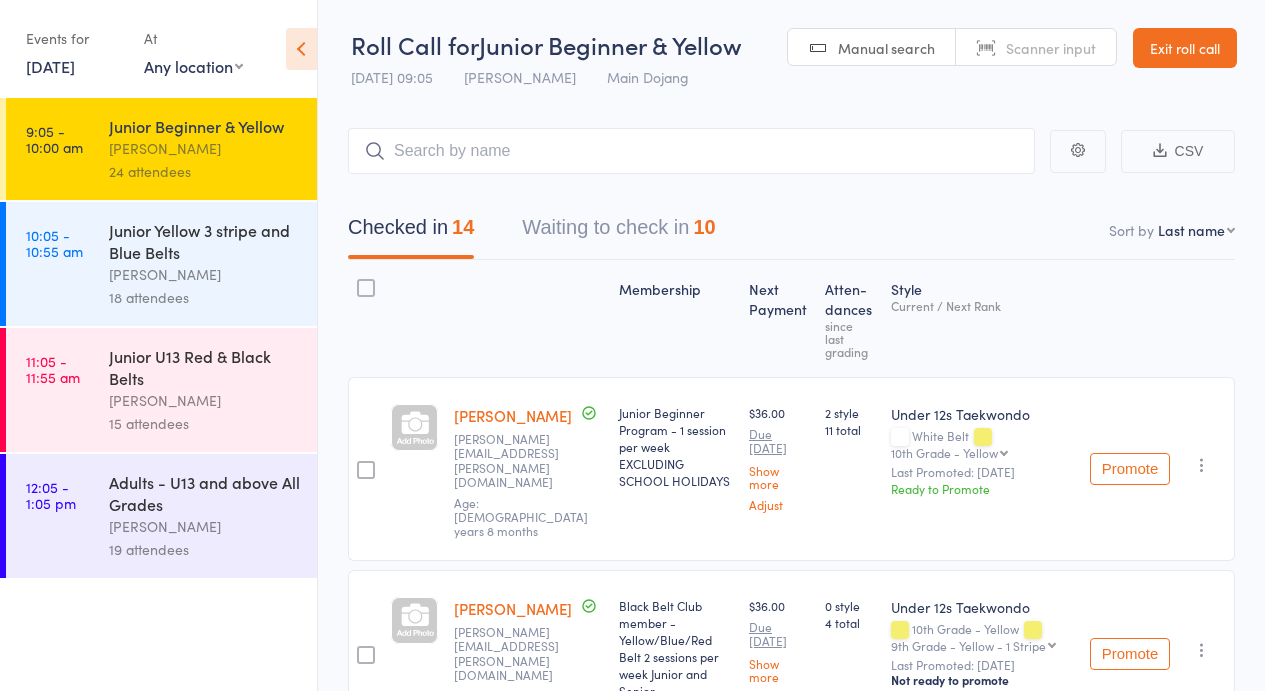 click at bounding box center (528, 318) 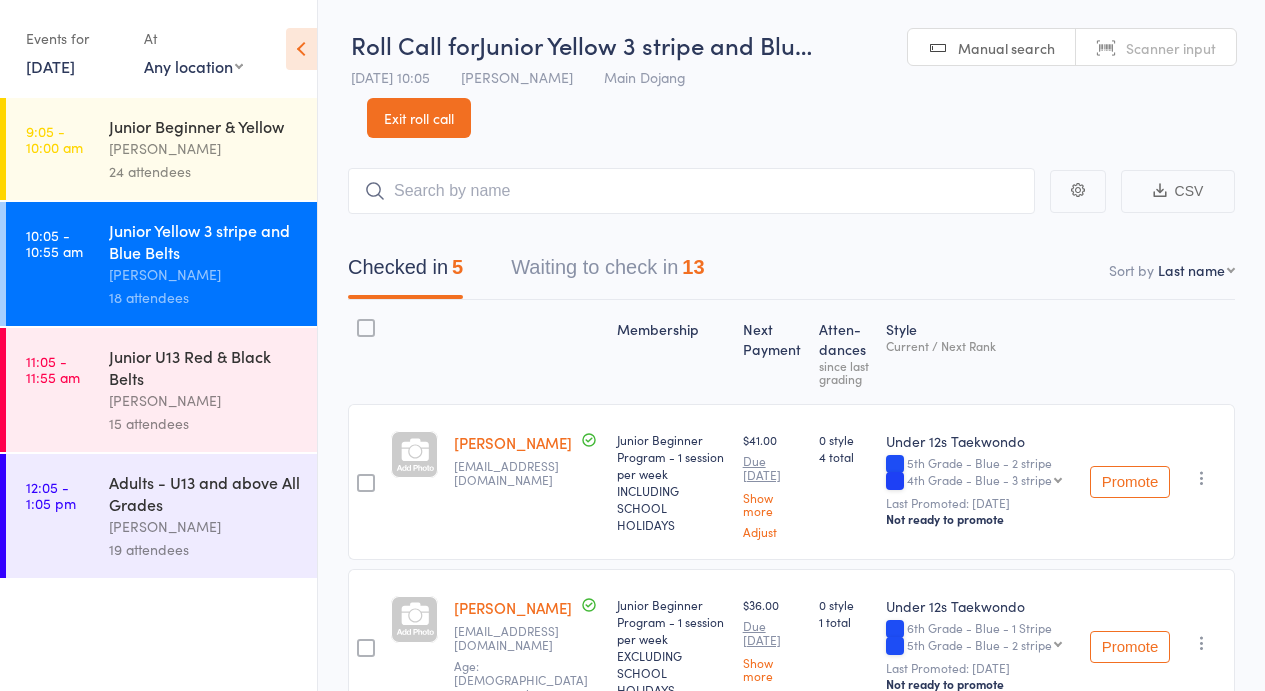 click on "[PERSON_NAME]" at bounding box center [204, 400] 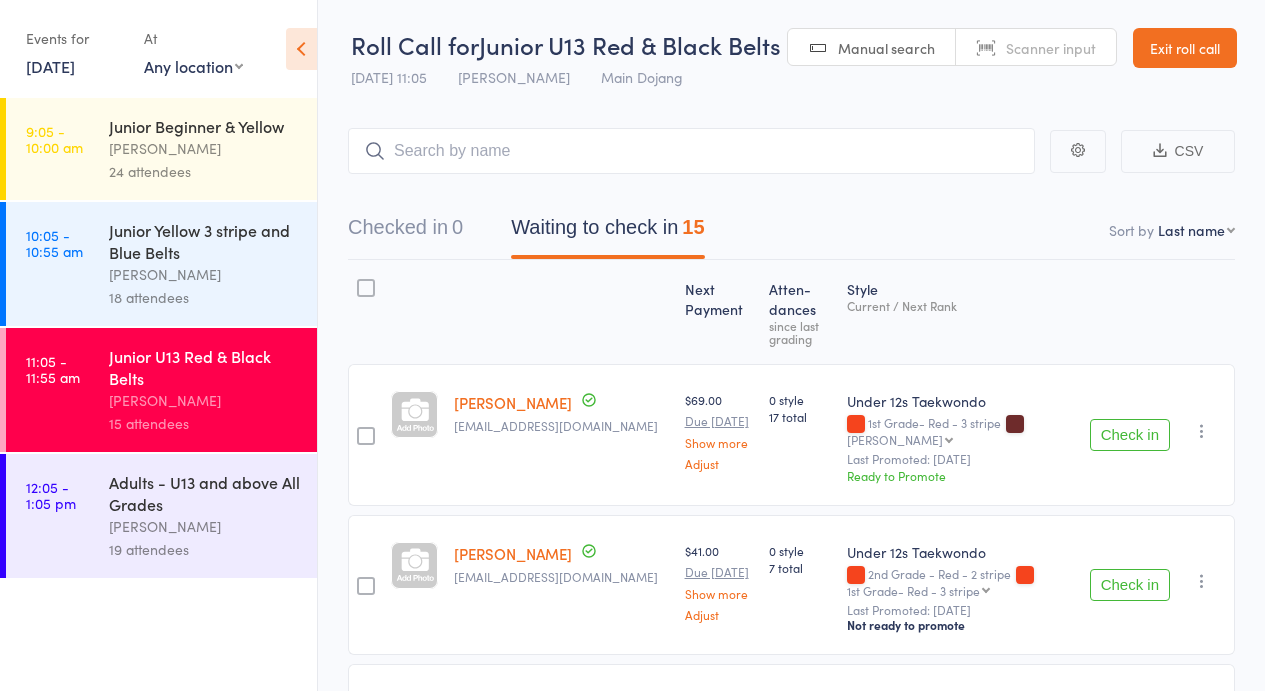 click on "18 attendees" at bounding box center (204, 297) 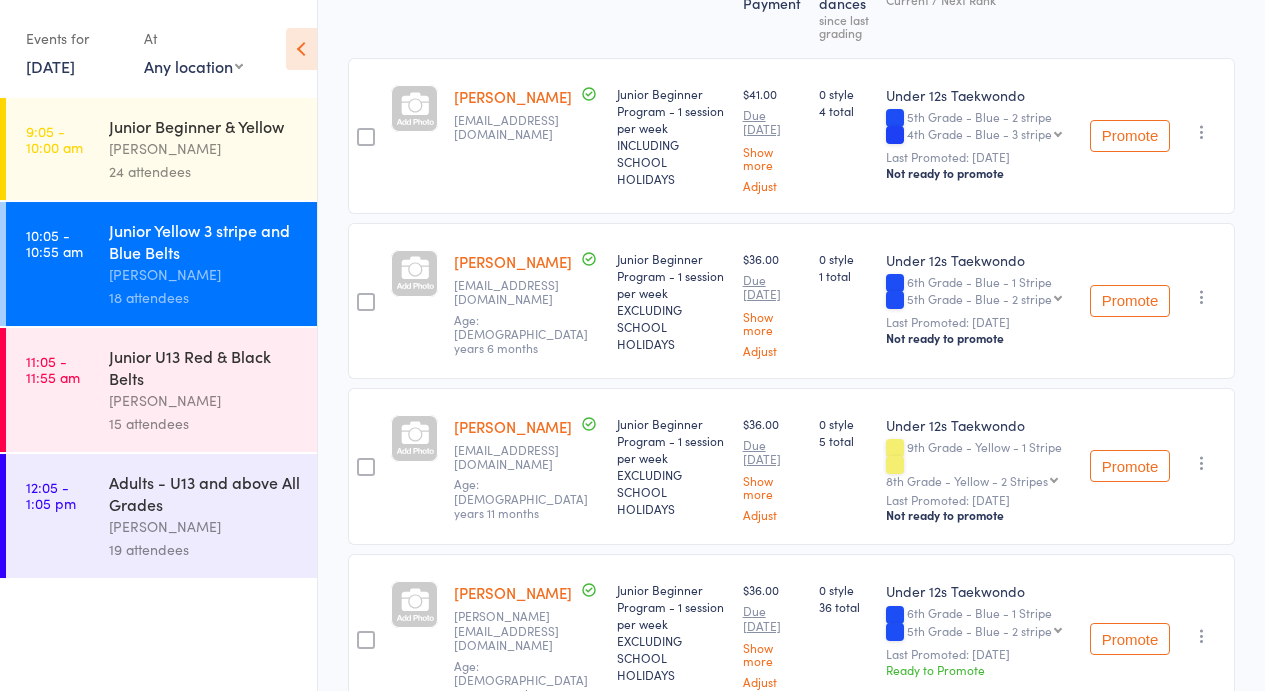 scroll, scrollTop: 344, scrollLeft: 0, axis: vertical 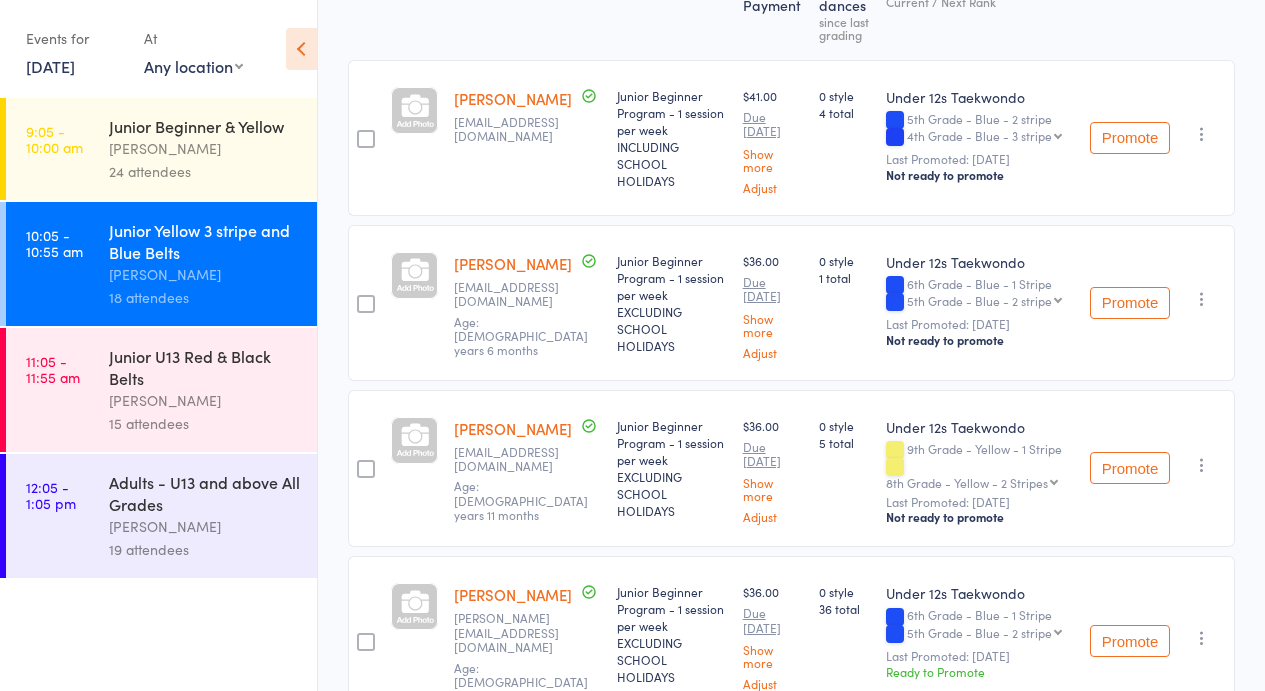 click on "Junior U13 Red & Black  Belts" at bounding box center (204, 367) 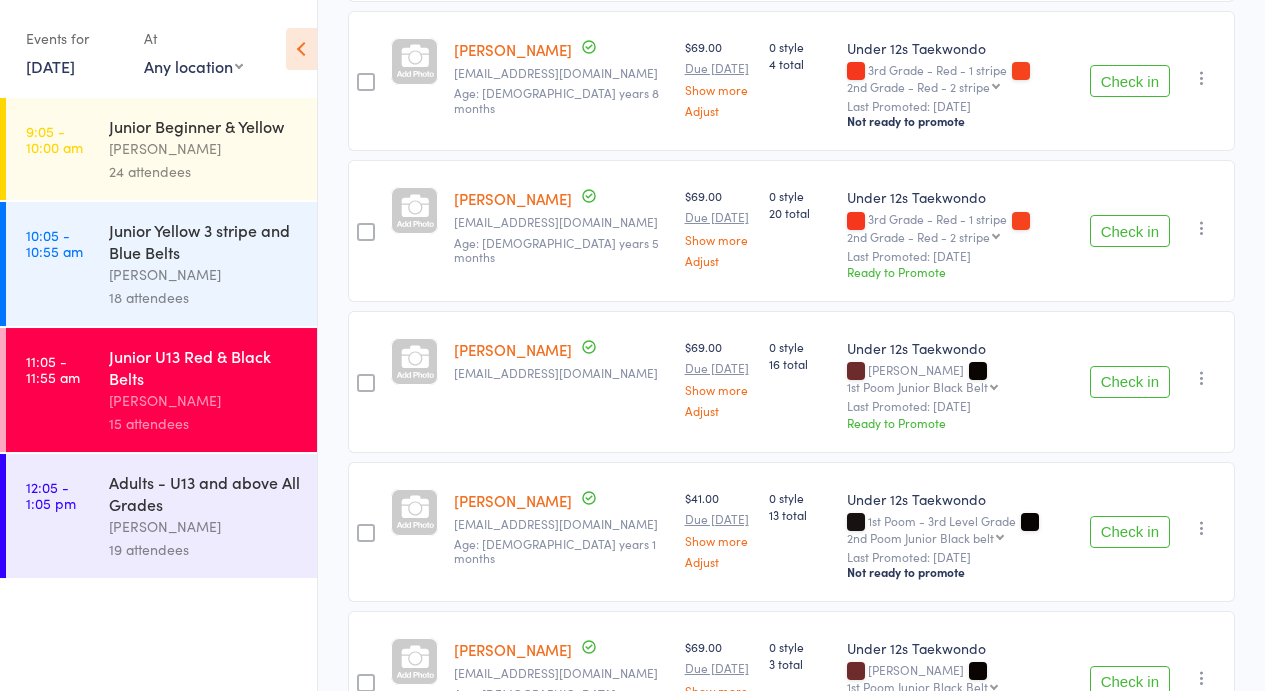 scroll, scrollTop: 832, scrollLeft: 0, axis: vertical 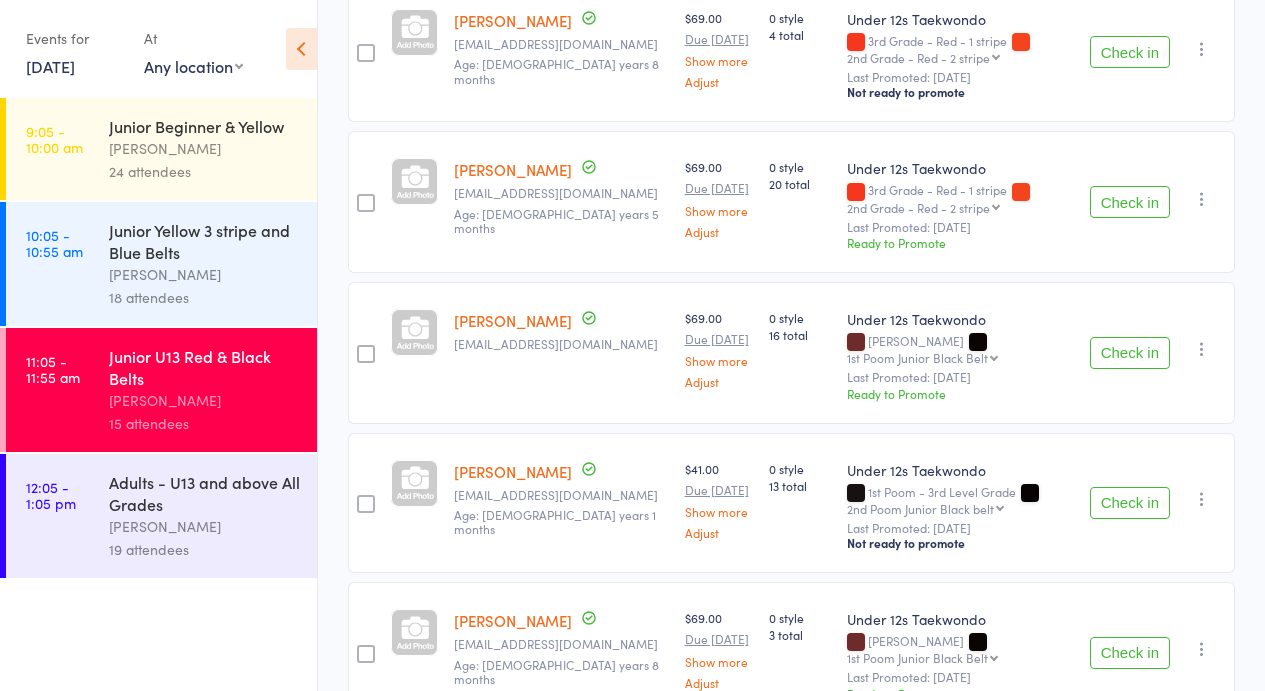 click on "Check in" at bounding box center [1130, 503] 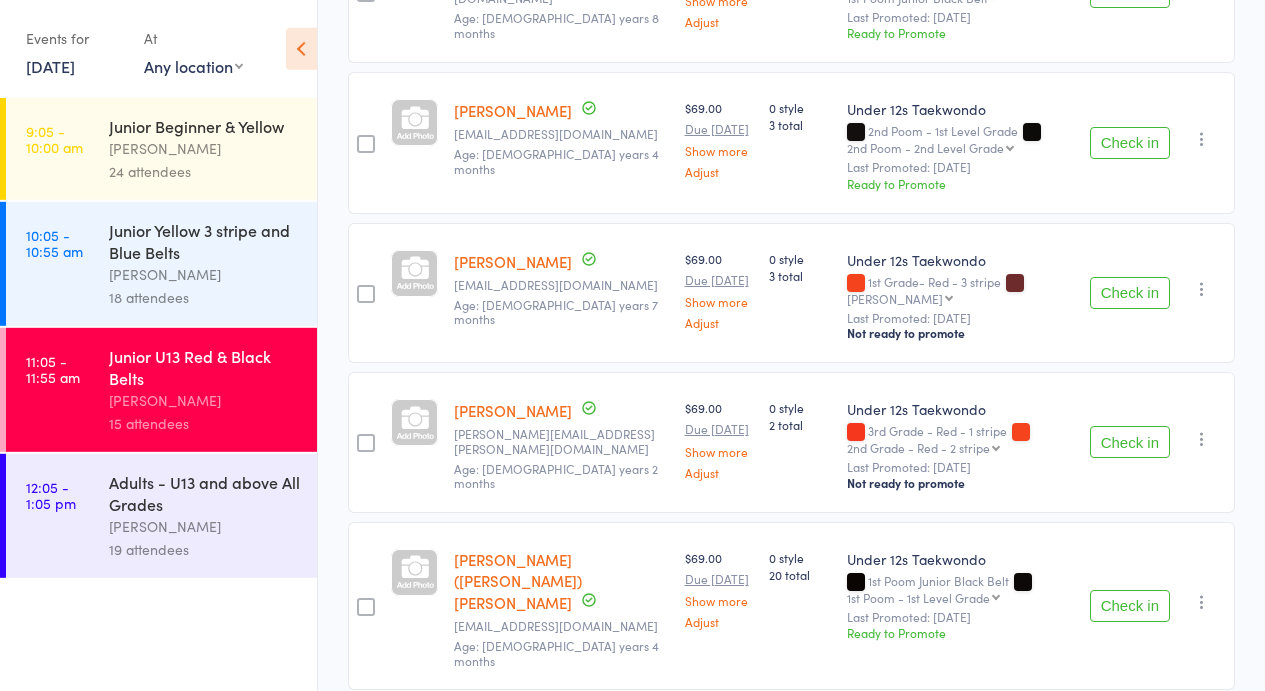 scroll, scrollTop: 1867, scrollLeft: 0, axis: vertical 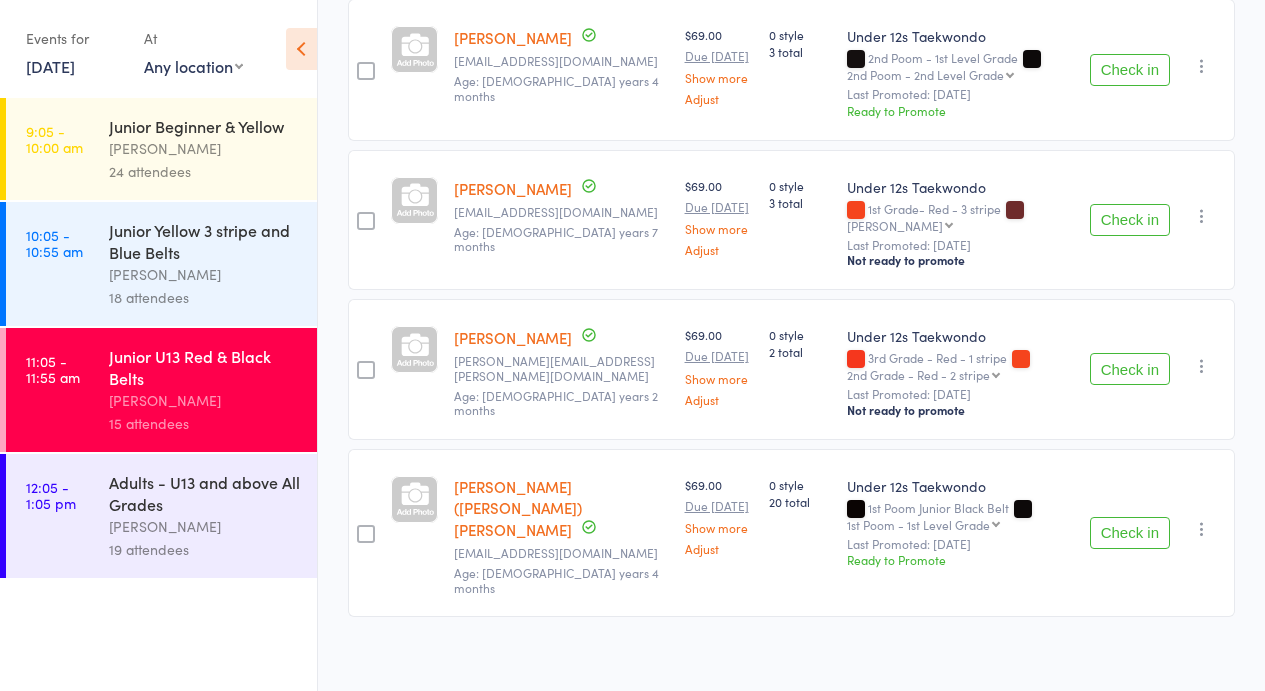 click on "Check in" at bounding box center (1130, 70) 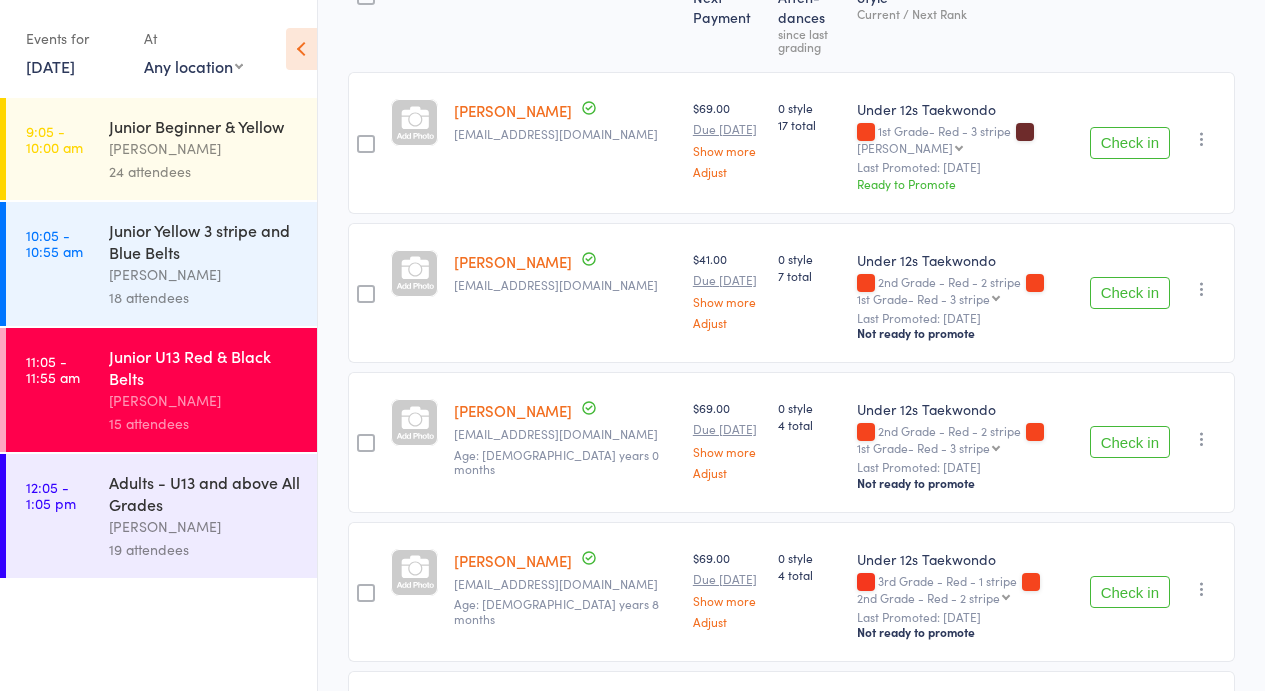 scroll, scrollTop: 148, scrollLeft: 0, axis: vertical 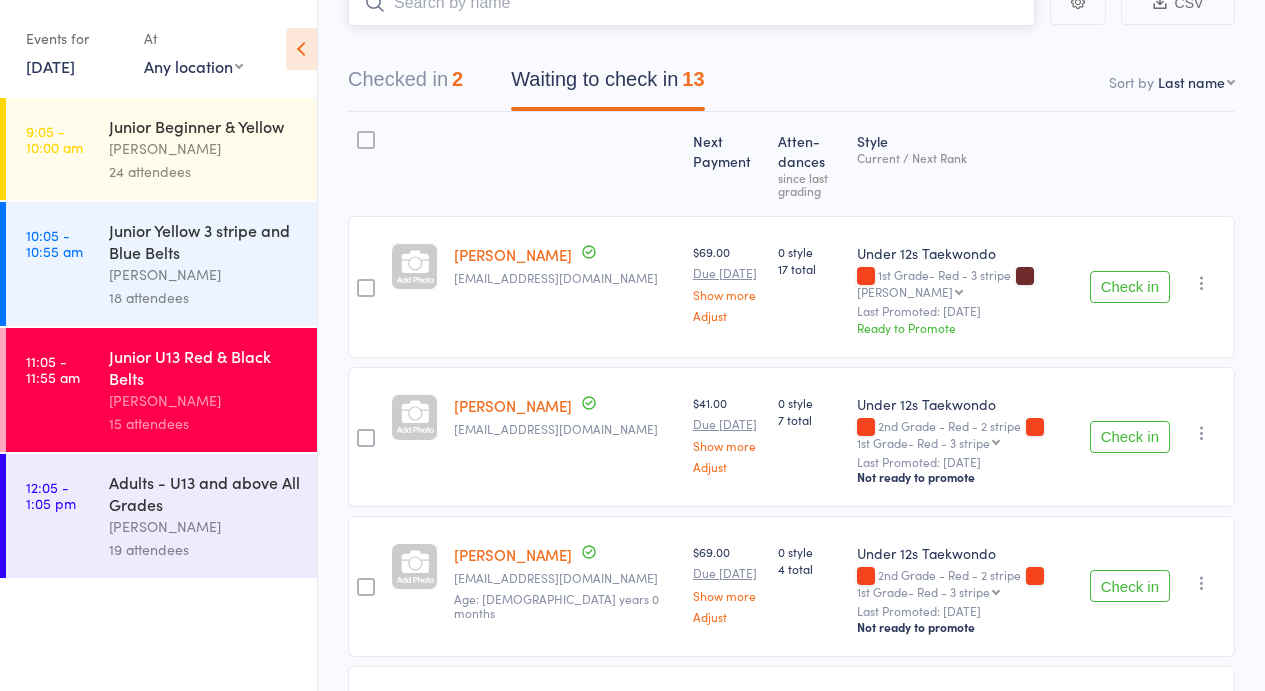 click at bounding box center [691, 3] 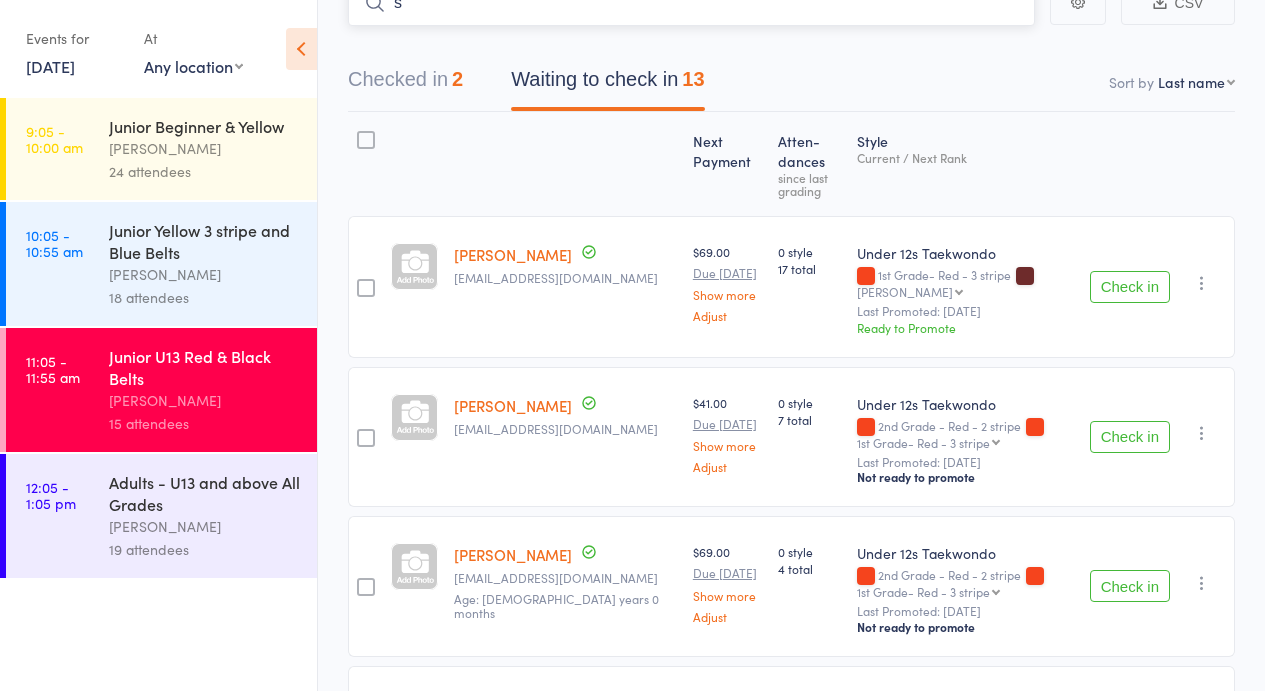 scroll, scrollTop: 142, scrollLeft: 0, axis: vertical 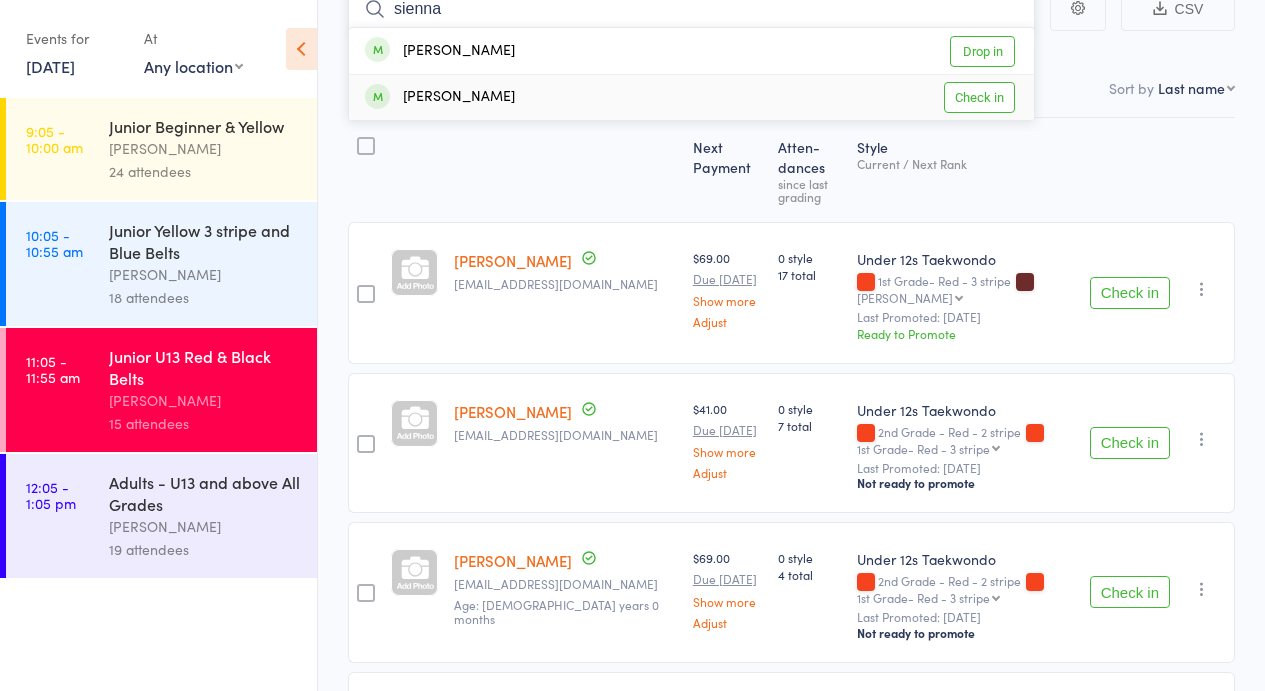 type on "sienna" 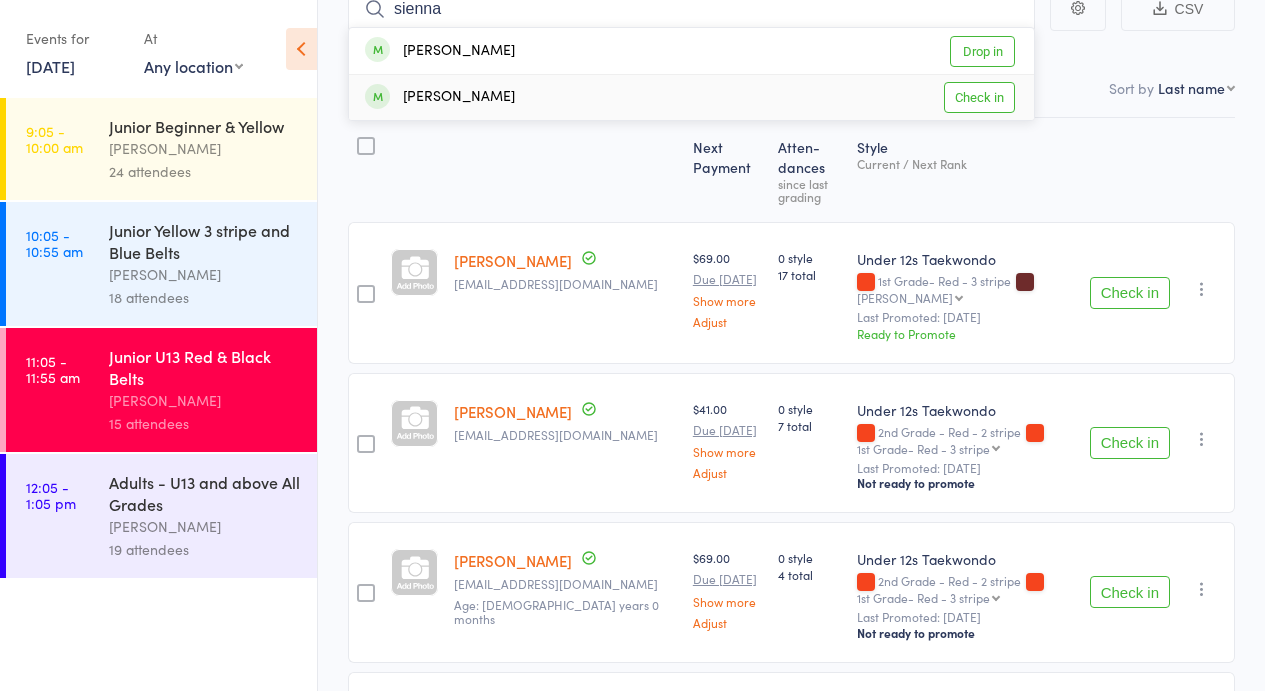click on "Check in" at bounding box center (979, 97) 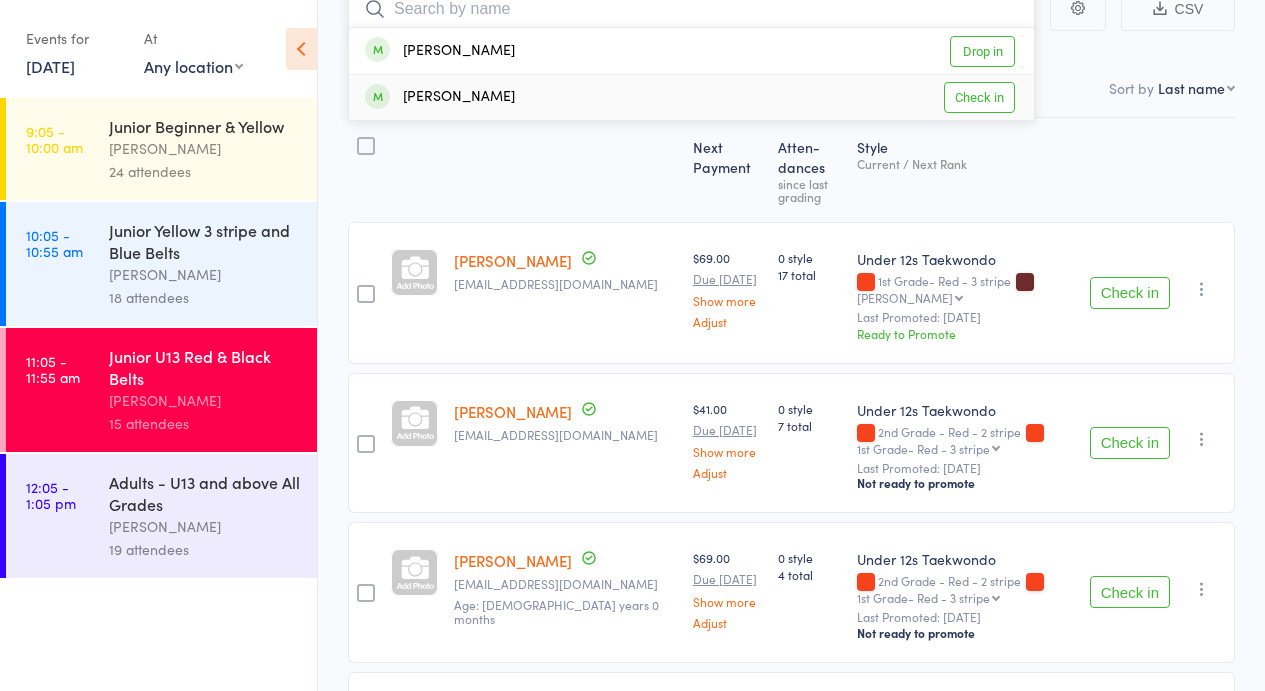 scroll, scrollTop: 131, scrollLeft: 0, axis: vertical 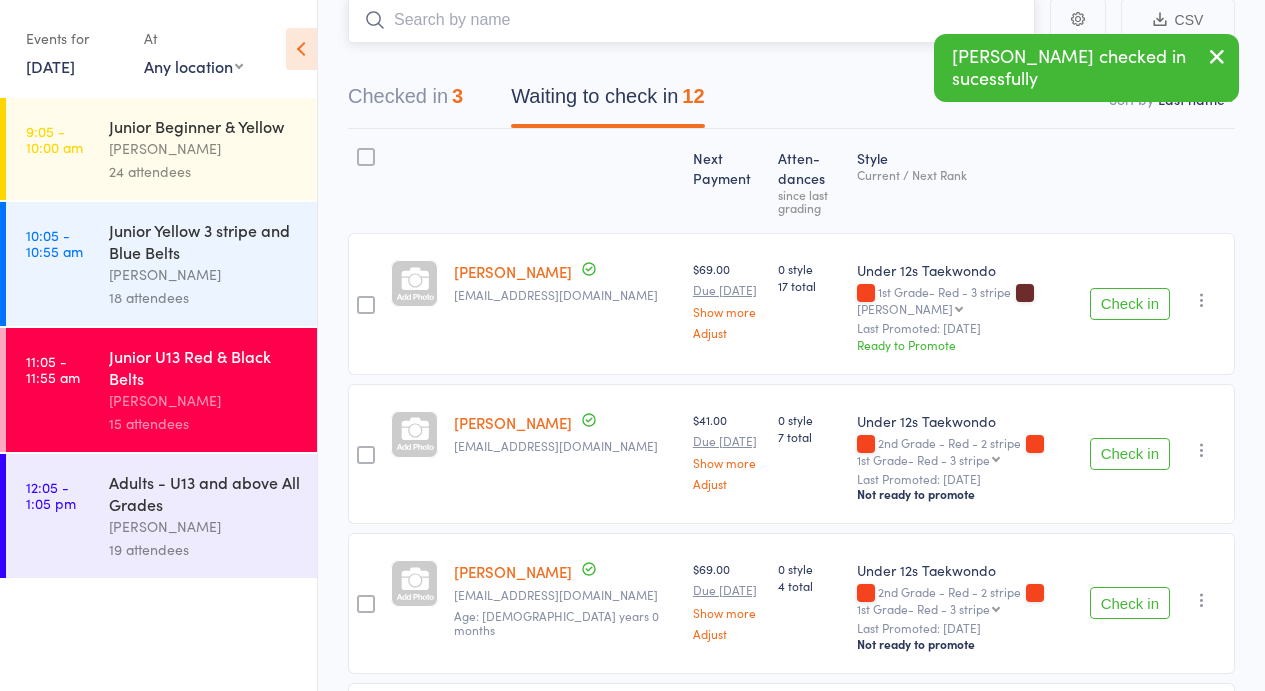 click on "Checked in  3" at bounding box center (405, 101) 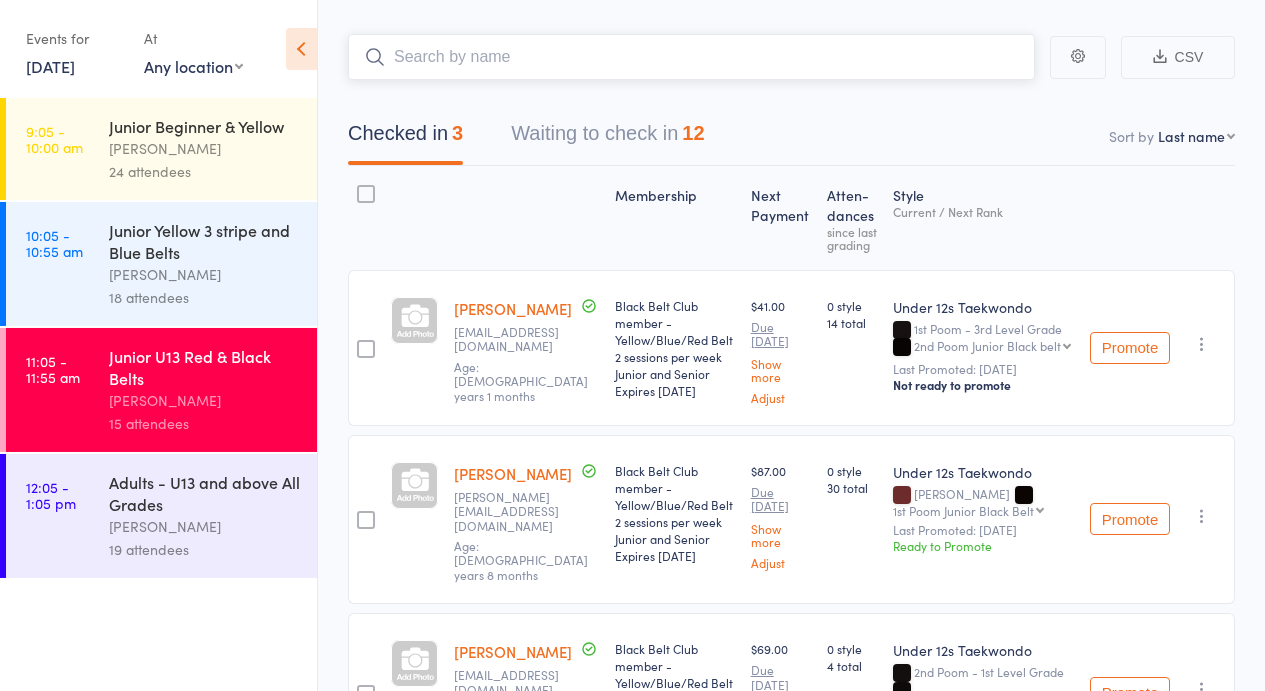 scroll, scrollTop: 60, scrollLeft: 0, axis: vertical 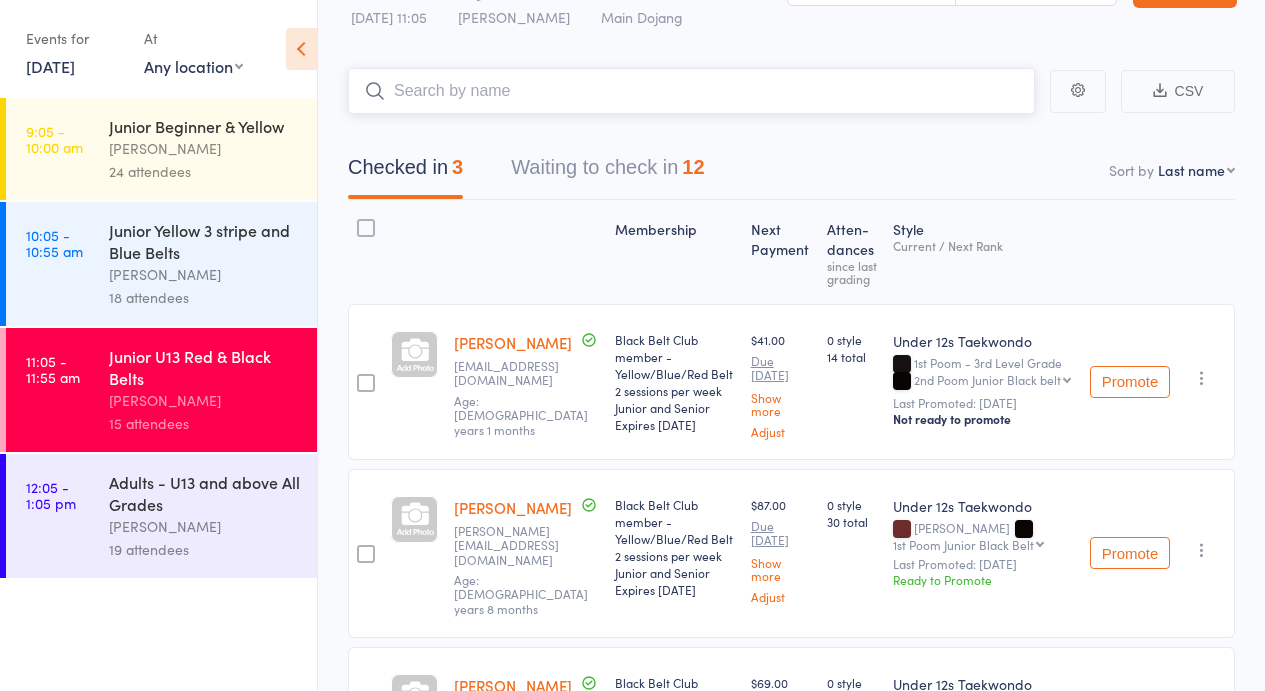click on "Waiting to check in  12" at bounding box center (607, 172) 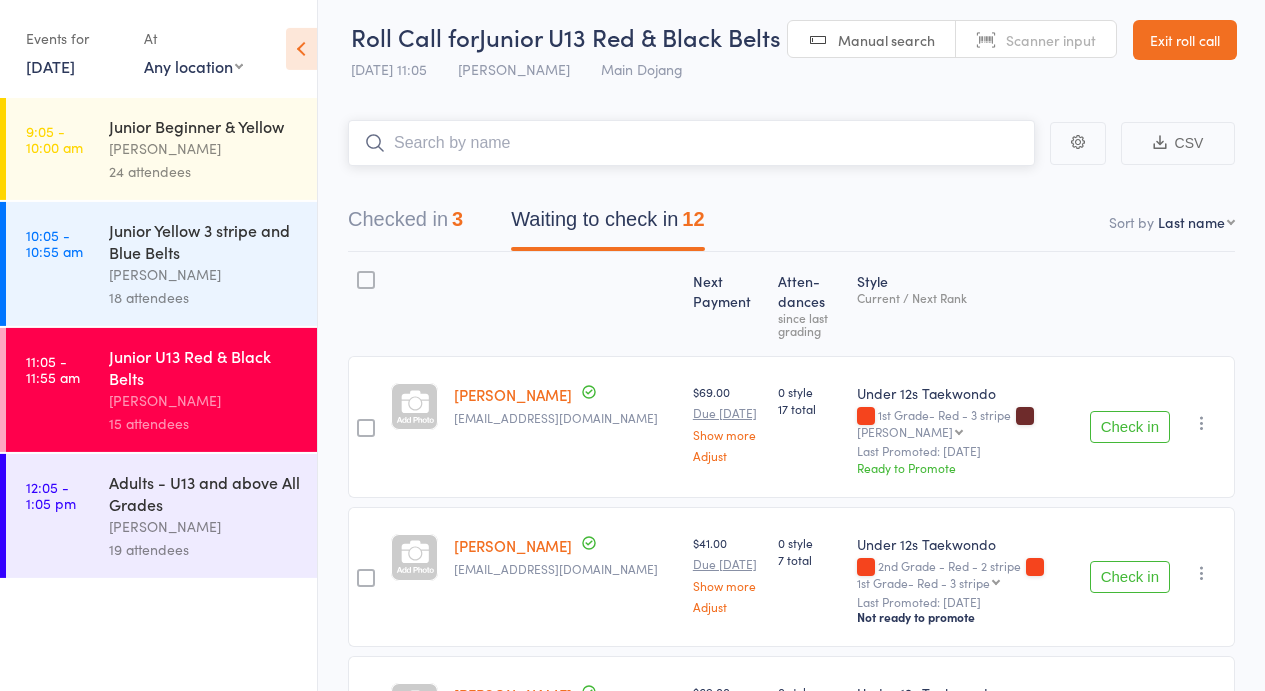 scroll, scrollTop: 0, scrollLeft: 0, axis: both 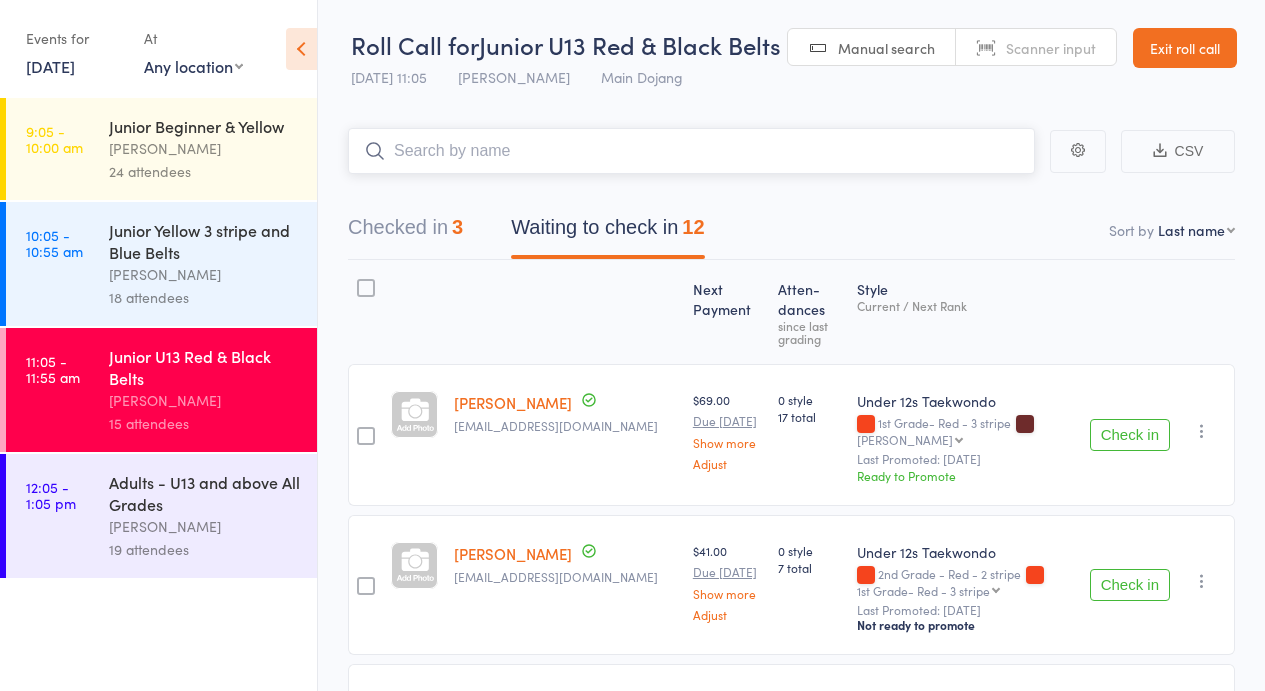 click on "Waiting to check in  12" at bounding box center (607, 232) 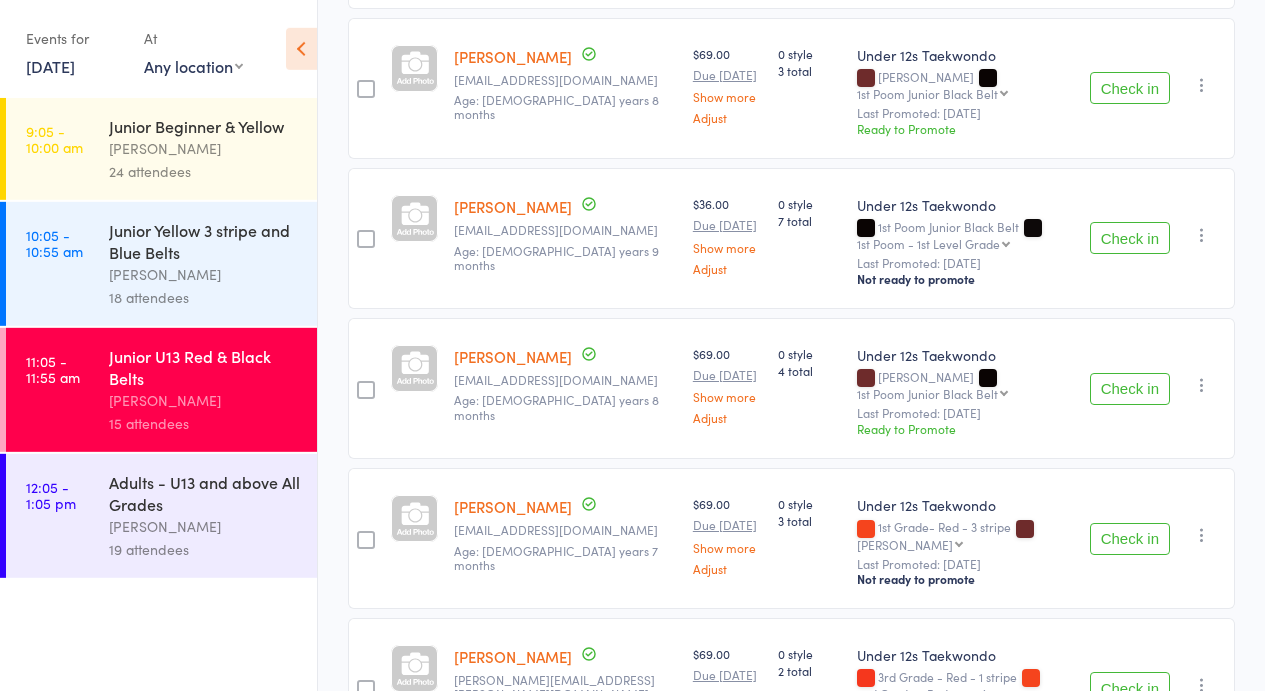 scroll, scrollTop: 1360, scrollLeft: 0, axis: vertical 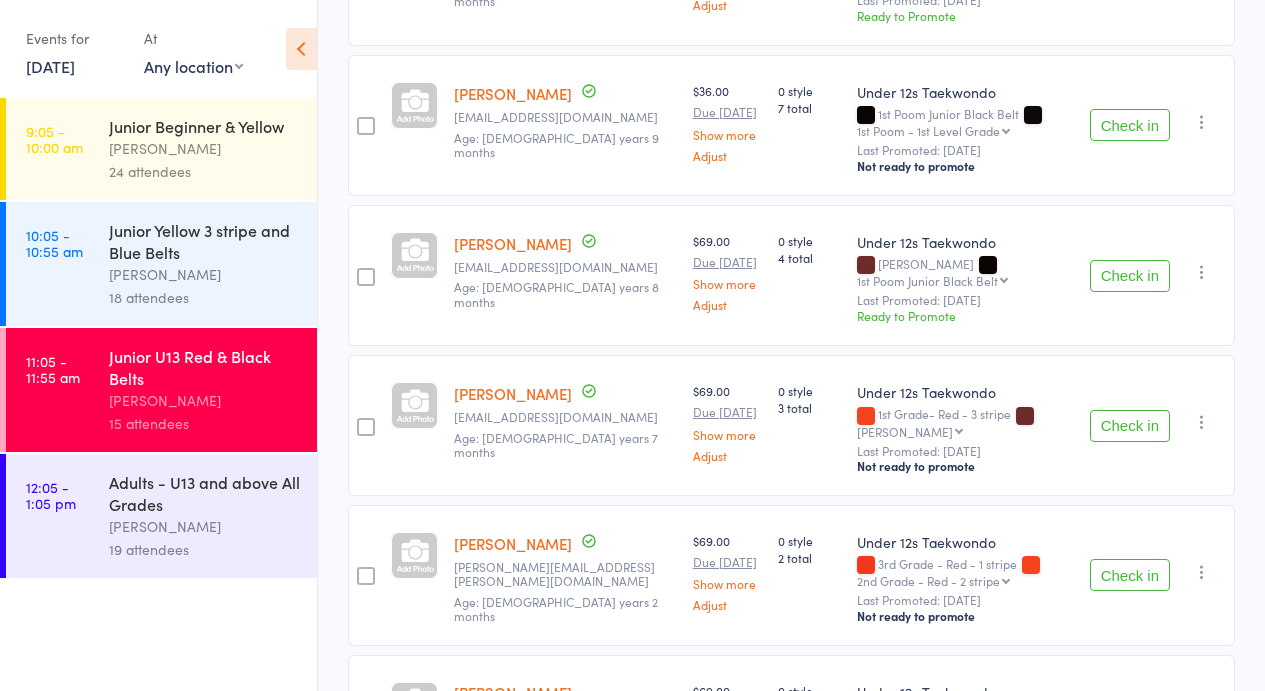 click on "Check in" at bounding box center (1130, 426) 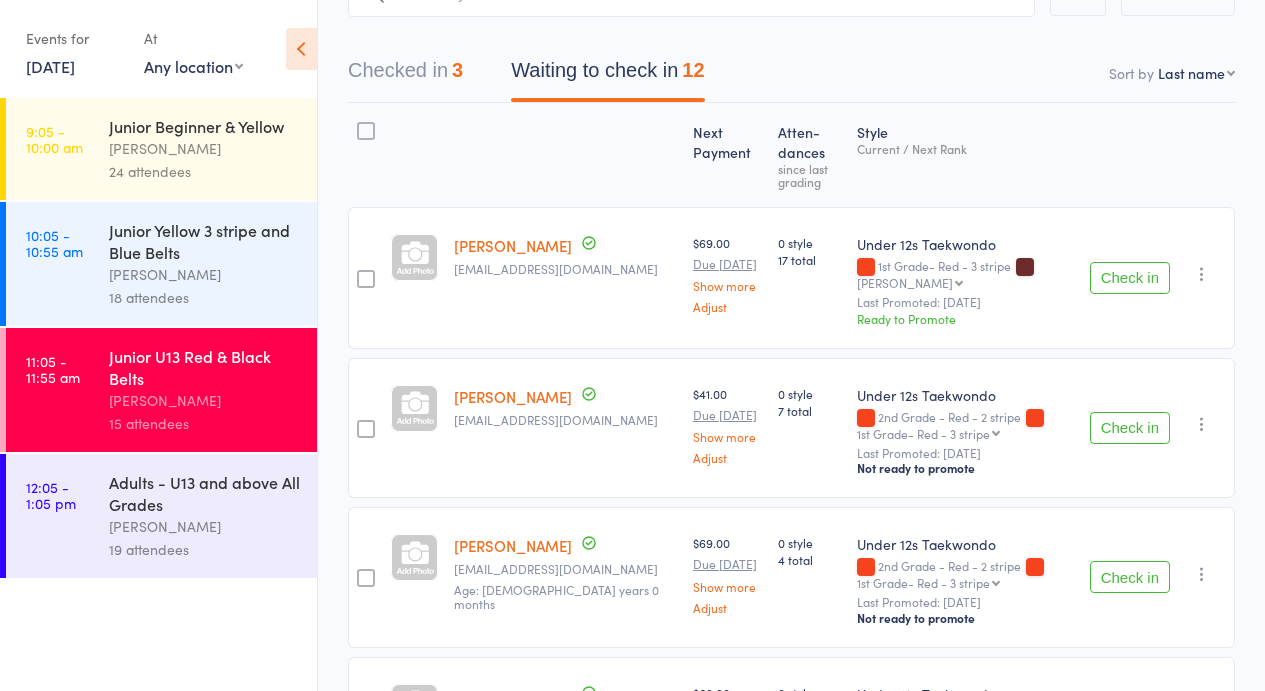 scroll, scrollTop: 0, scrollLeft: 0, axis: both 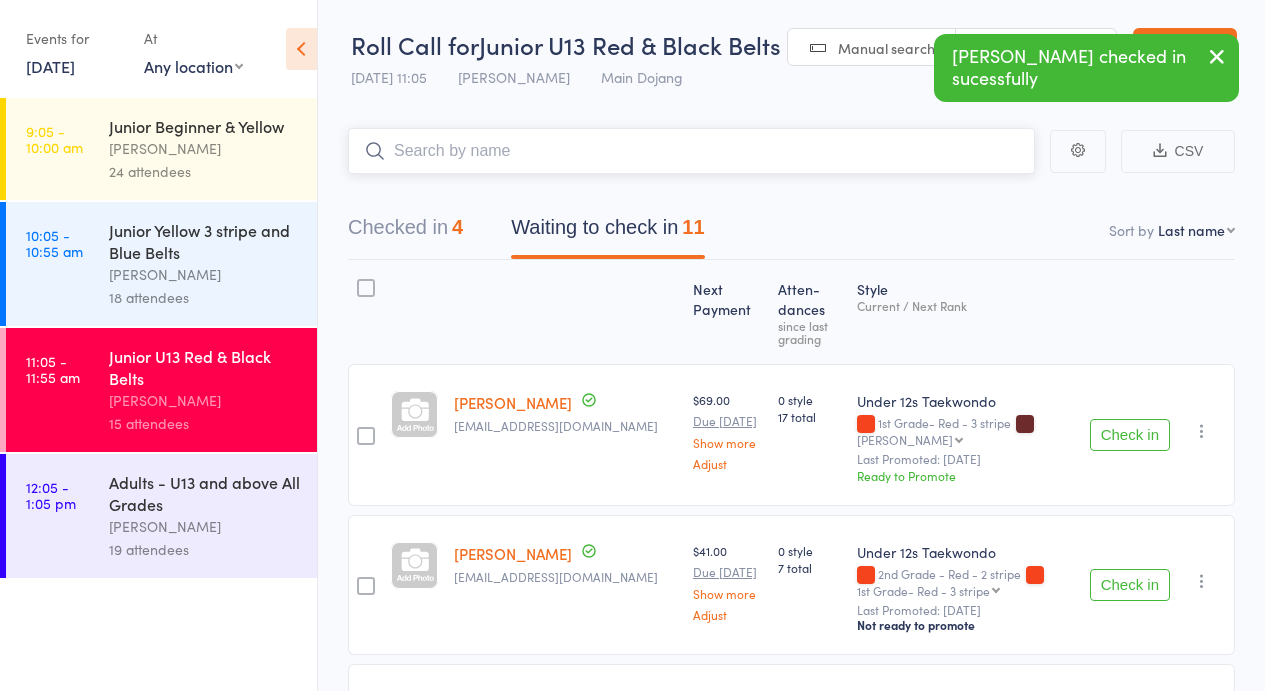 click at bounding box center (691, 151) 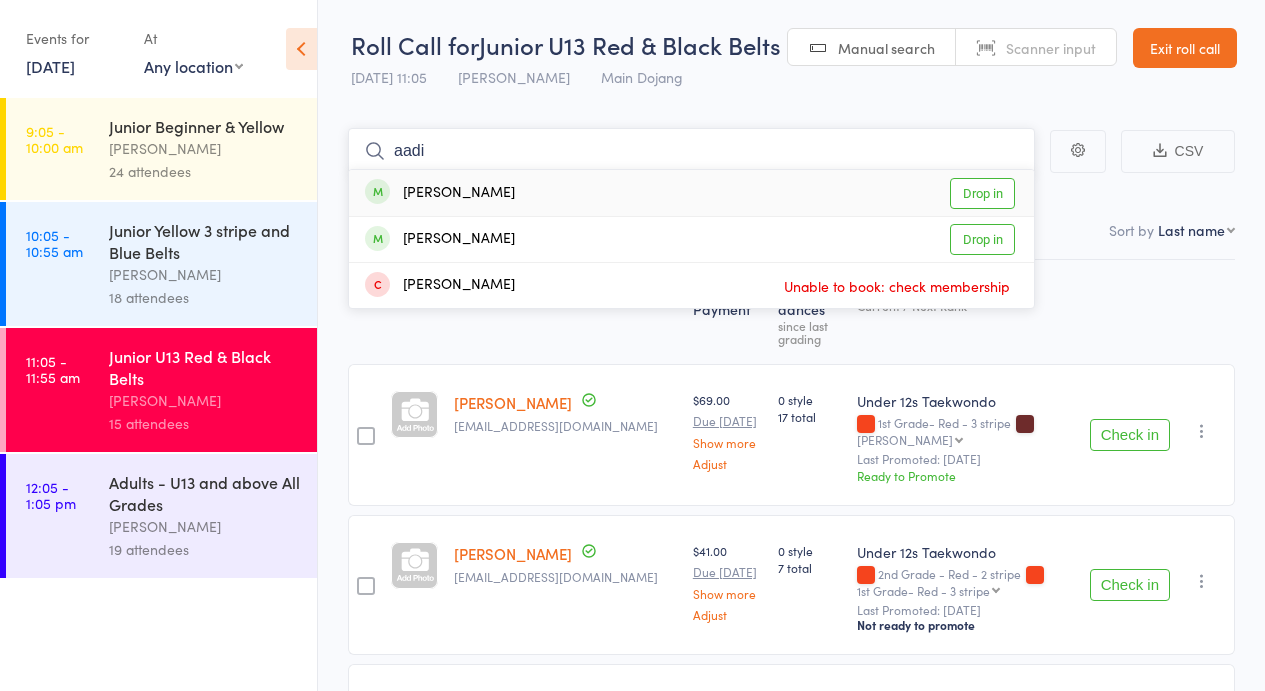 type on "aadi" 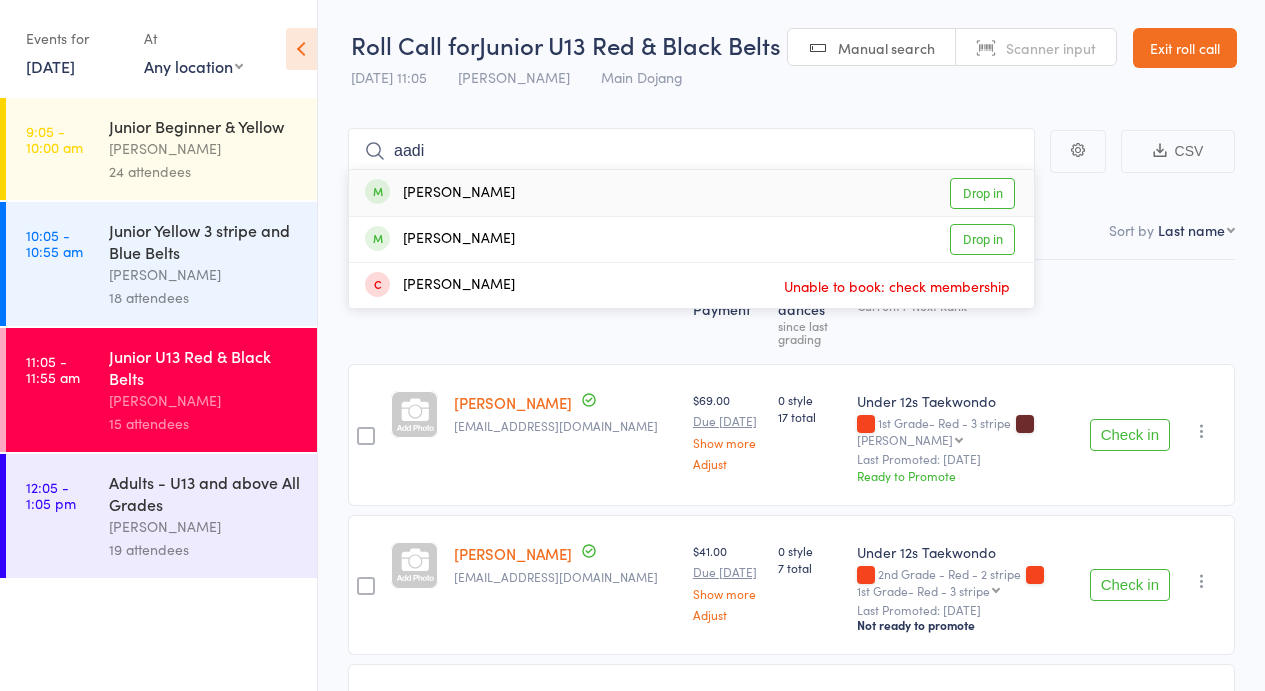 drag, startPoint x: 997, startPoint y: 198, endPoint x: 804, endPoint y: 163, distance: 196.1479 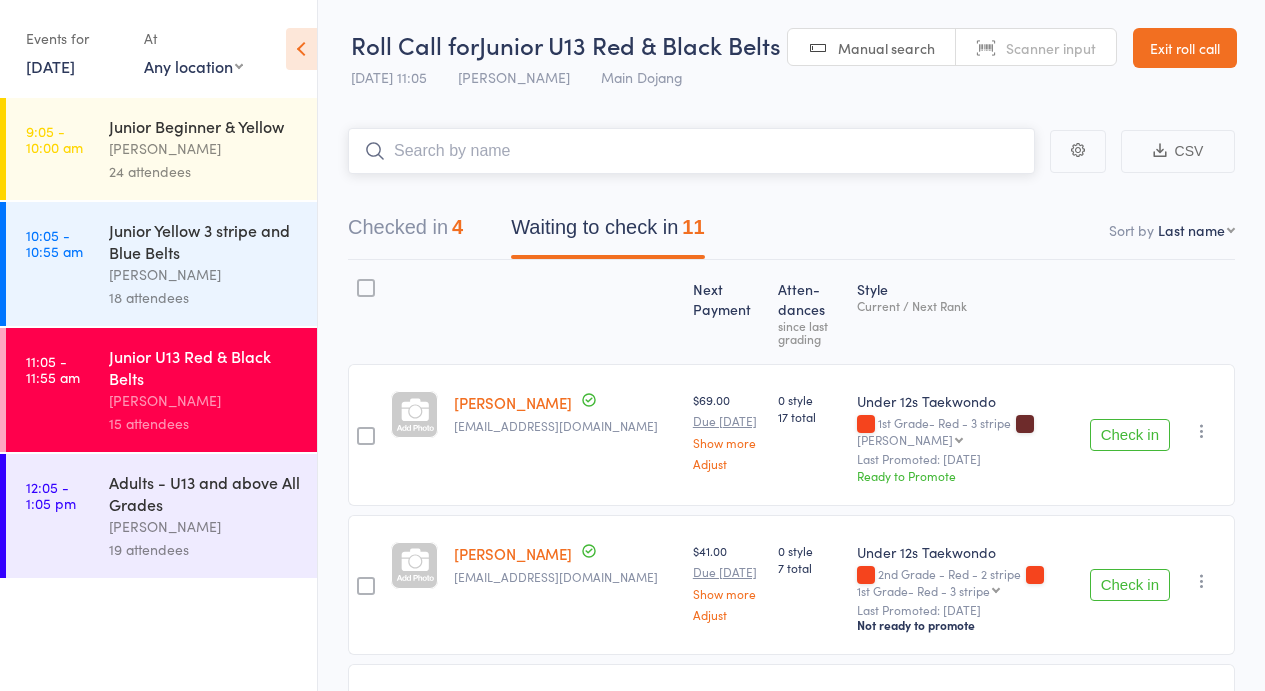 click at bounding box center (691, 151) 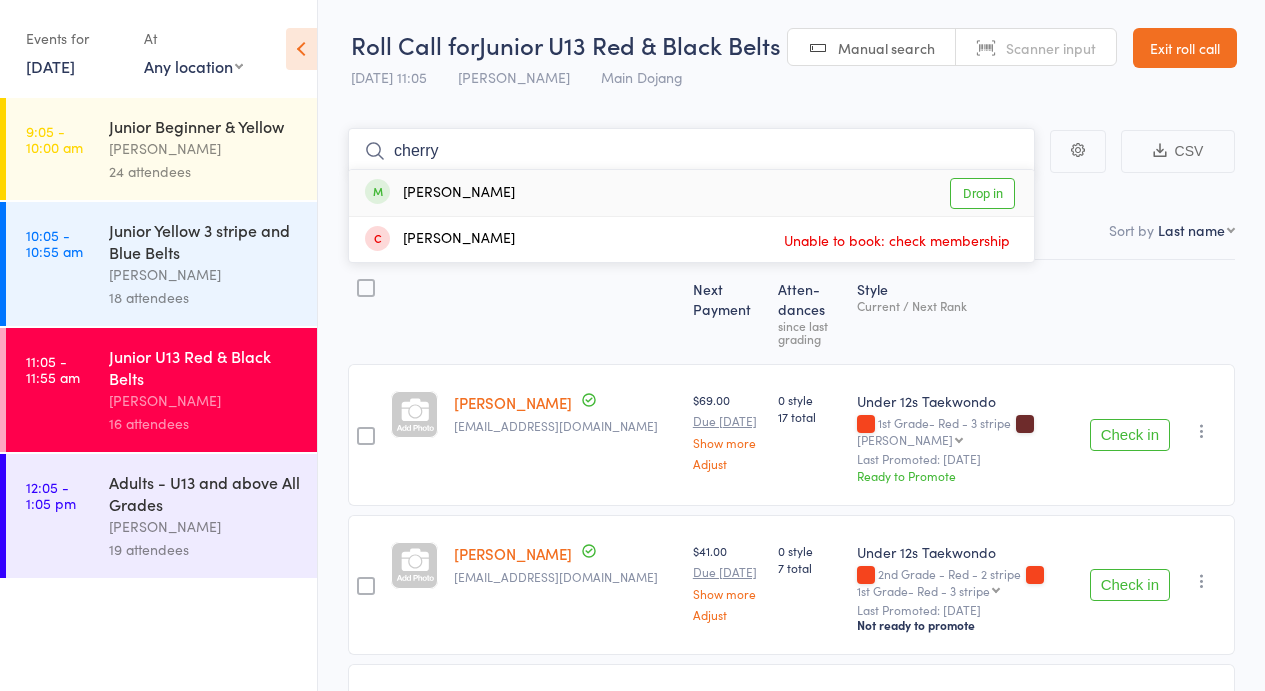 type on "cherry" 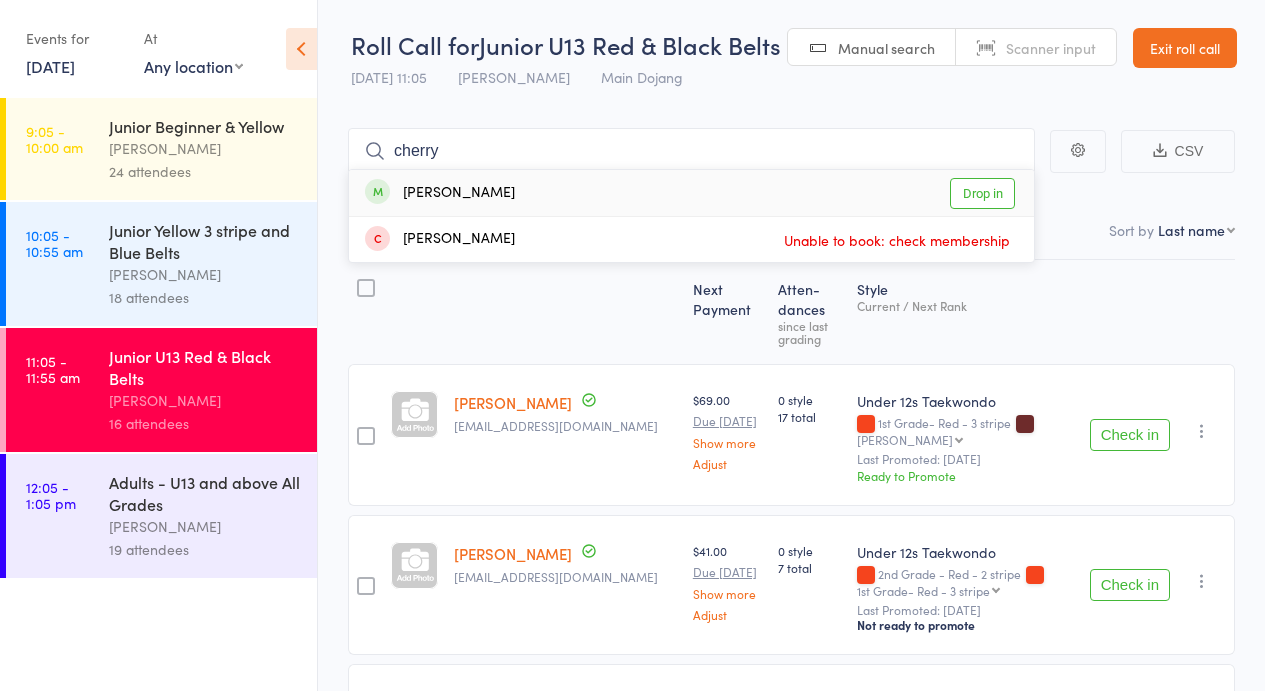 drag, startPoint x: 1004, startPoint y: 198, endPoint x: 786, endPoint y: 175, distance: 219.20995 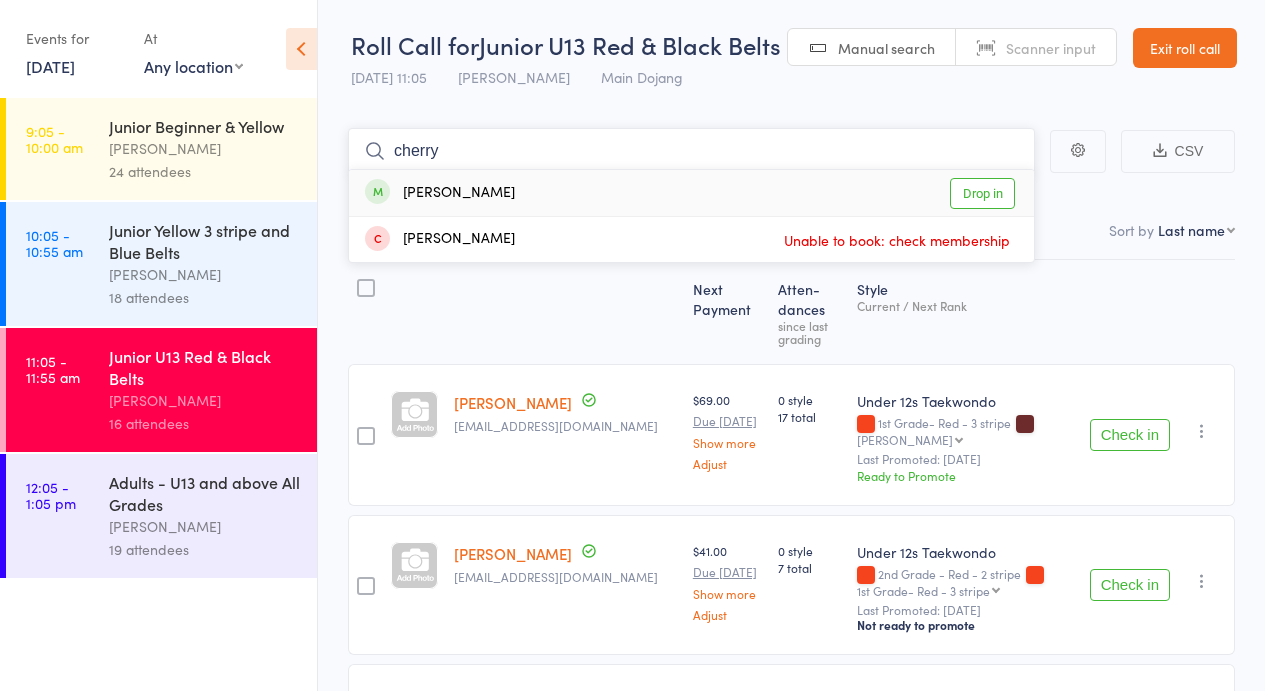 type 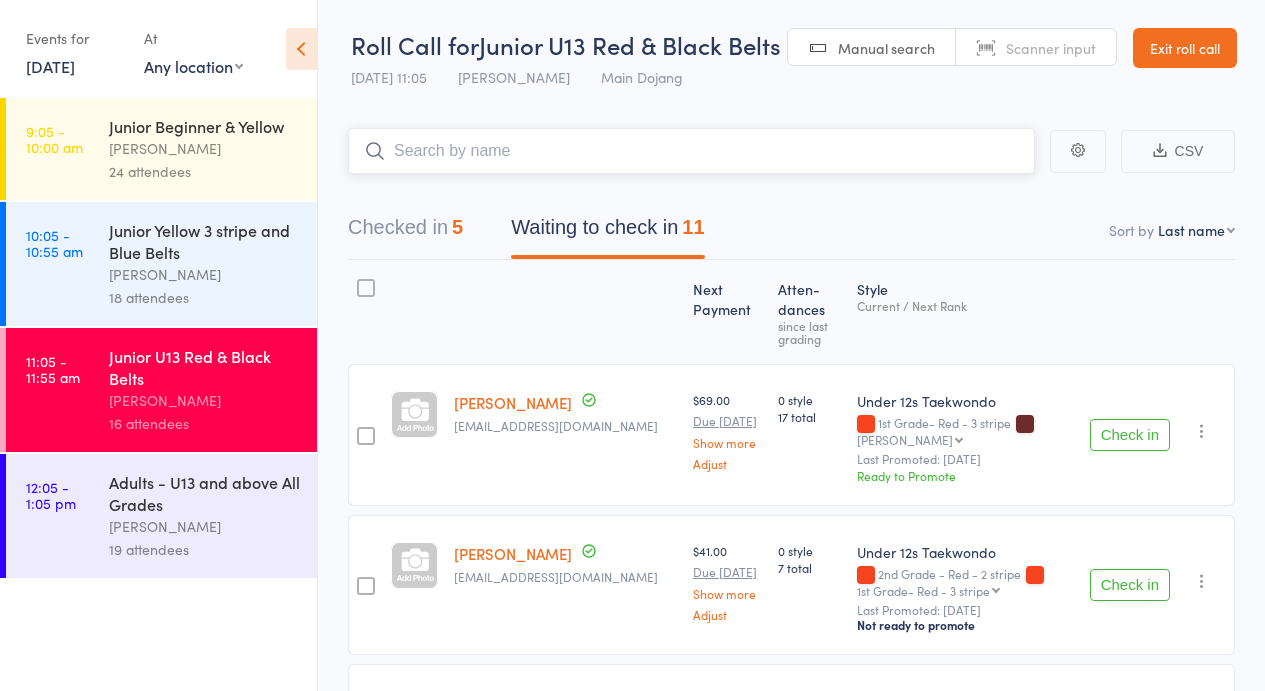 click at bounding box center (691, 151) 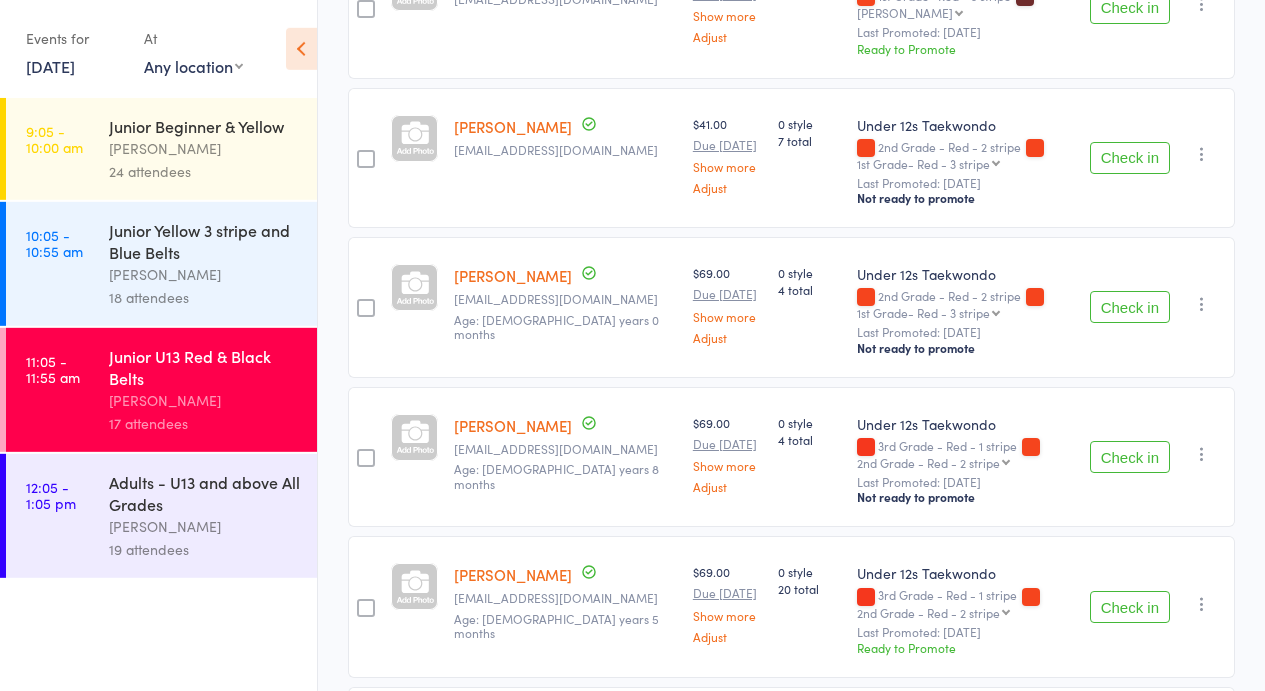 scroll, scrollTop: 640, scrollLeft: 0, axis: vertical 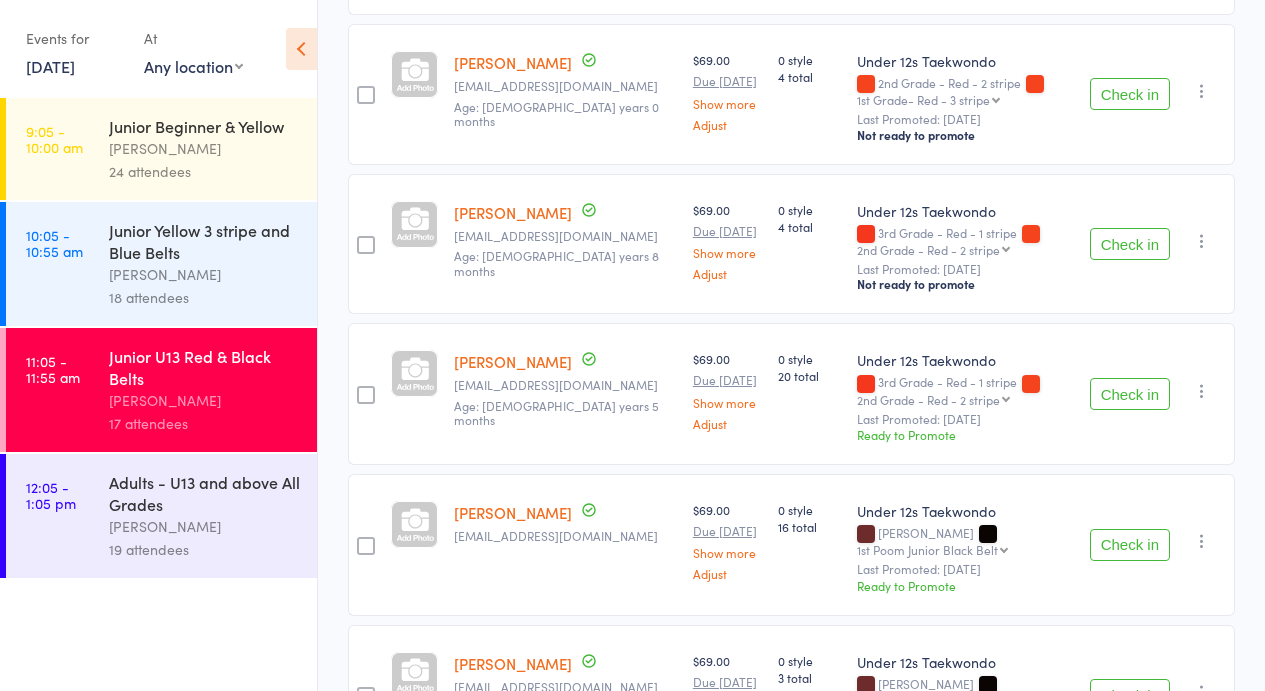 click on "Junior Yellow 3 stripe and Blue Belts" at bounding box center [204, 241] 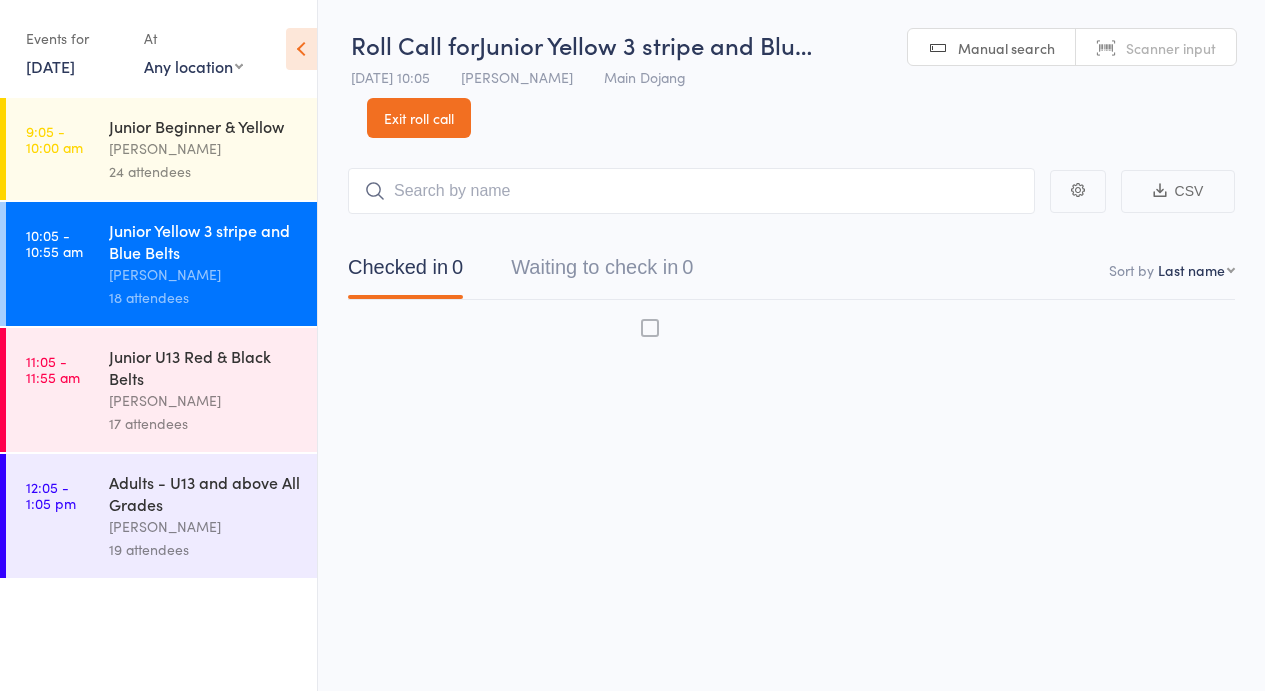scroll, scrollTop: 0, scrollLeft: 0, axis: both 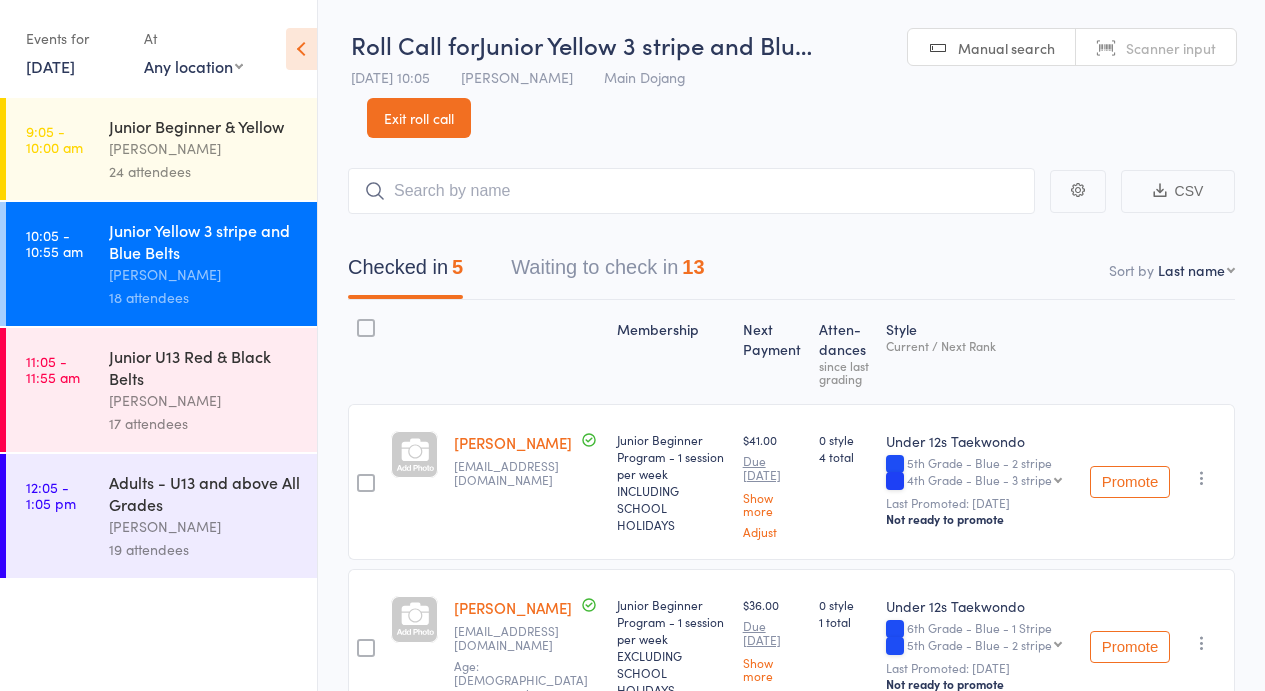 click on "Waiting to check in  13" at bounding box center [607, 272] 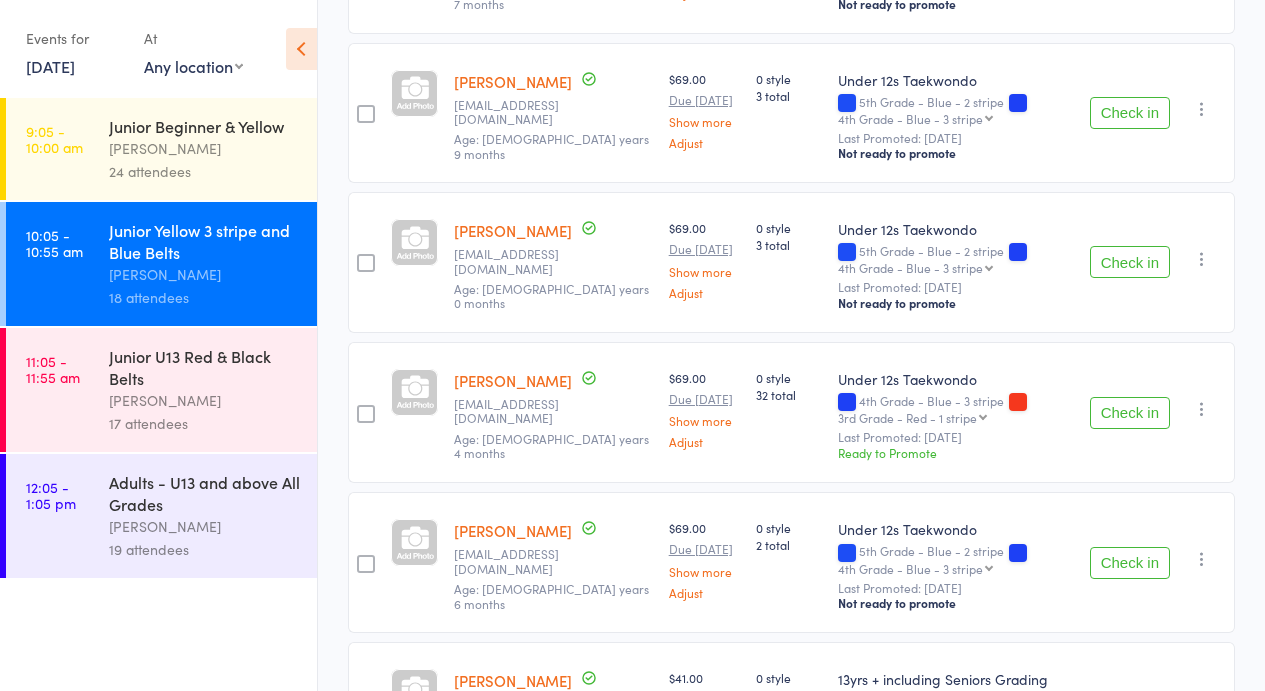 scroll, scrollTop: 0, scrollLeft: 0, axis: both 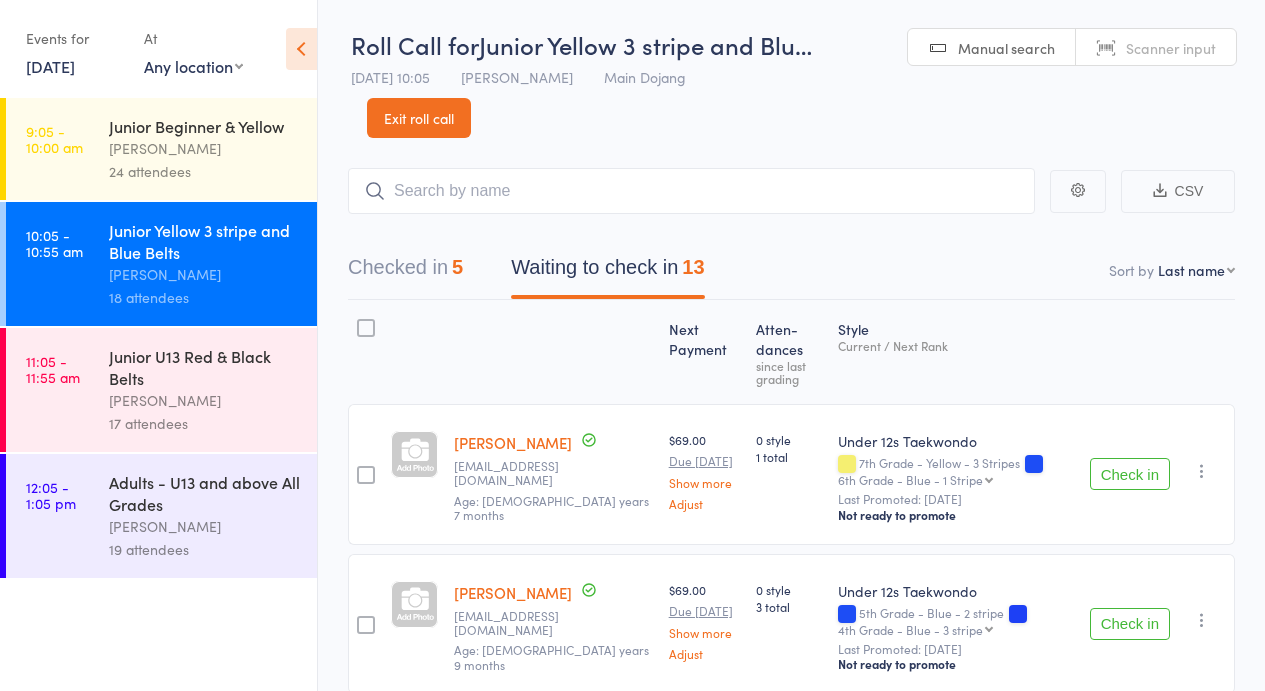 click on "Checked in  5" at bounding box center [405, 272] 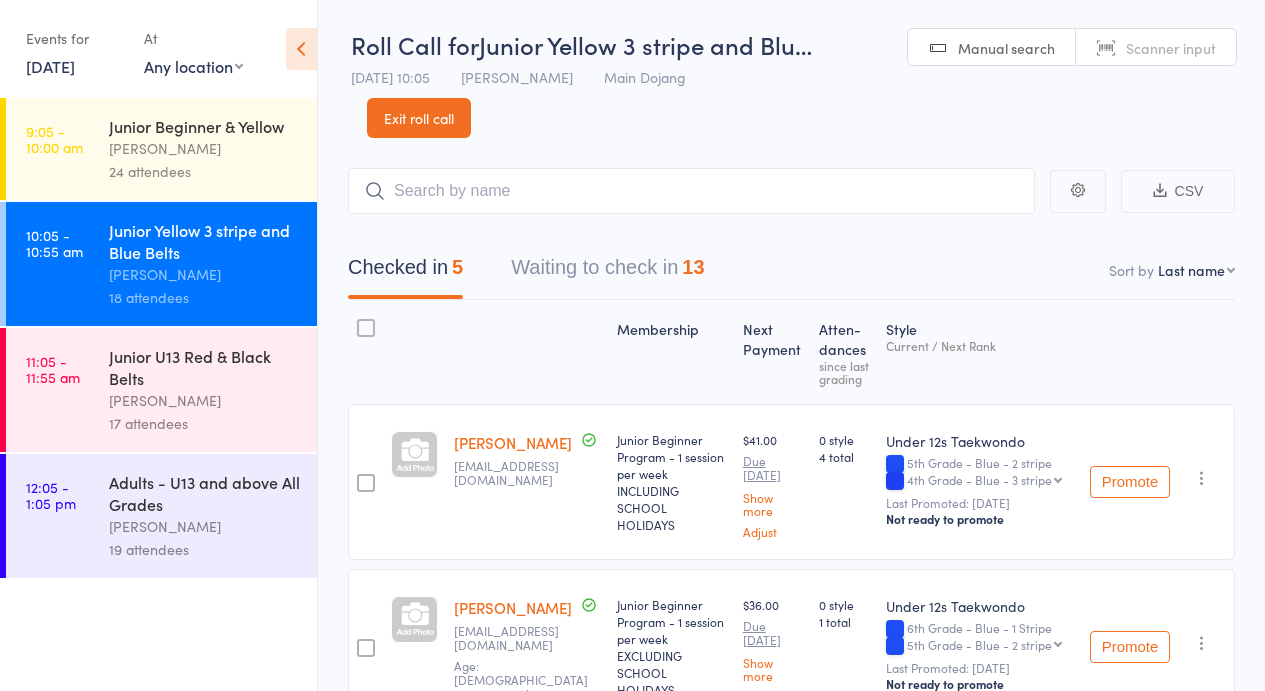 click at bounding box center (691, 191) 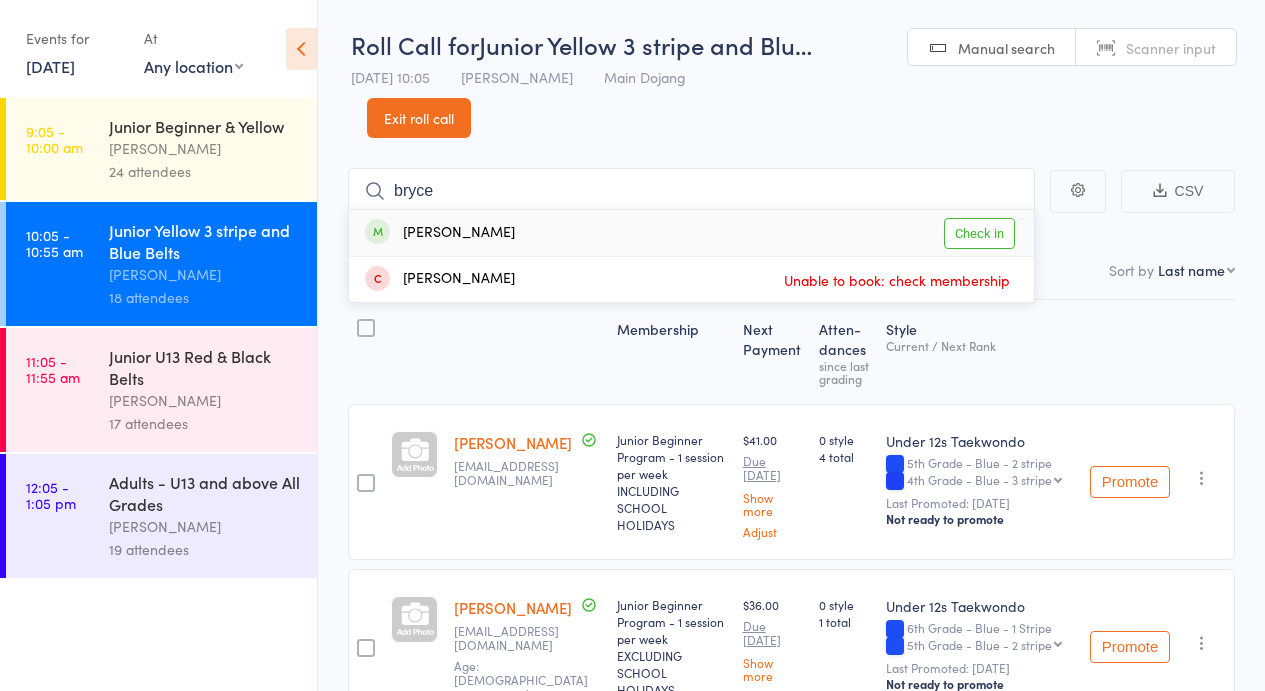 type on "bryce" 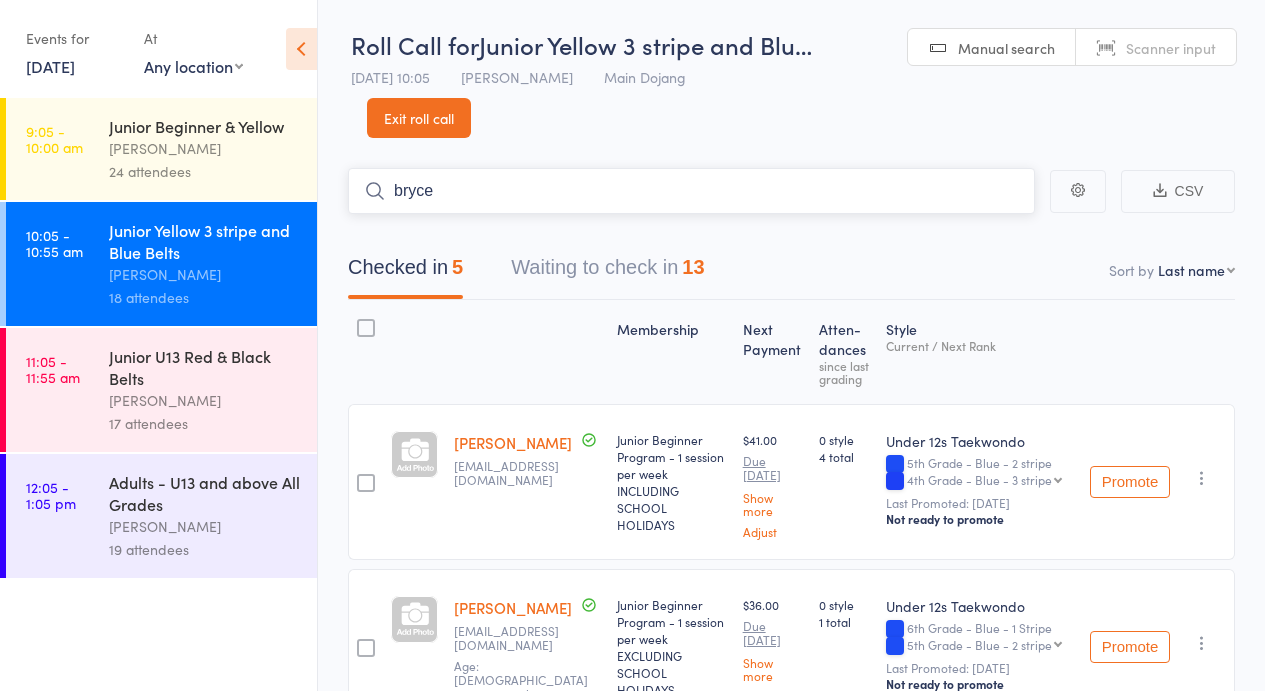 type 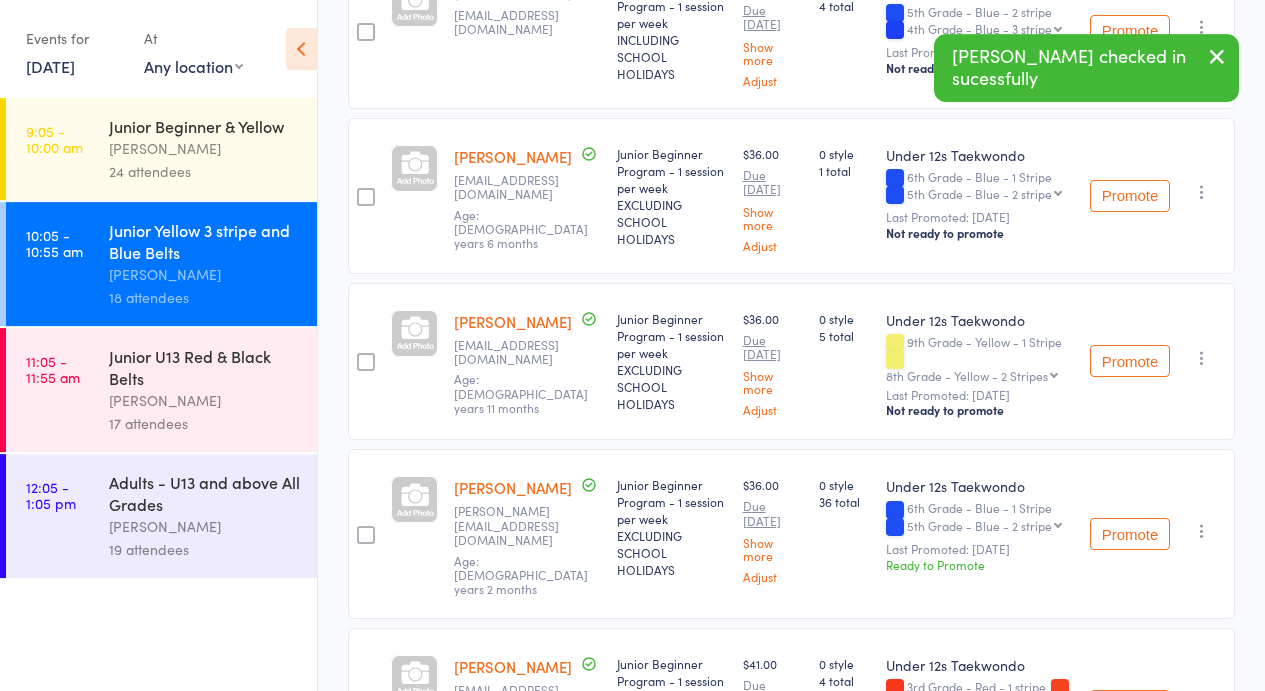 scroll, scrollTop: 795, scrollLeft: 0, axis: vertical 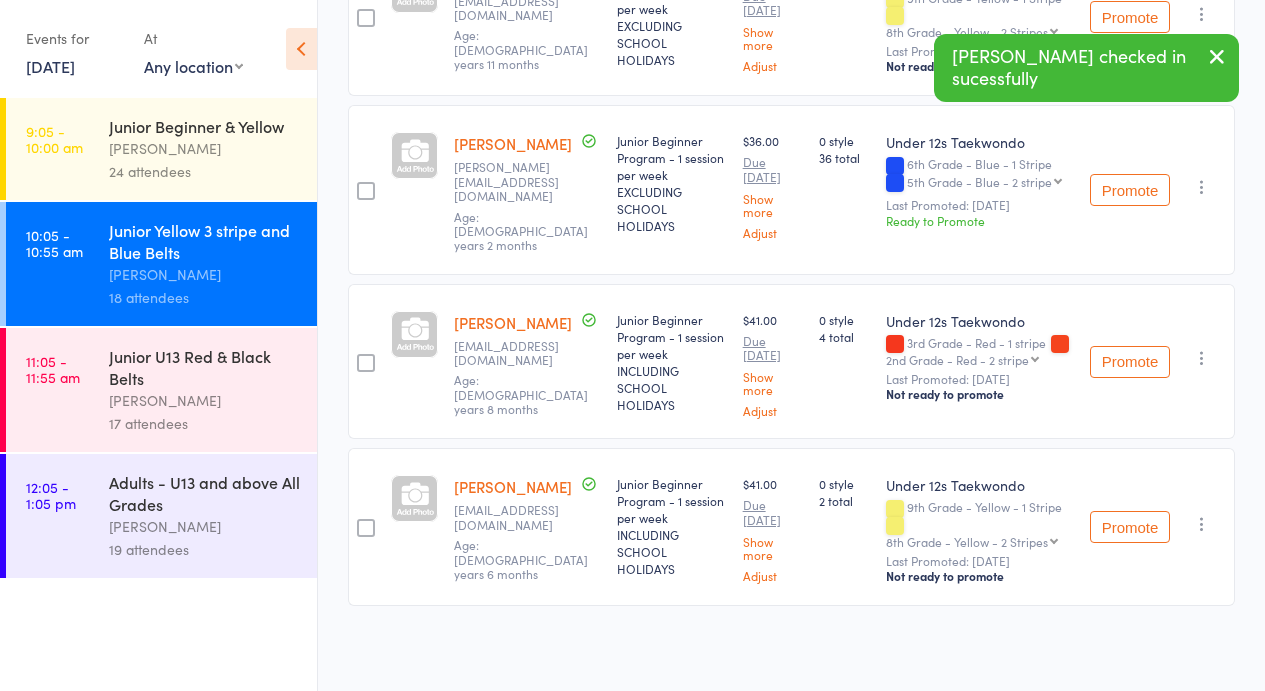 click at bounding box center (1202, 358) 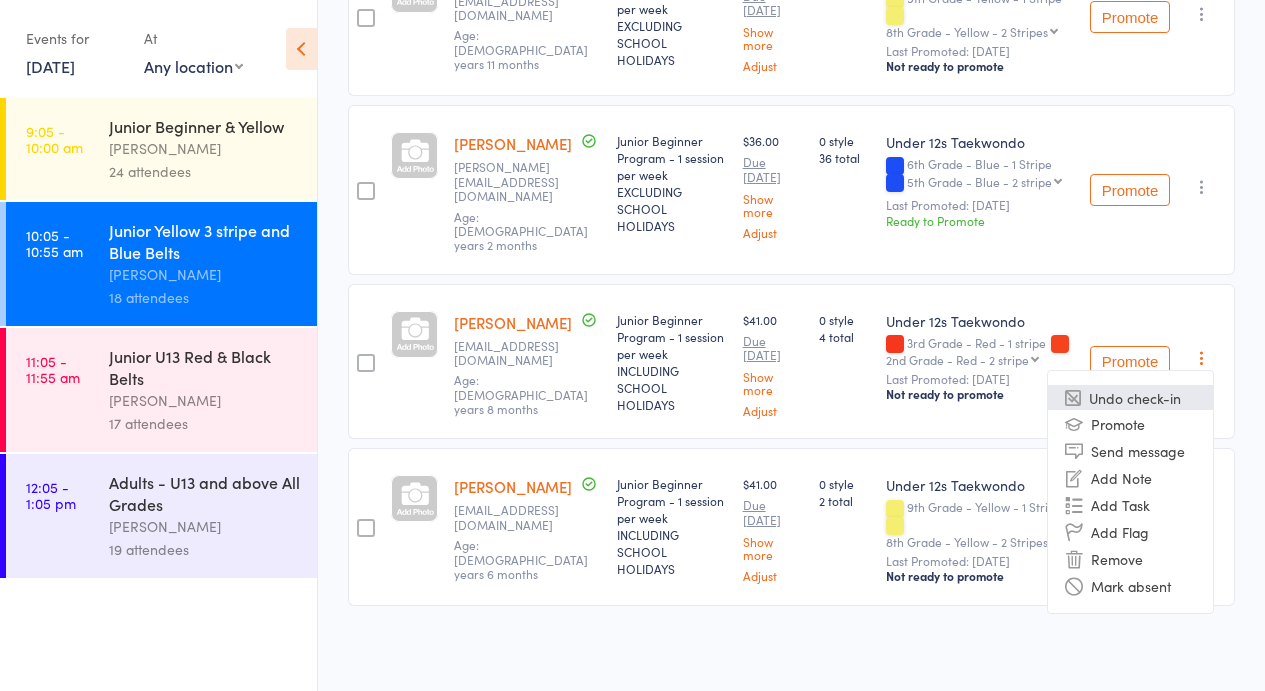 click on "Undo check-in" at bounding box center [1130, 397] 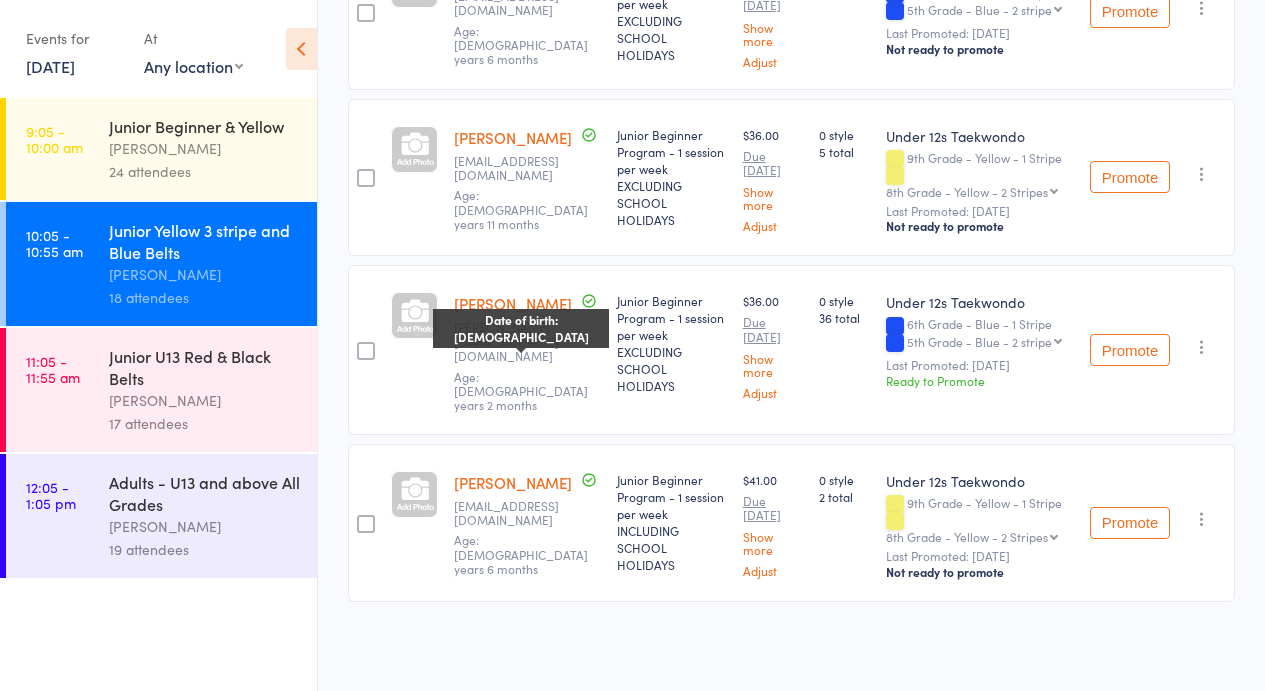 scroll, scrollTop: 632, scrollLeft: 0, axis: vertical 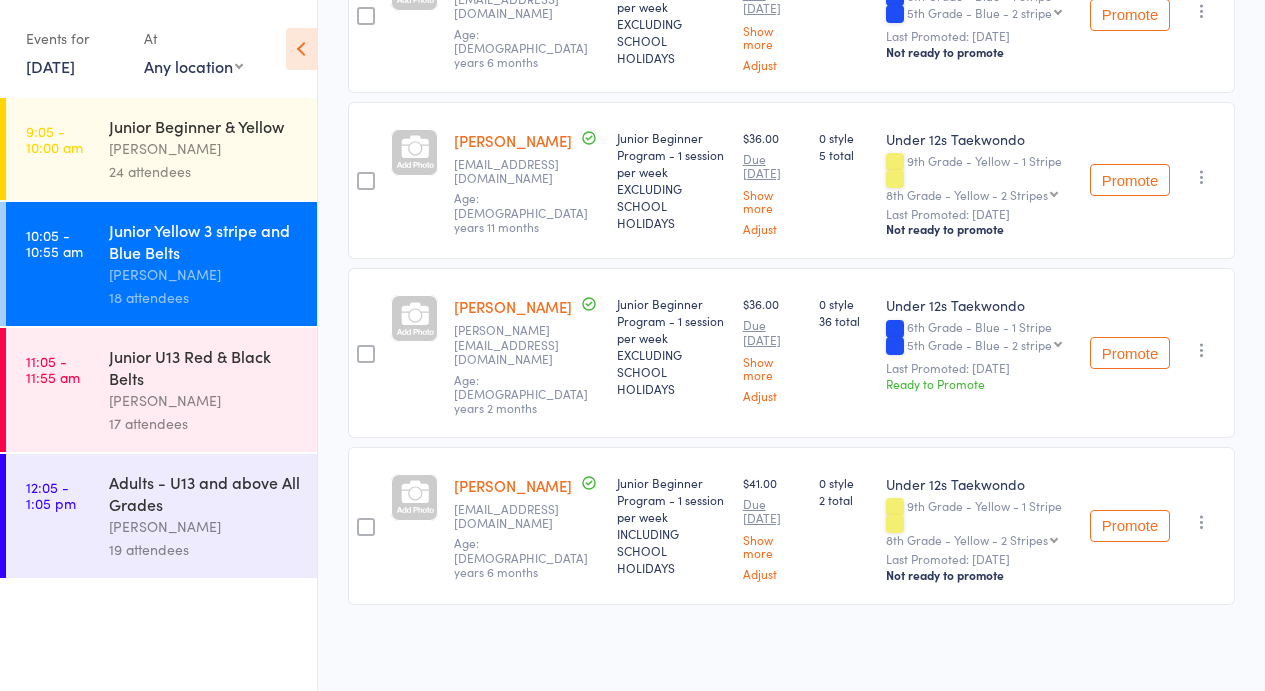 click on "Junior U13 Red & Black  Belts" at bounding box center (204, 367) 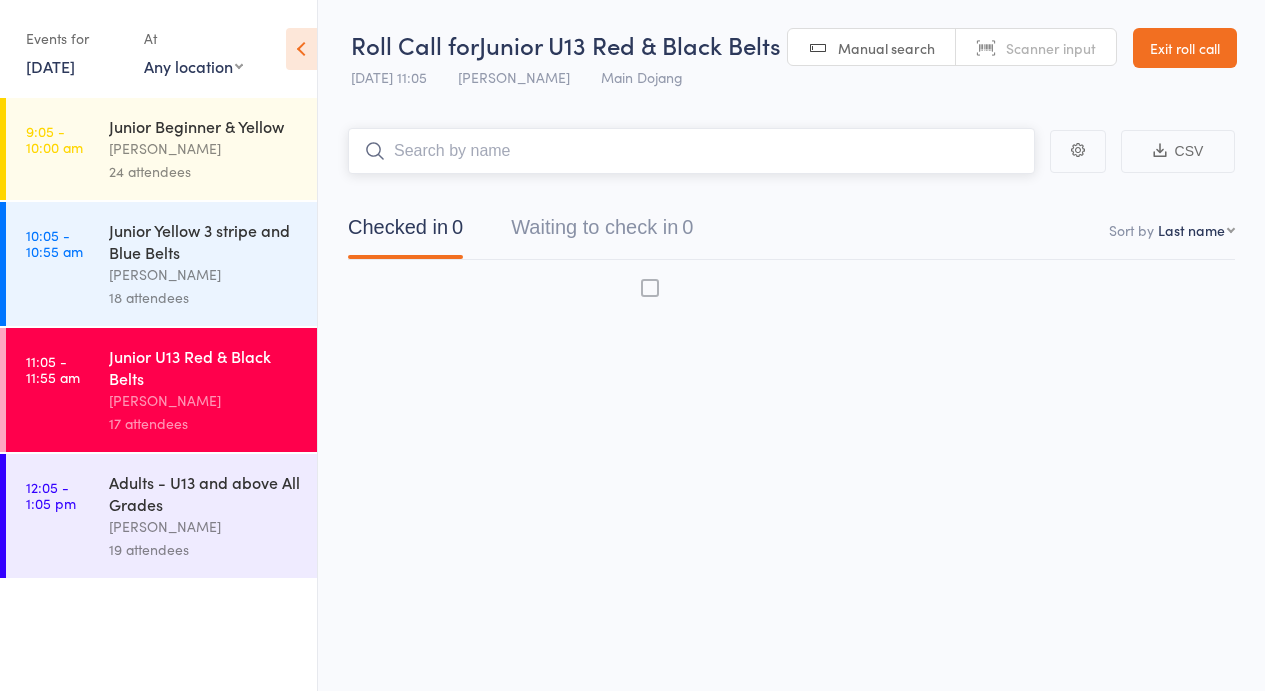 scroll, scrollTop: 0, scrollLeft: 0, axis: both 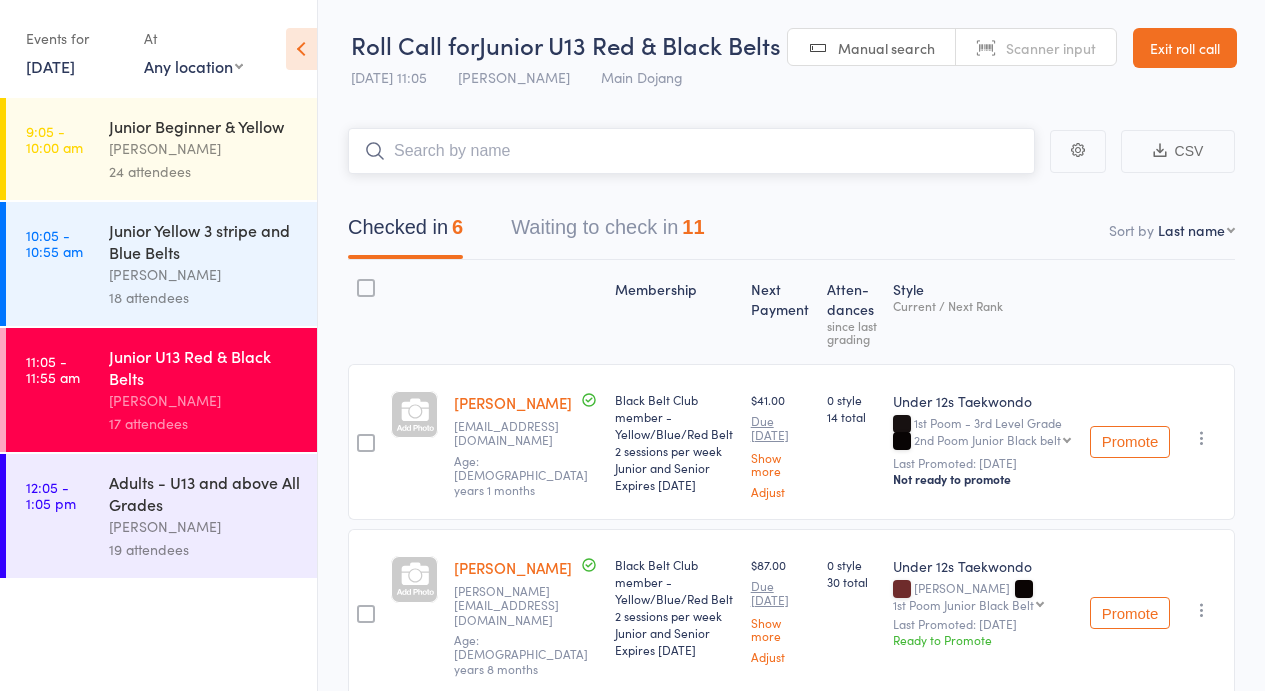 click at bounding box center [691, 151] 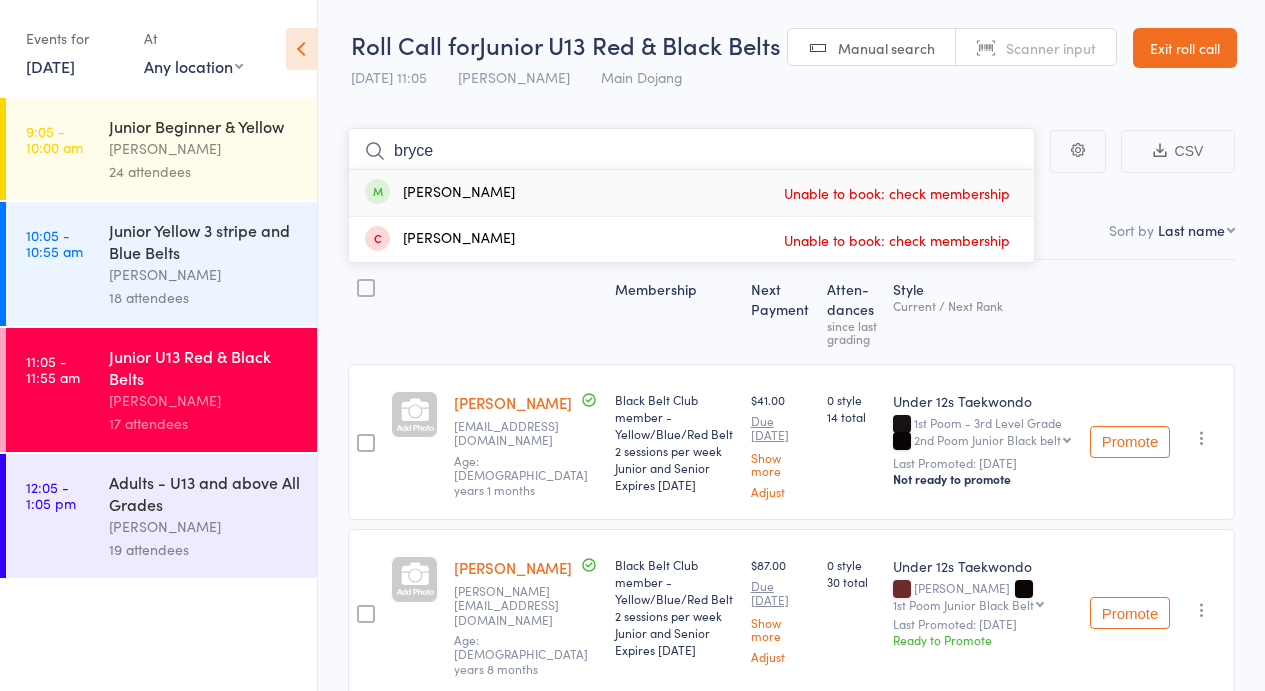 click on "bryce" at bounding box center (691, 151) 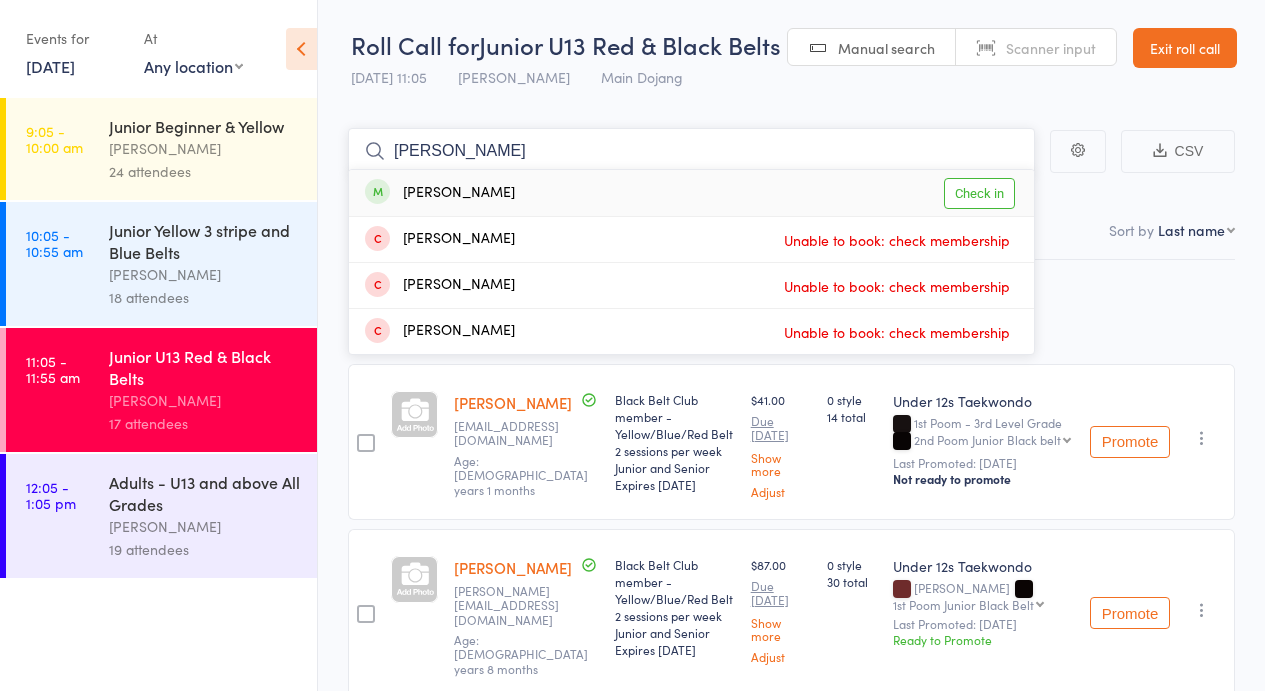type on "[PERSON_NAME]" 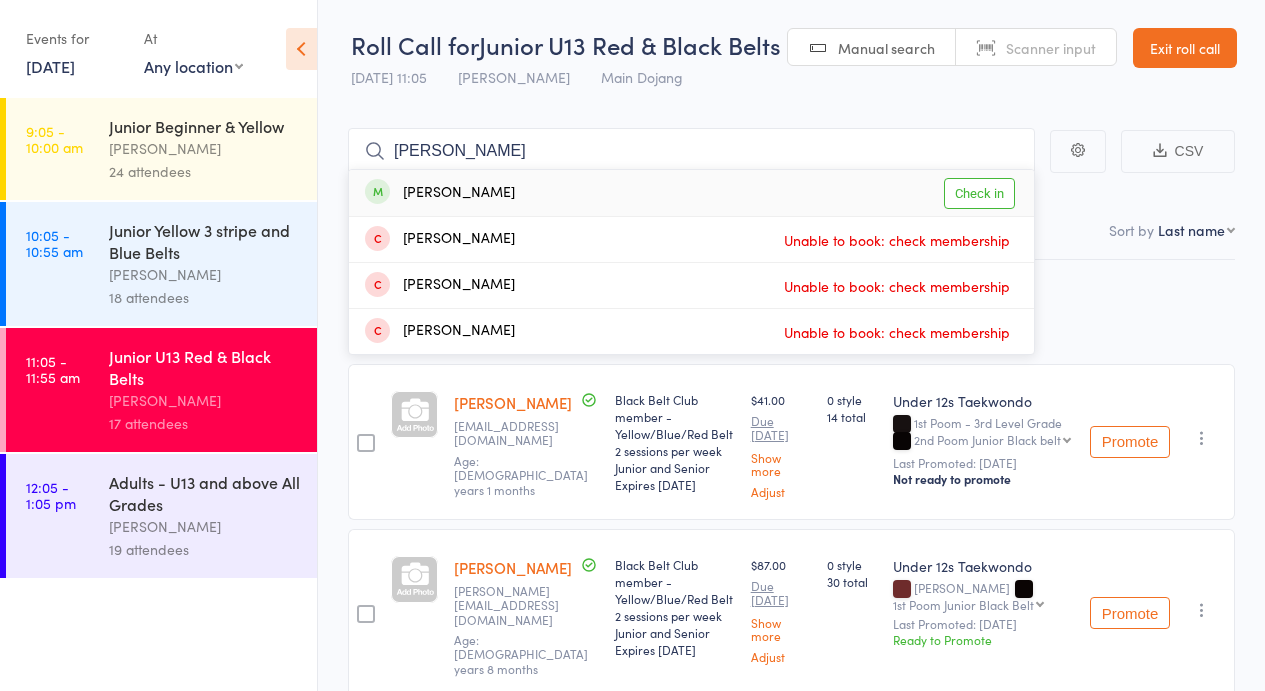 click on "Check in" at bounding box center (979, 193) 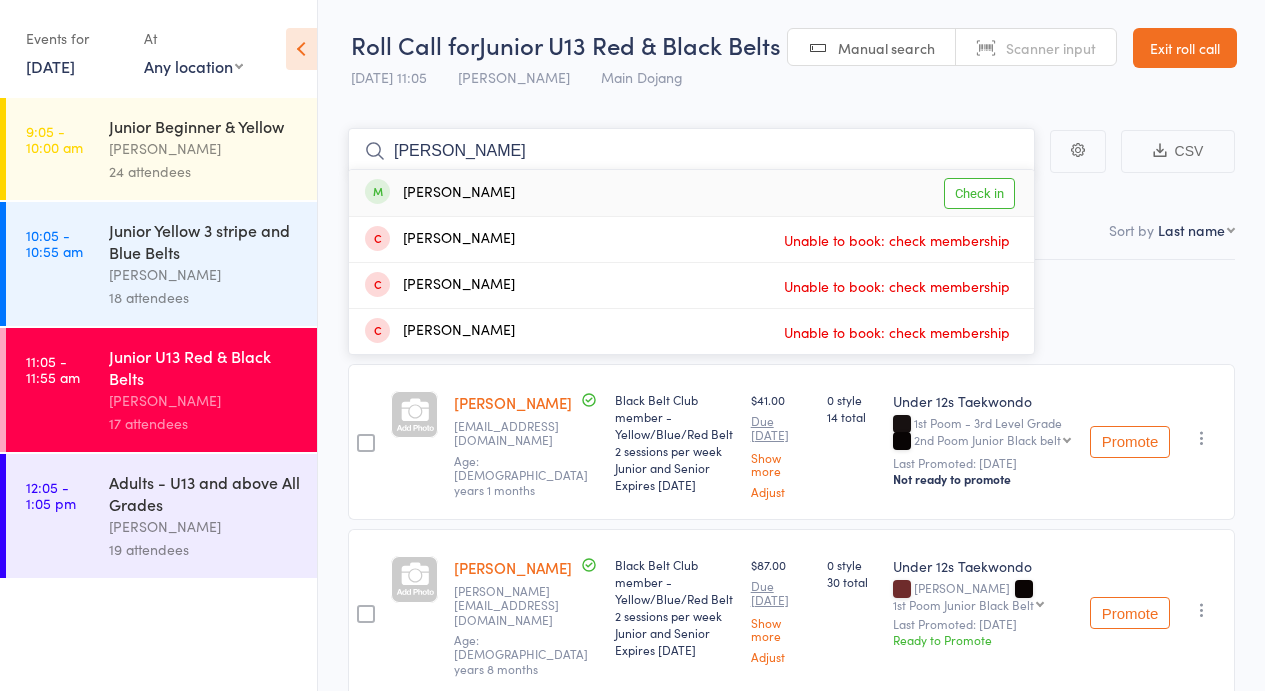 type 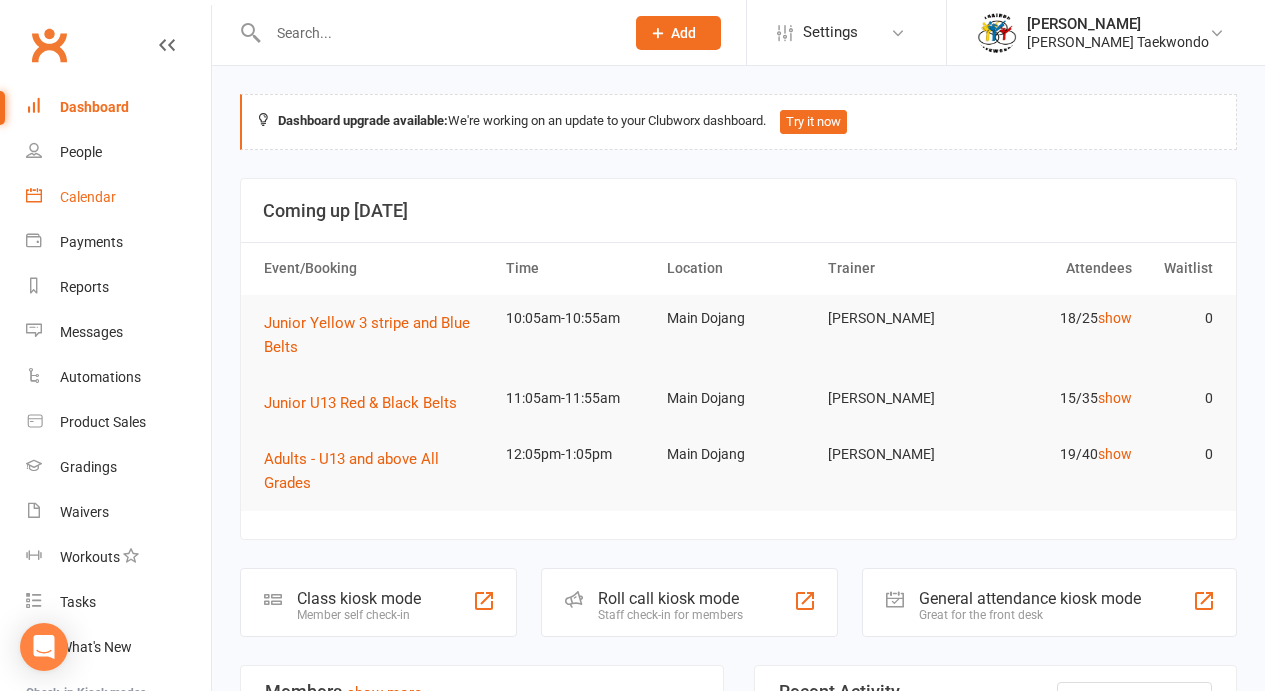 scroll, scrollTop: 0, scrollLeft: 0, axis: both 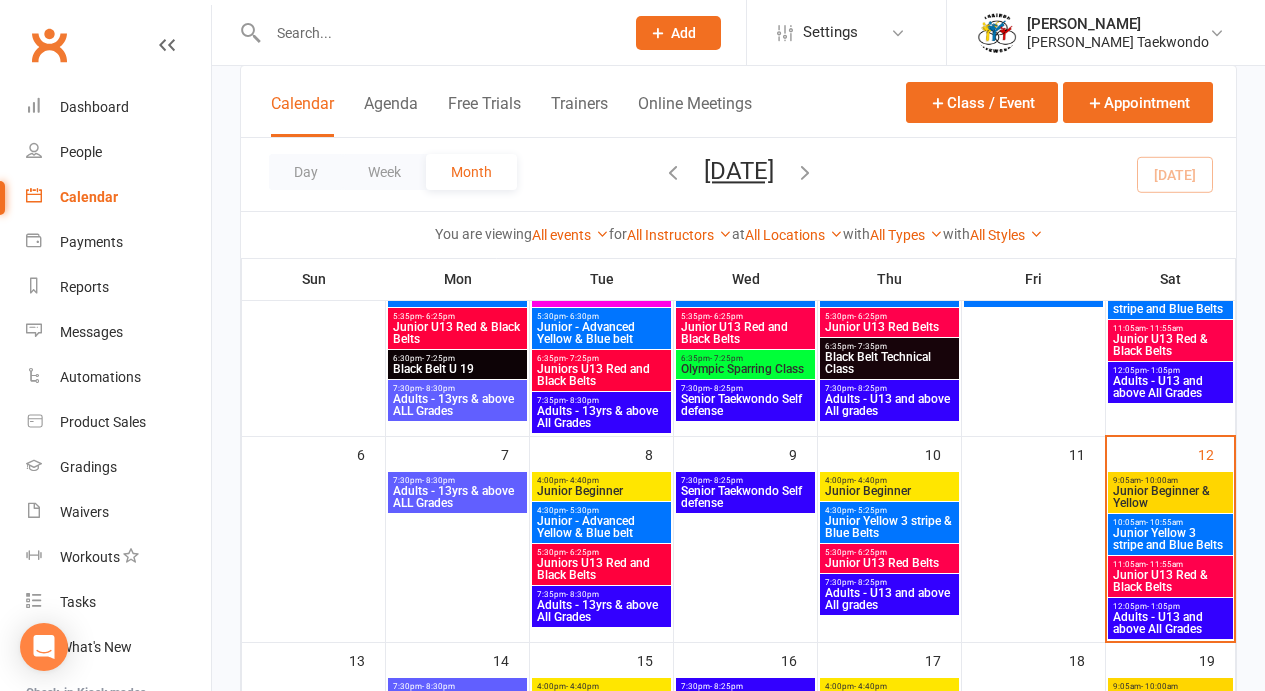 click on "Junior U13 Red & Black  Belts" at bounding box center [1170, 581] 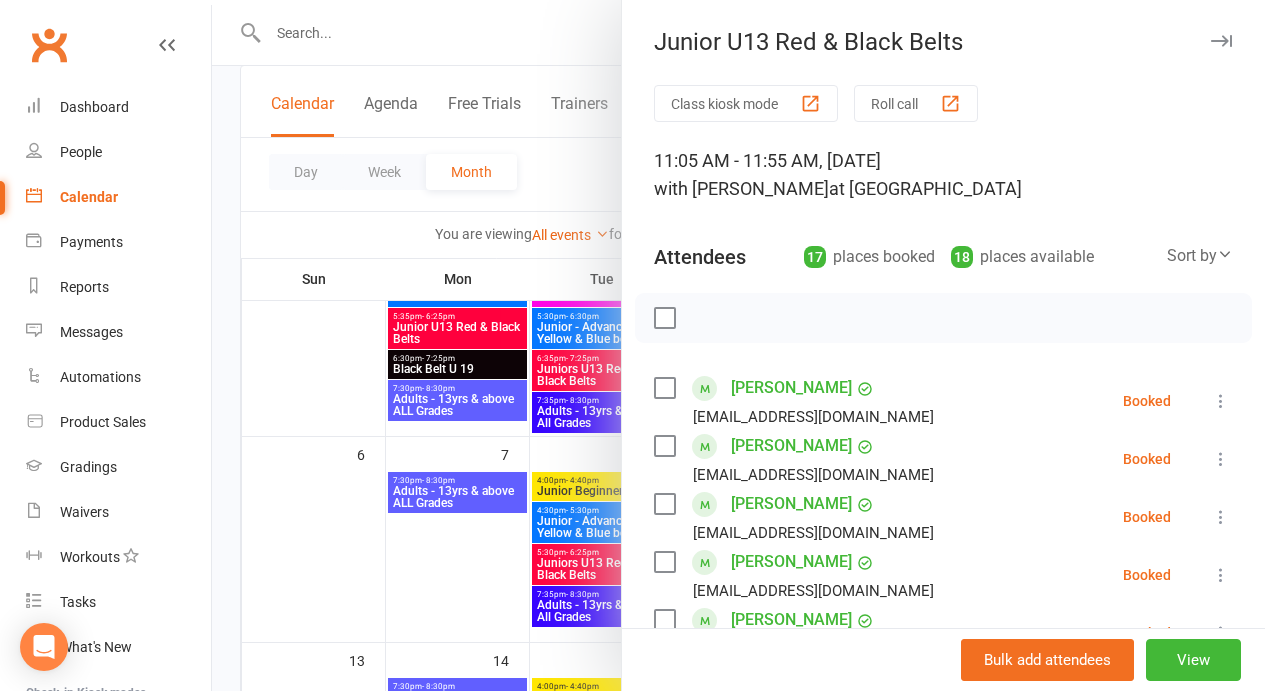 scroll, scrollTop: 1092, scrollLeft: 0, axis: vertical 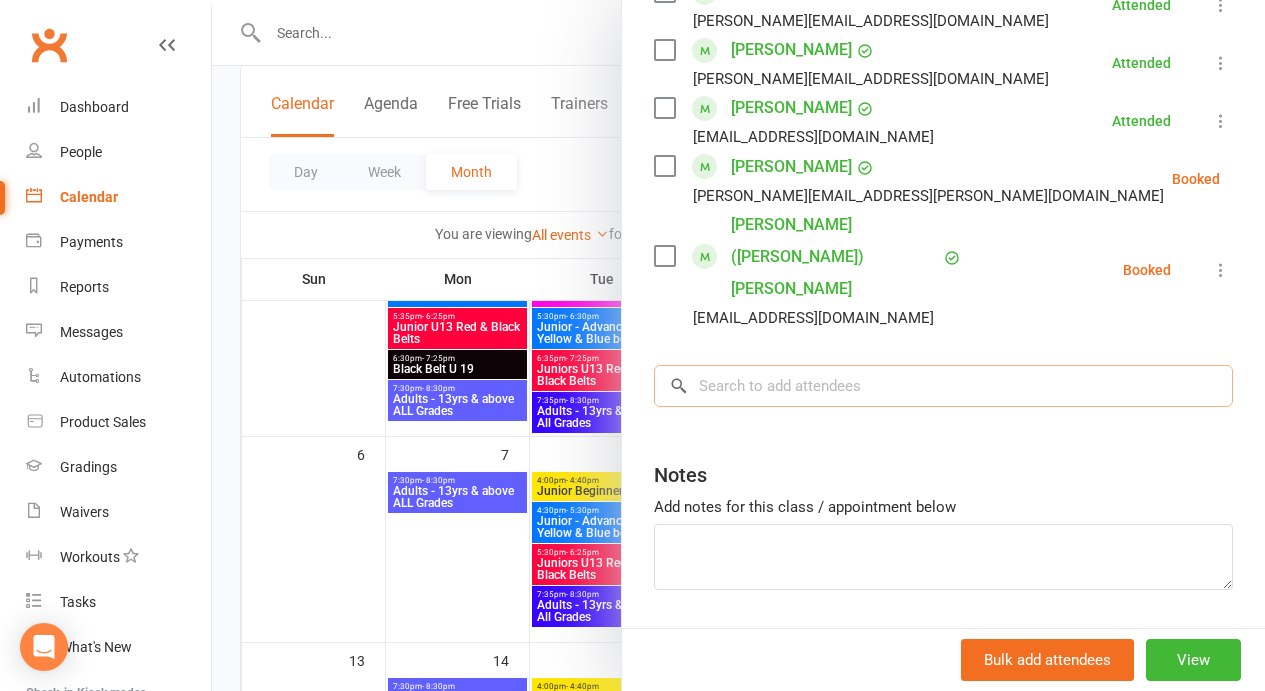 click at bounding box center (943, 386) 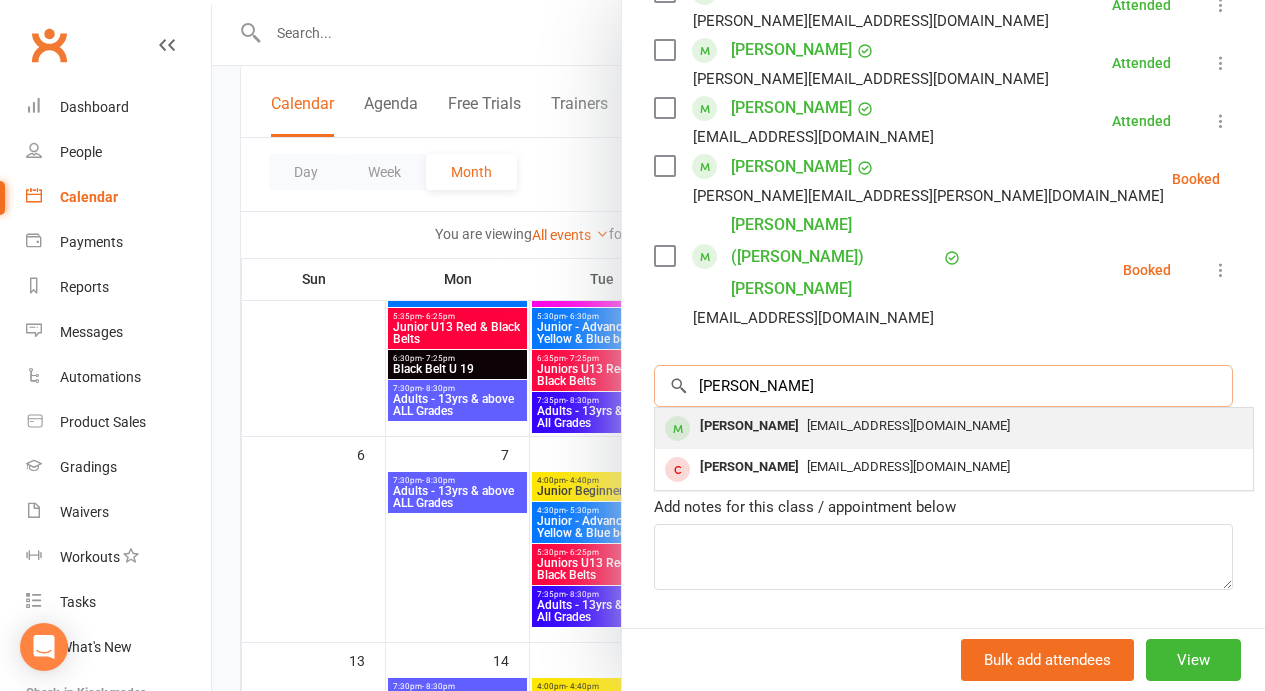 type on "[PERSON_NAME]" 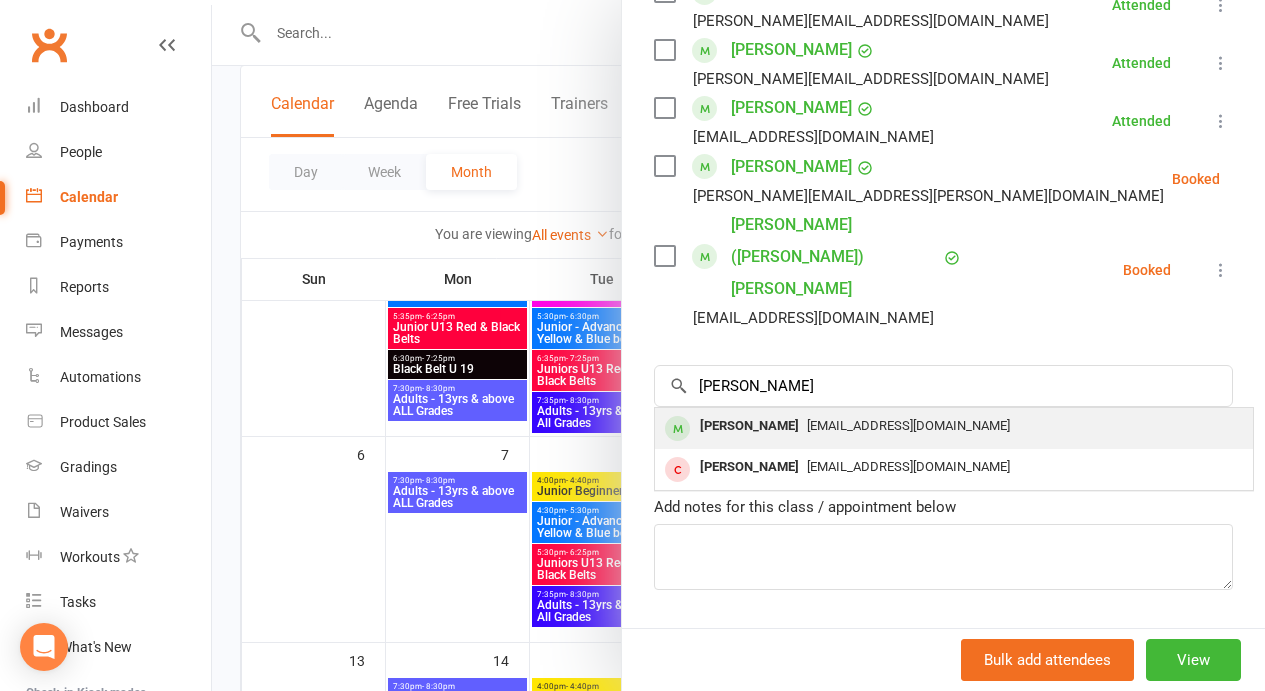 type 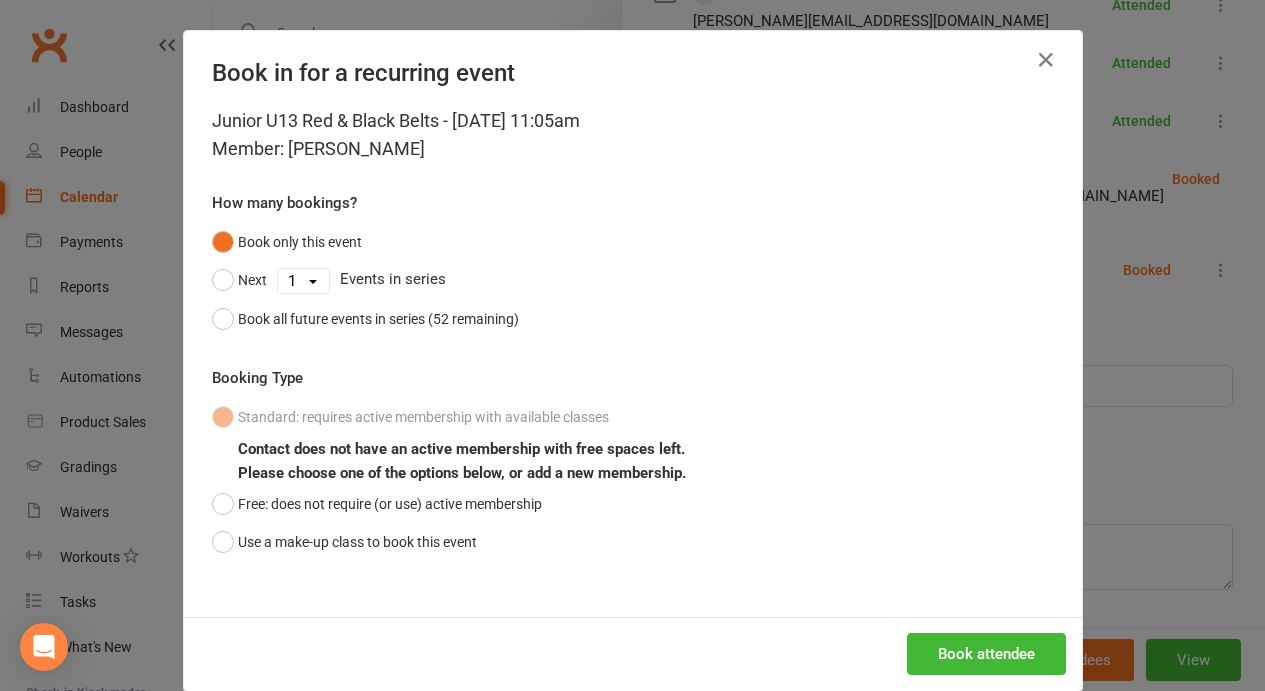 drag, startPoint x: 381, startPoint y: 576, endPoint x: 658, endPoint y: 510, distance: 284.75427 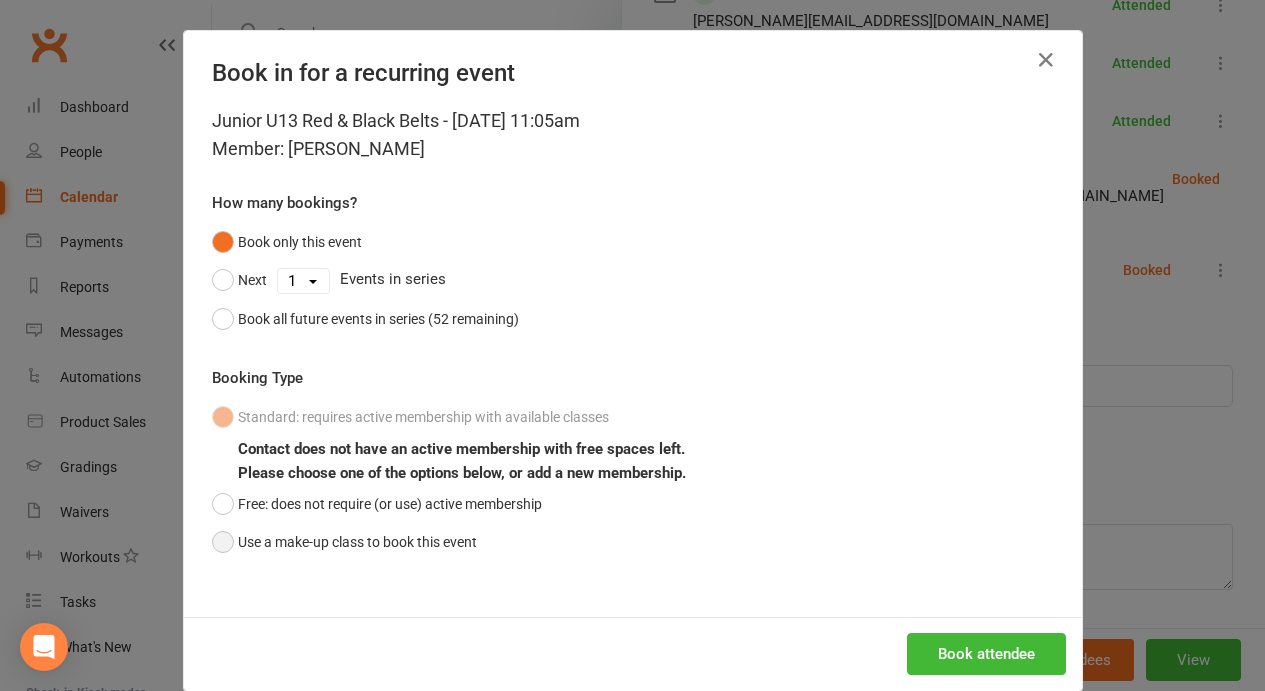 click on "Use a make-up class to book this event" at bounding box center (344, 542) 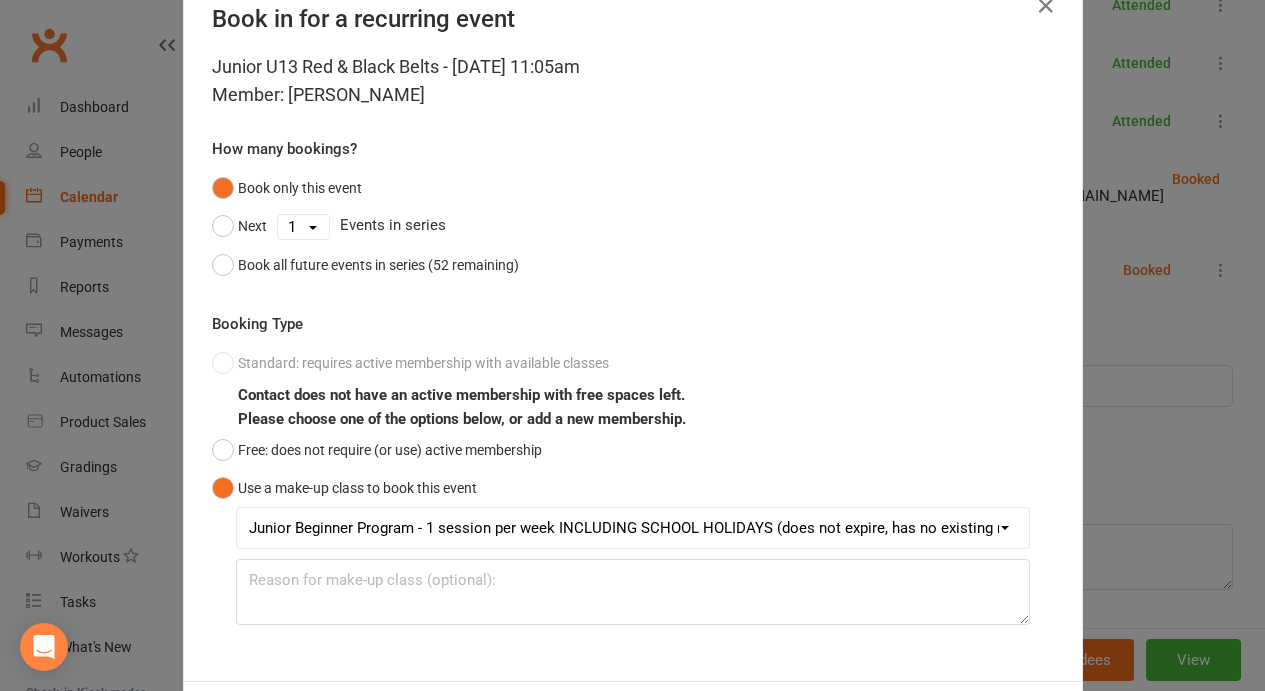 scroll, scrollTop: 151, scrollLeft: 0, axis: vertical 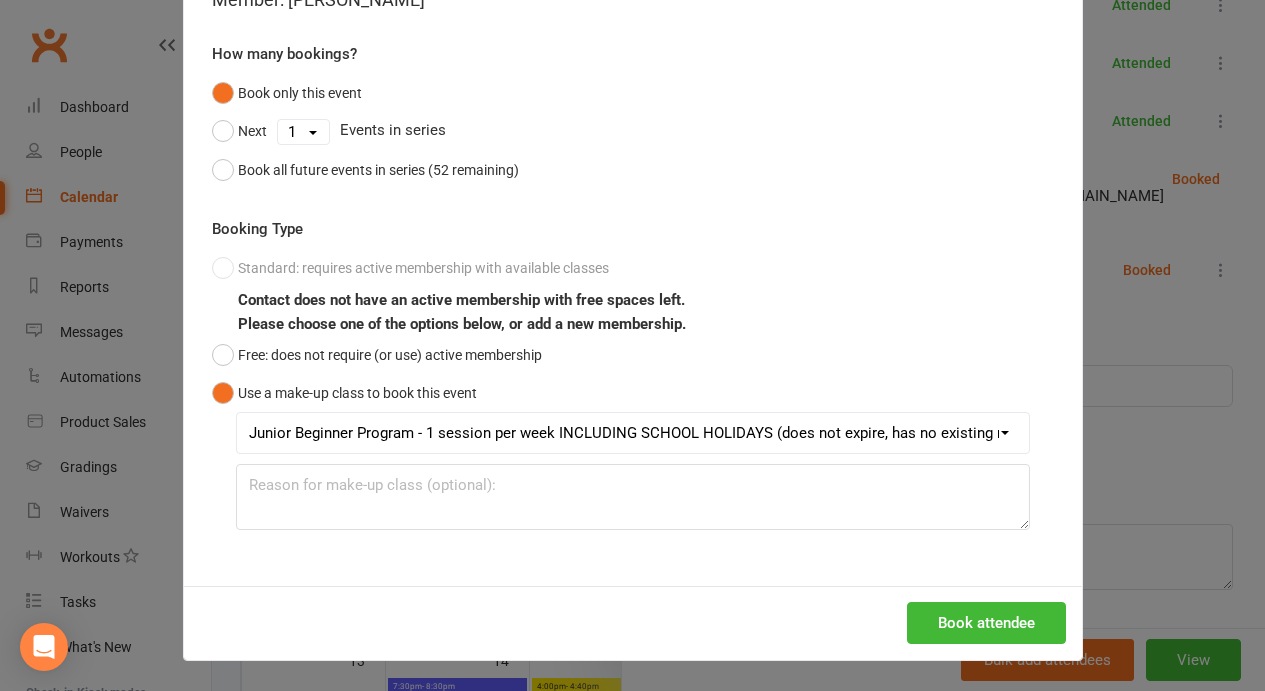 click on "Book attendee" at bounding box center (633, 623) 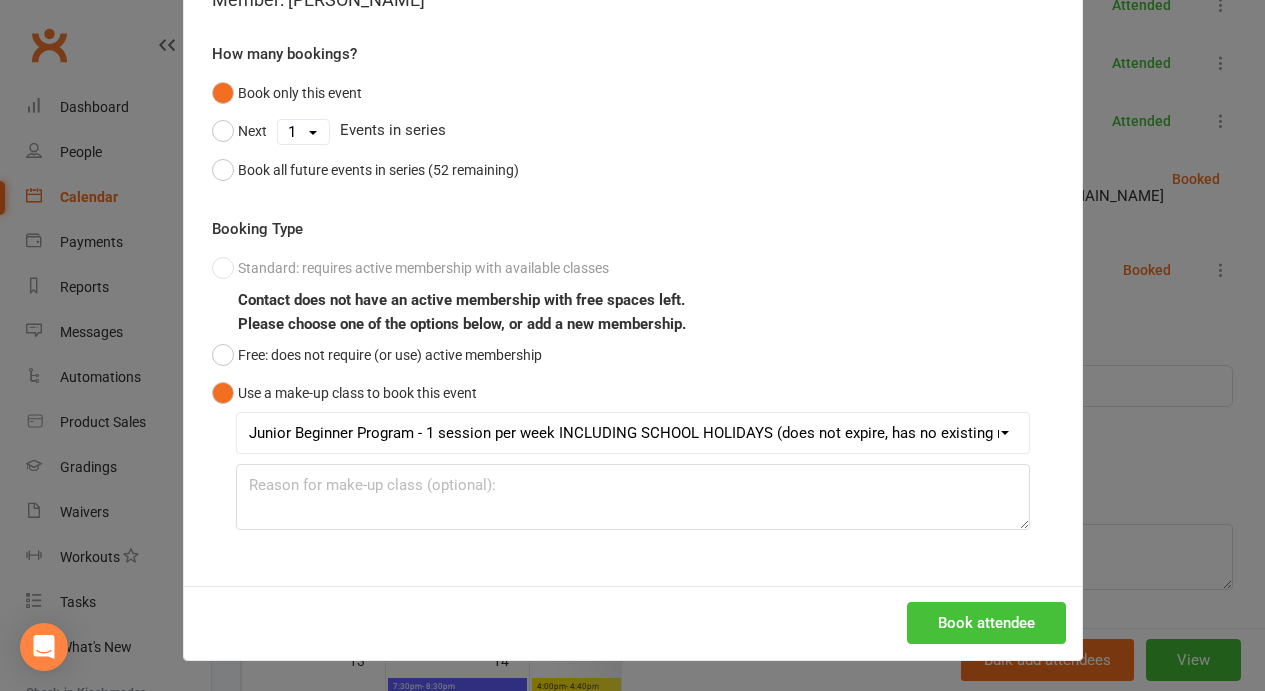click on "Book attendee" at bounding box center [986, 623] 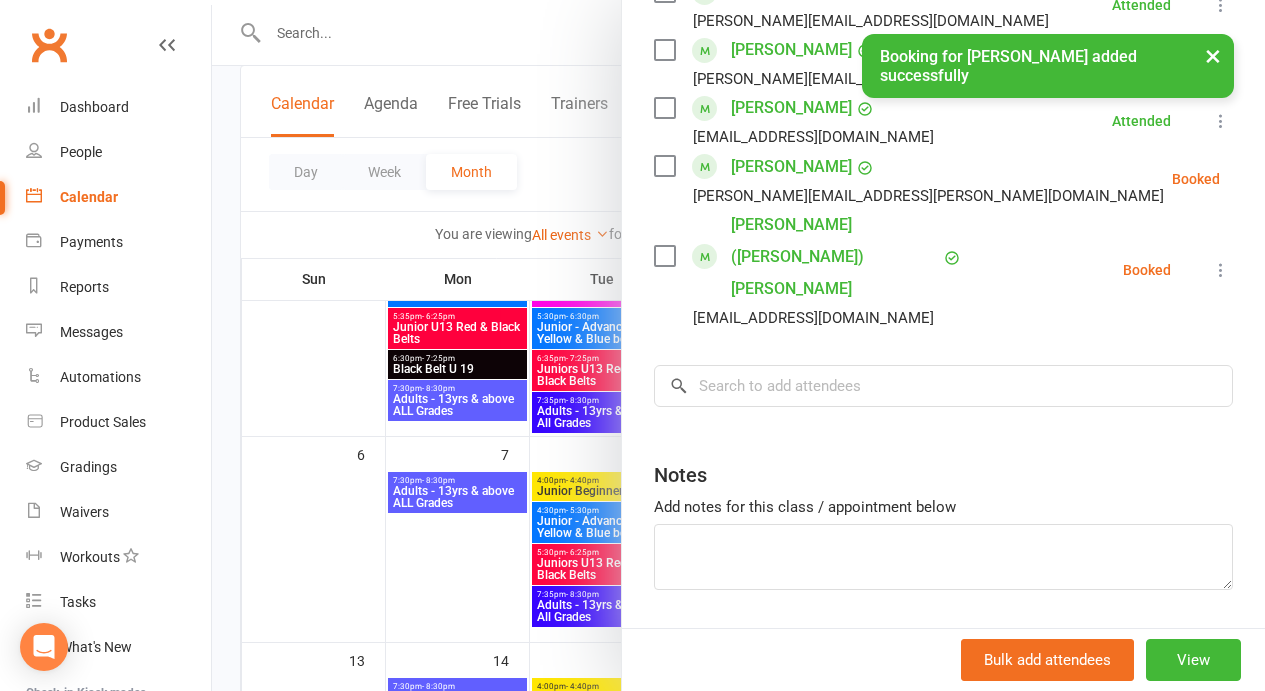 scroll, scrollTop: 1150, scrollLeft: 0, axis: vertical 